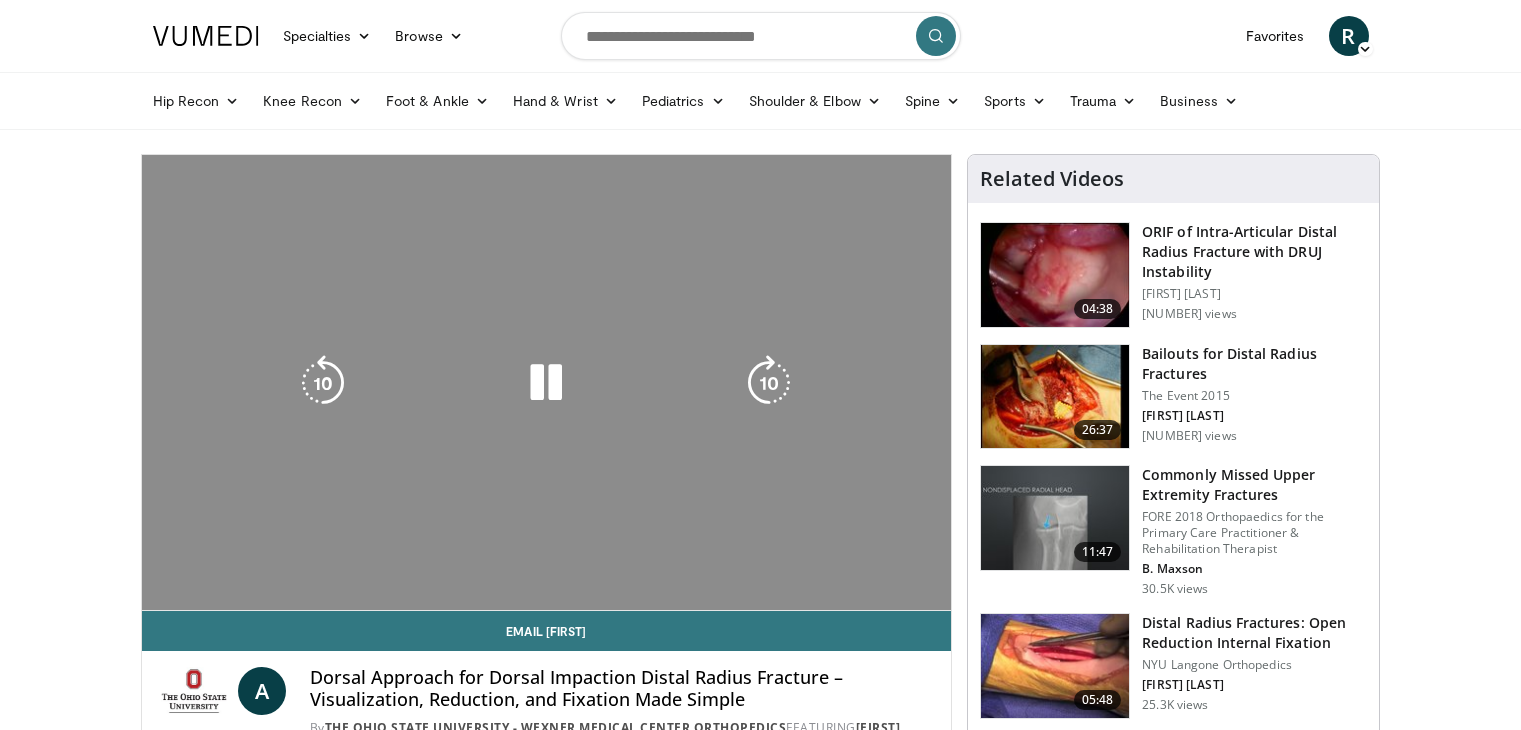 scroll, scrollTop: 0, scrollLeft: 0, axis: both 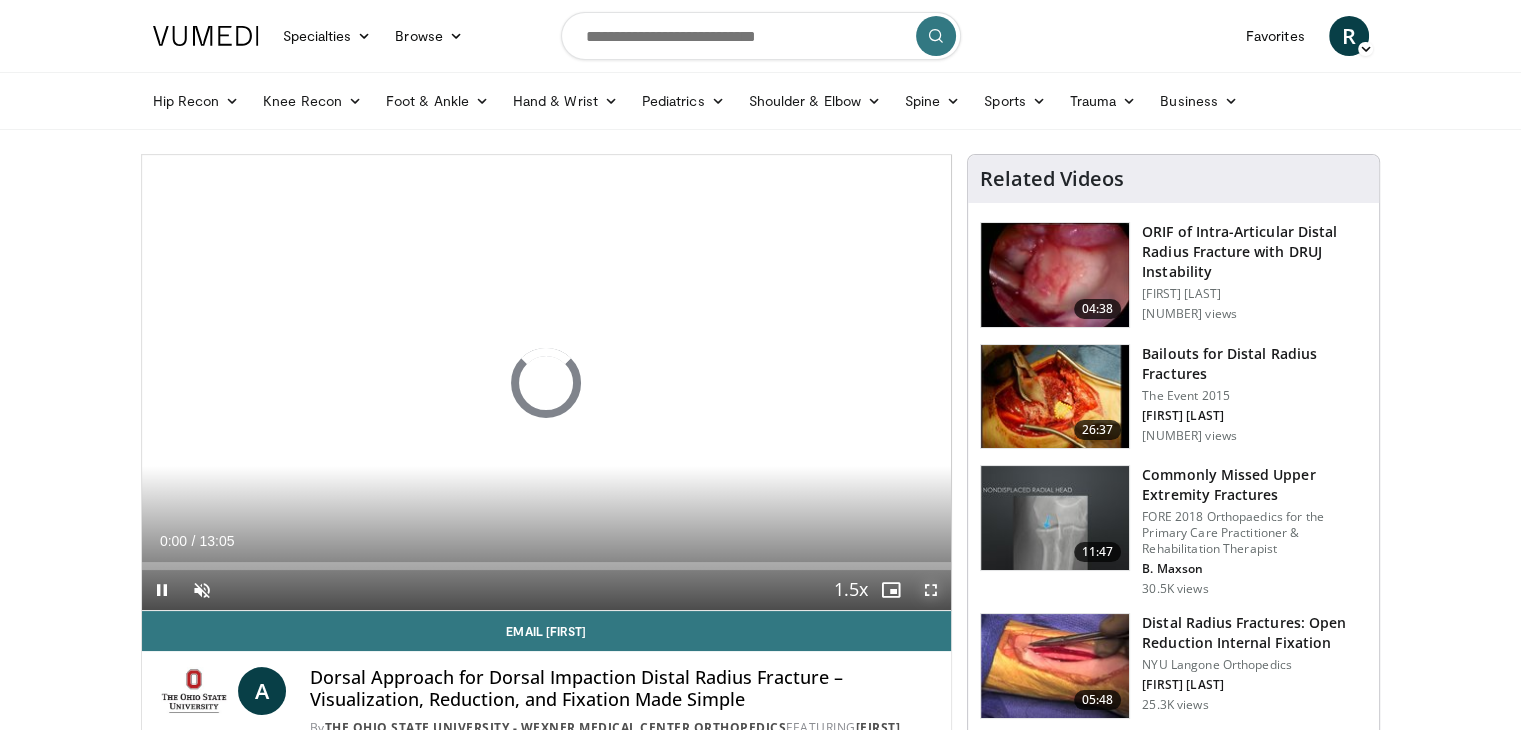 click at bounding box center [931, 590] 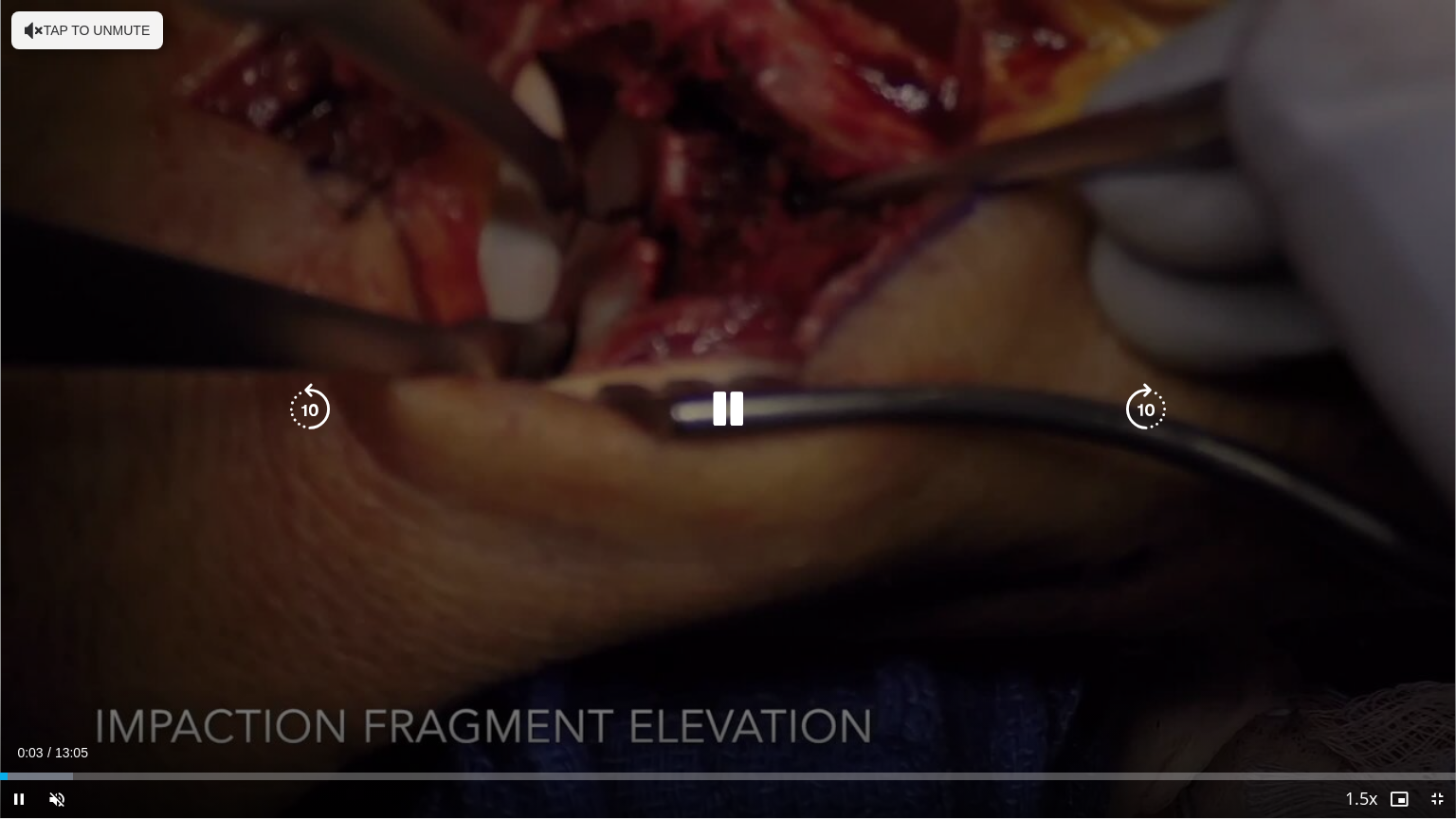 click on "10 seconds
Tap to unmute" at bounding box center [728, 409] 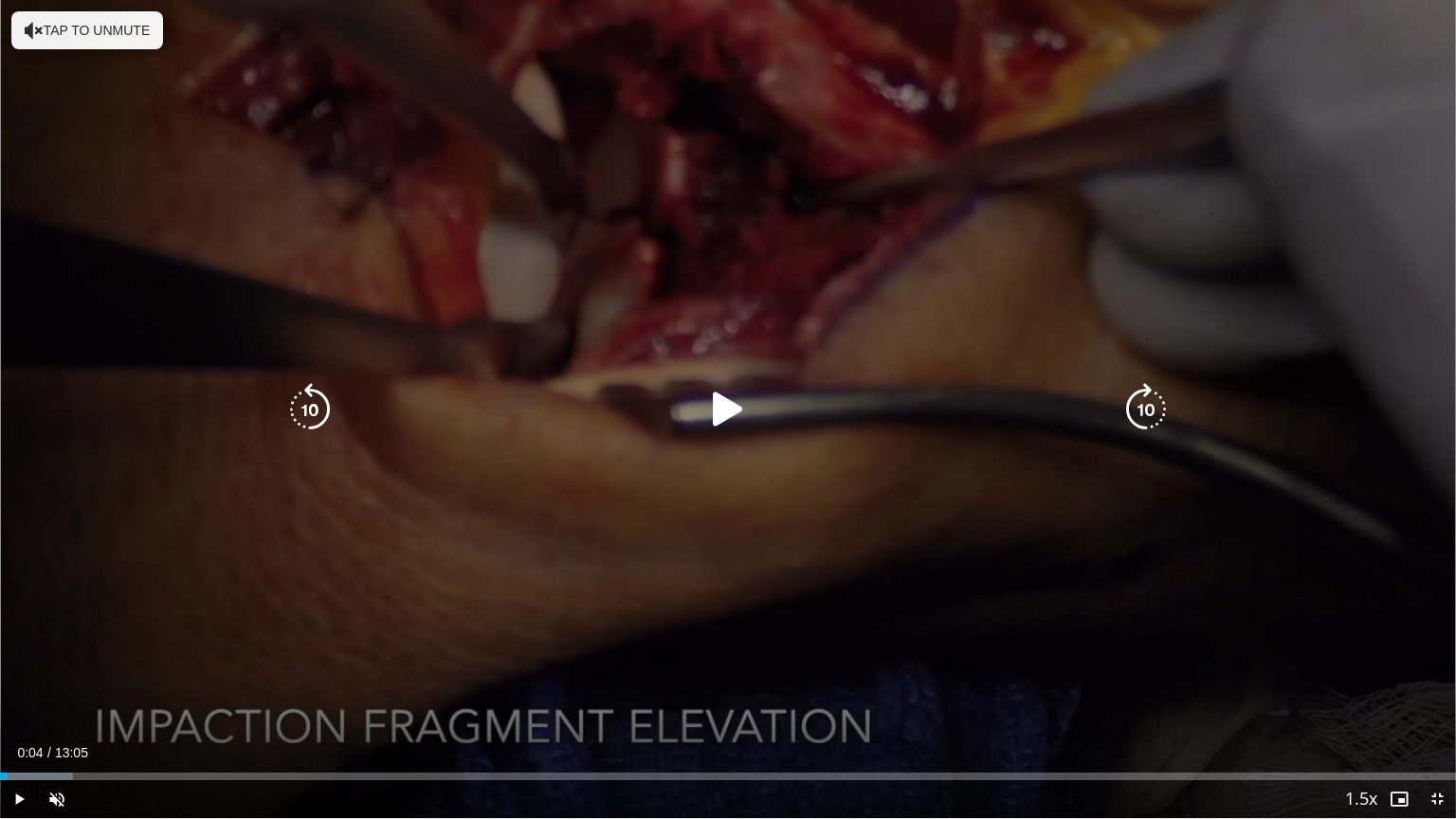 click on "Tap to unmute" at bounding box center (87, 30) 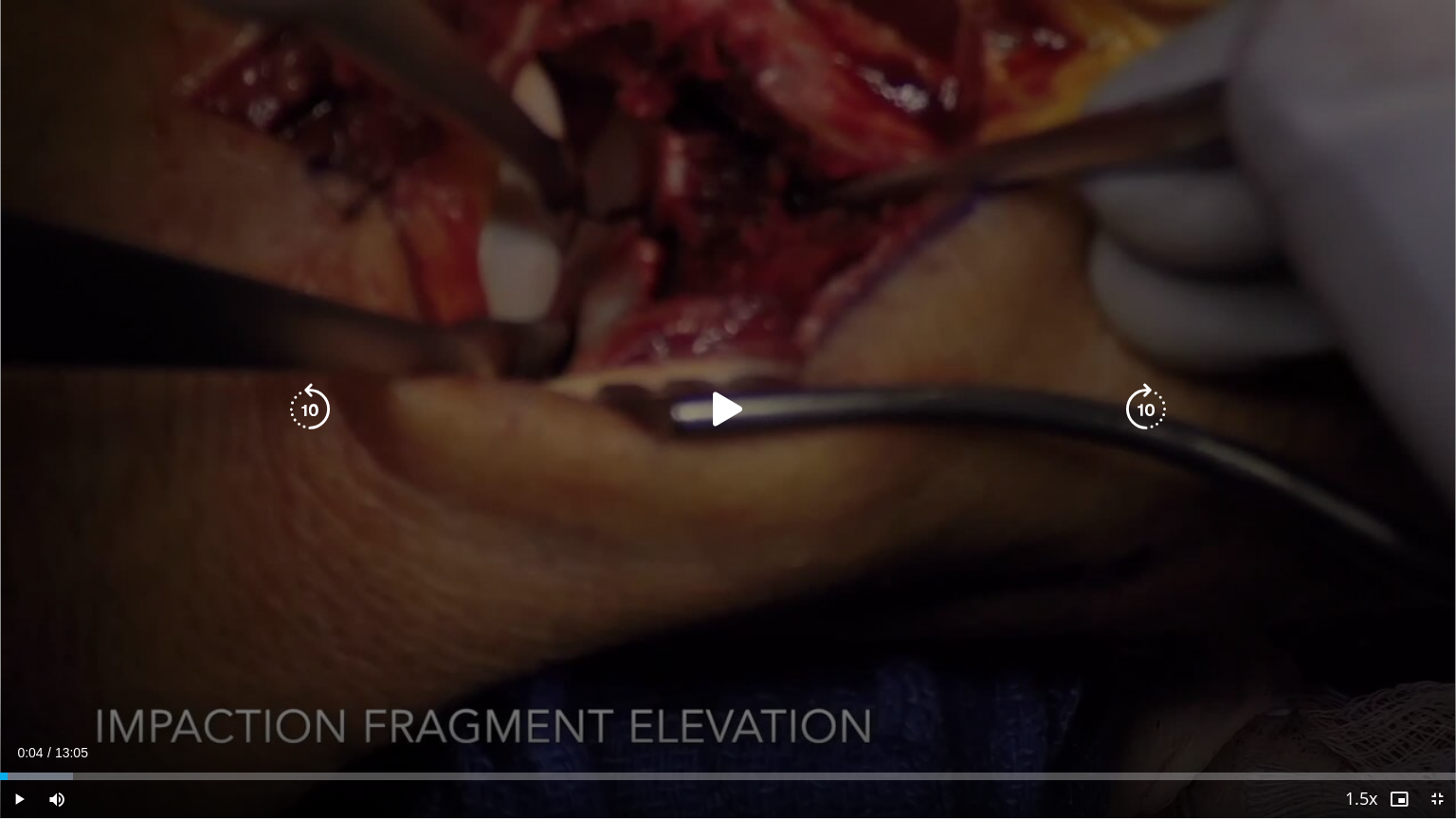click at bounding box center (728, 410) 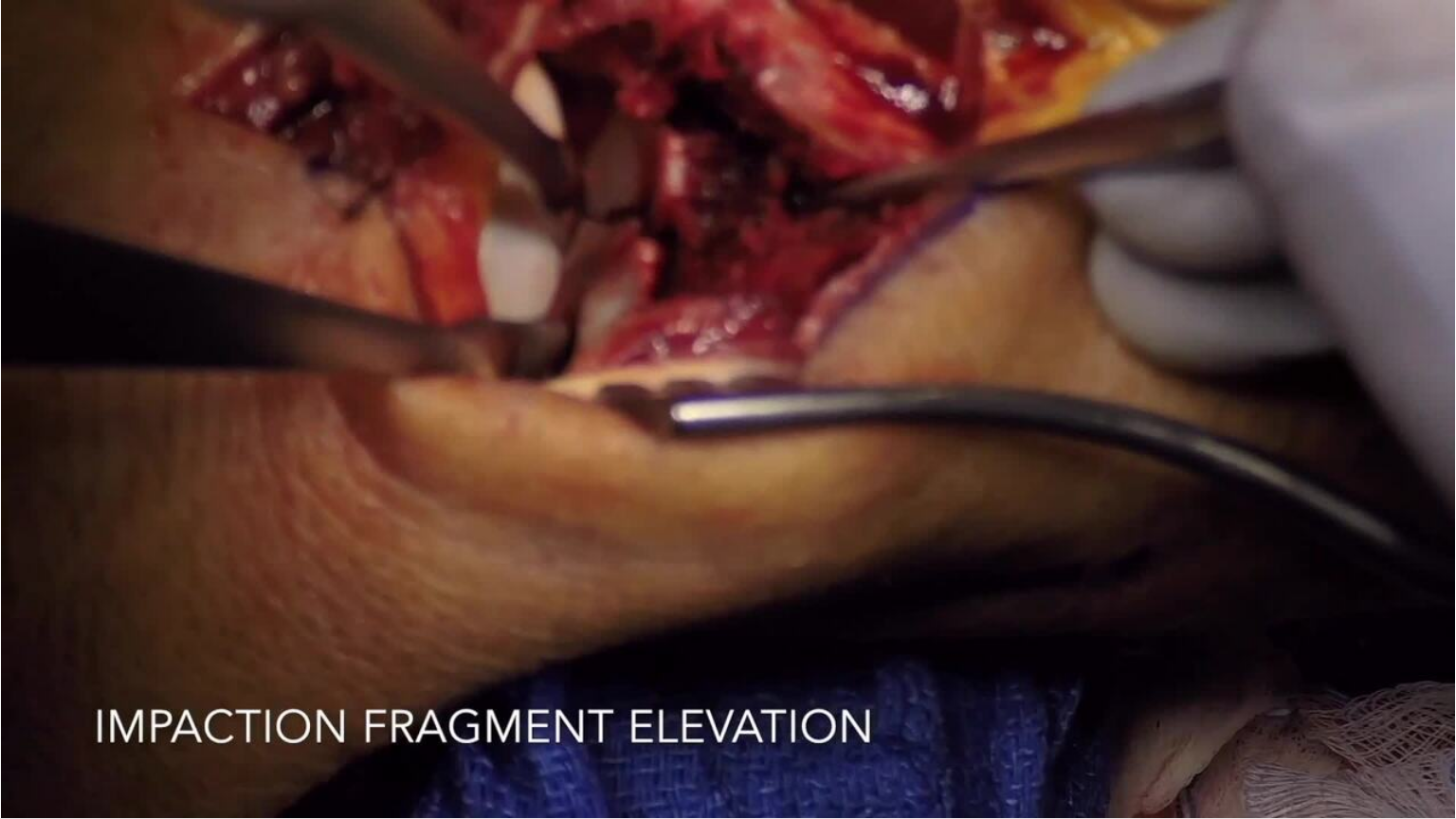 click on "10 seconds
Tap to unmute" at bounding box center [728, 409] 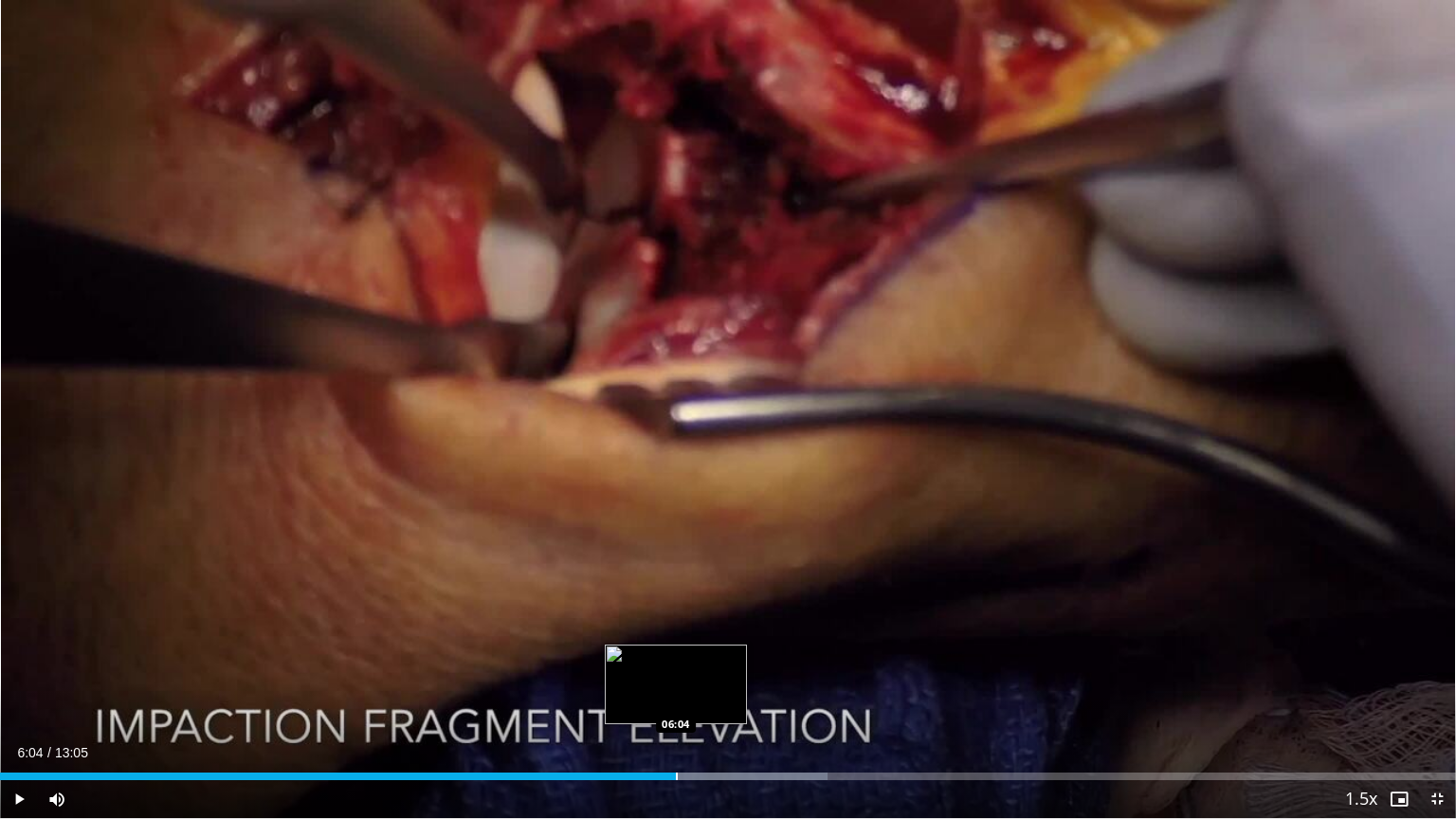 click at bounding box center [677, 776] 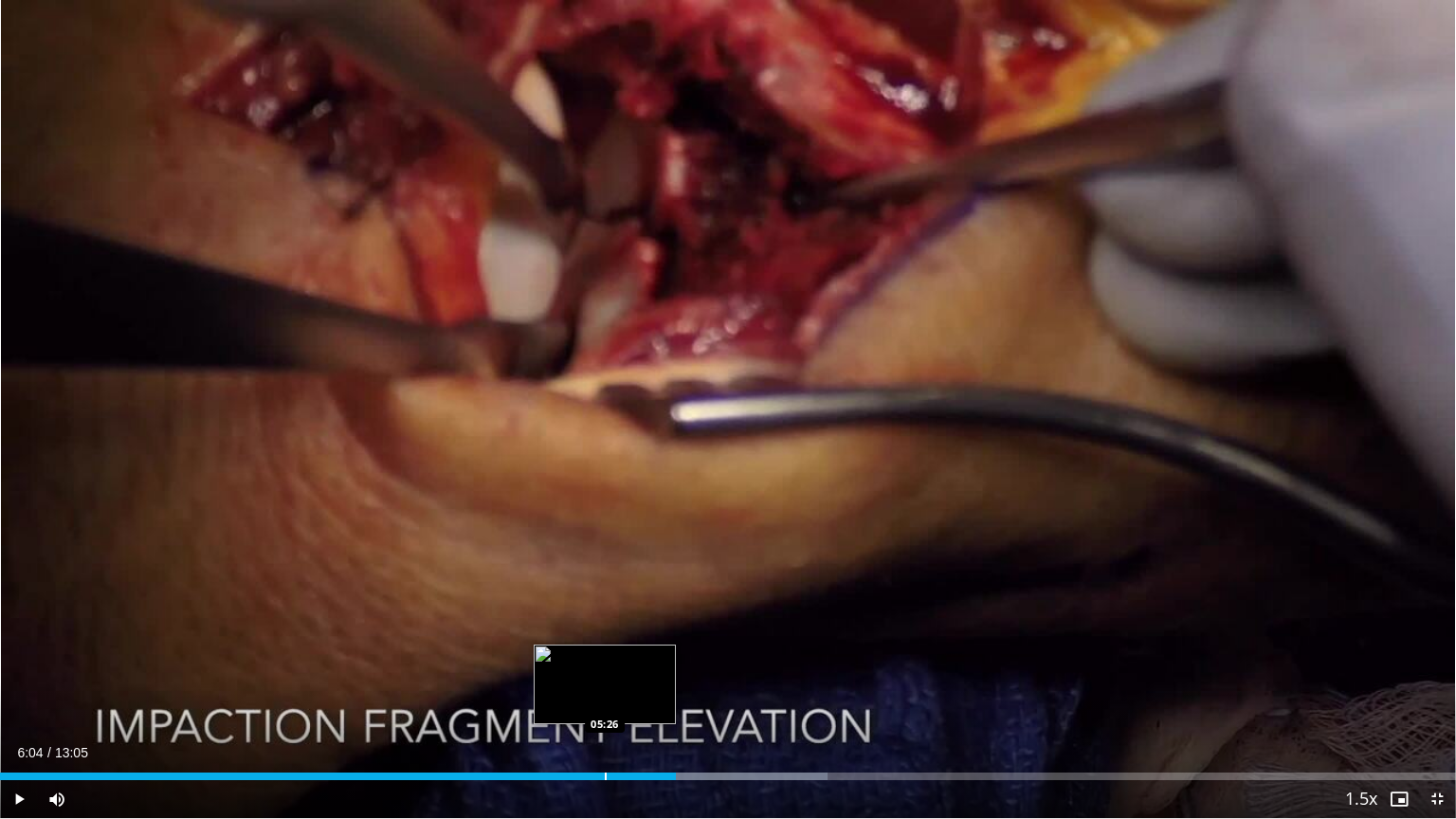 click at bounding box center [606, 776] 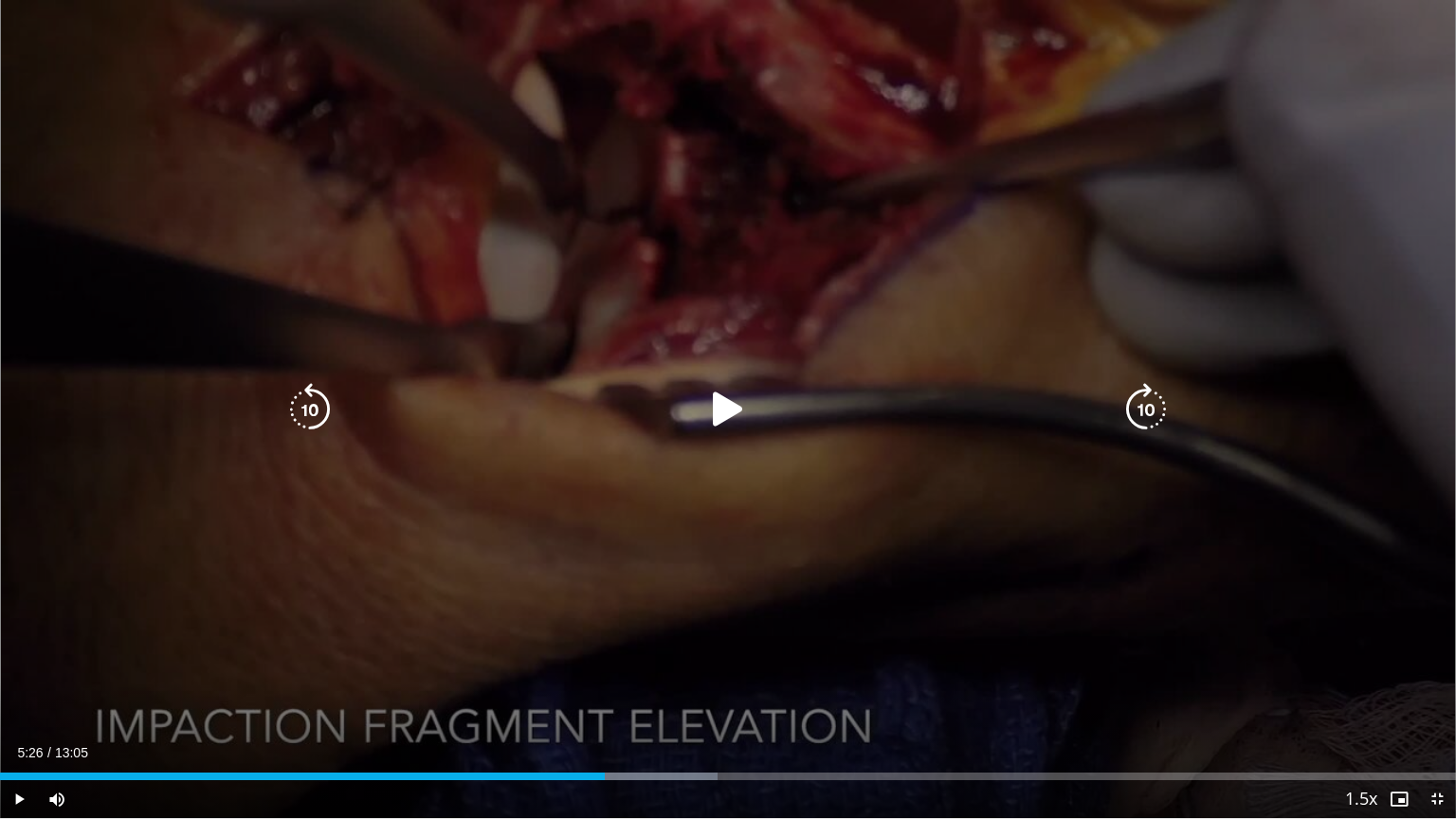 click at bounding box center (728, 410) 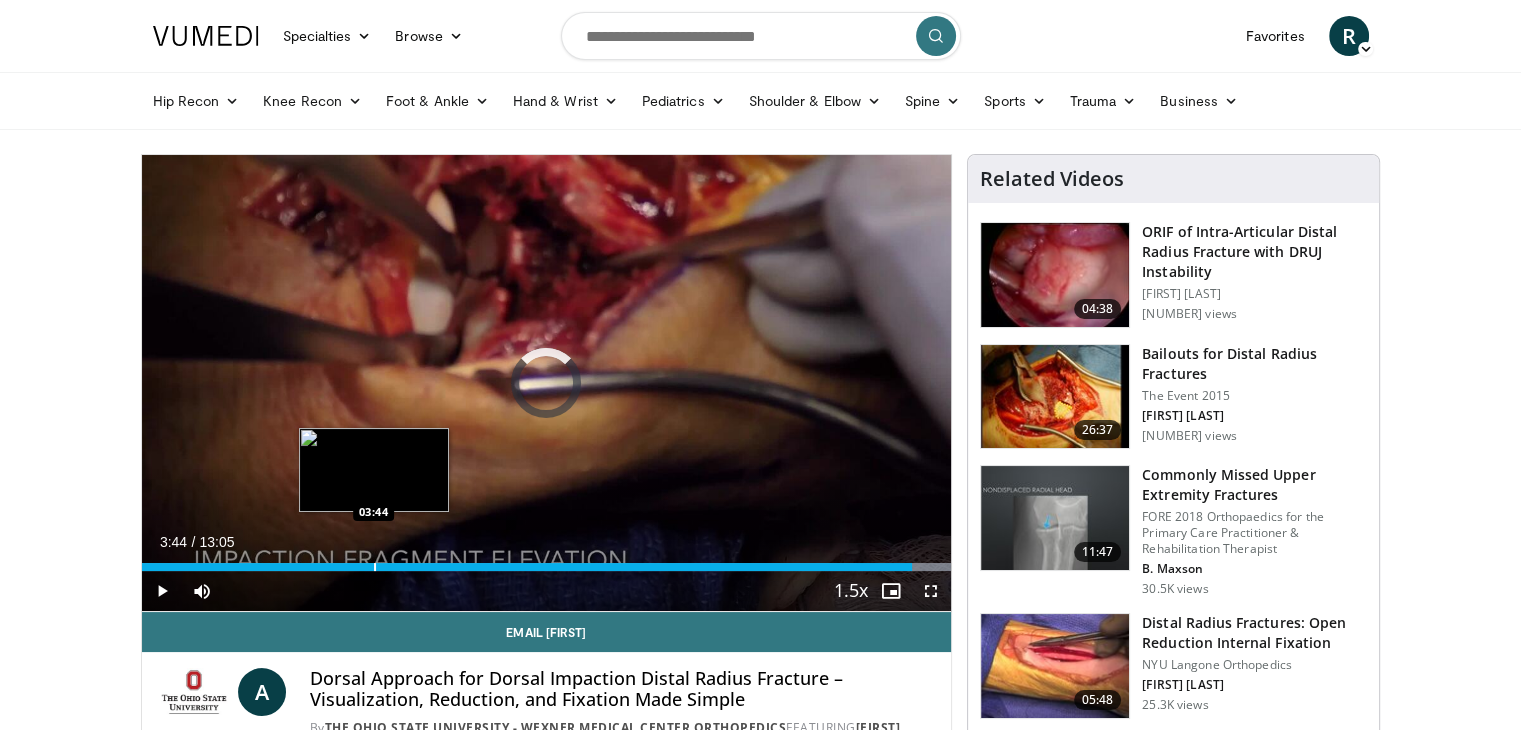click at bounding box center [375, 567] 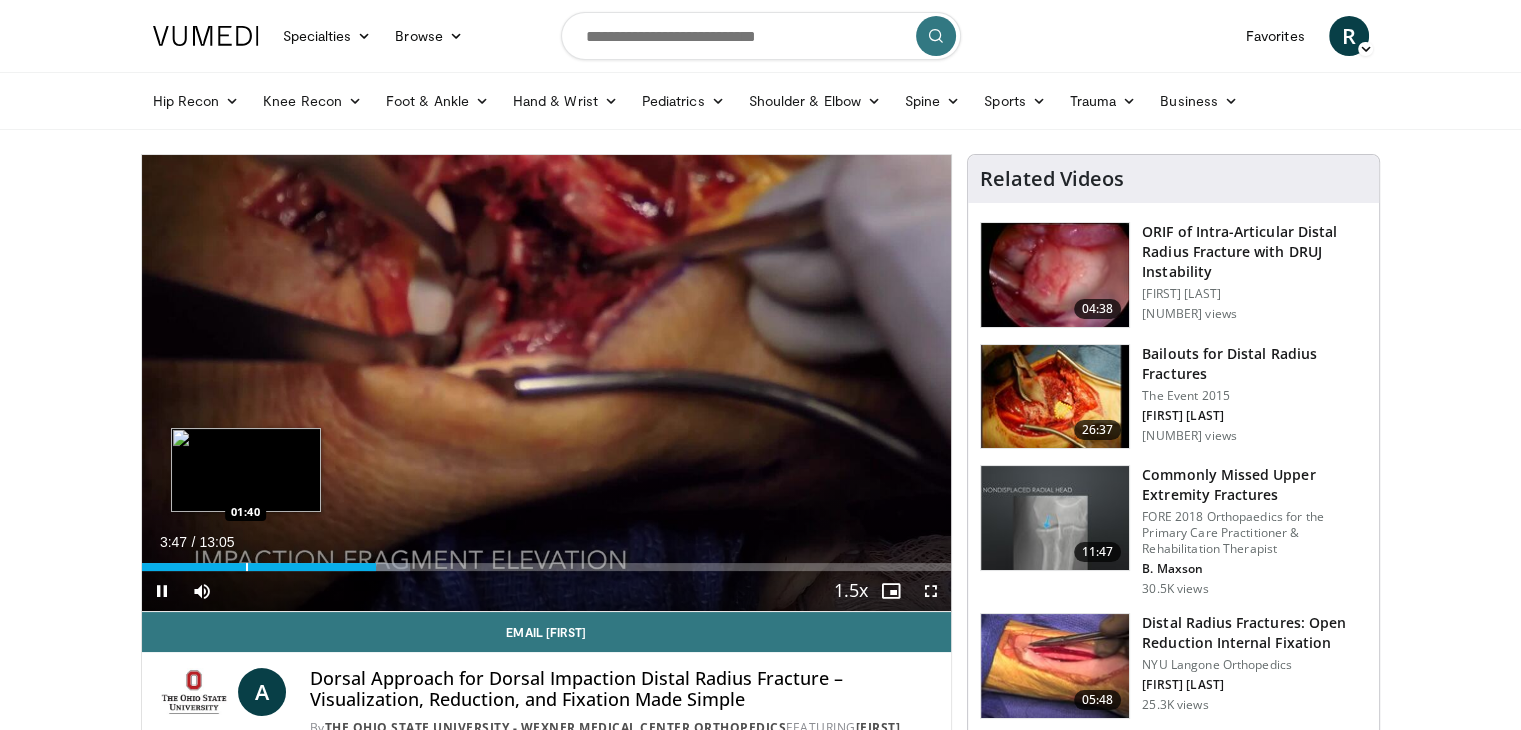 click on "03:47" at bounding box center (259, 567) 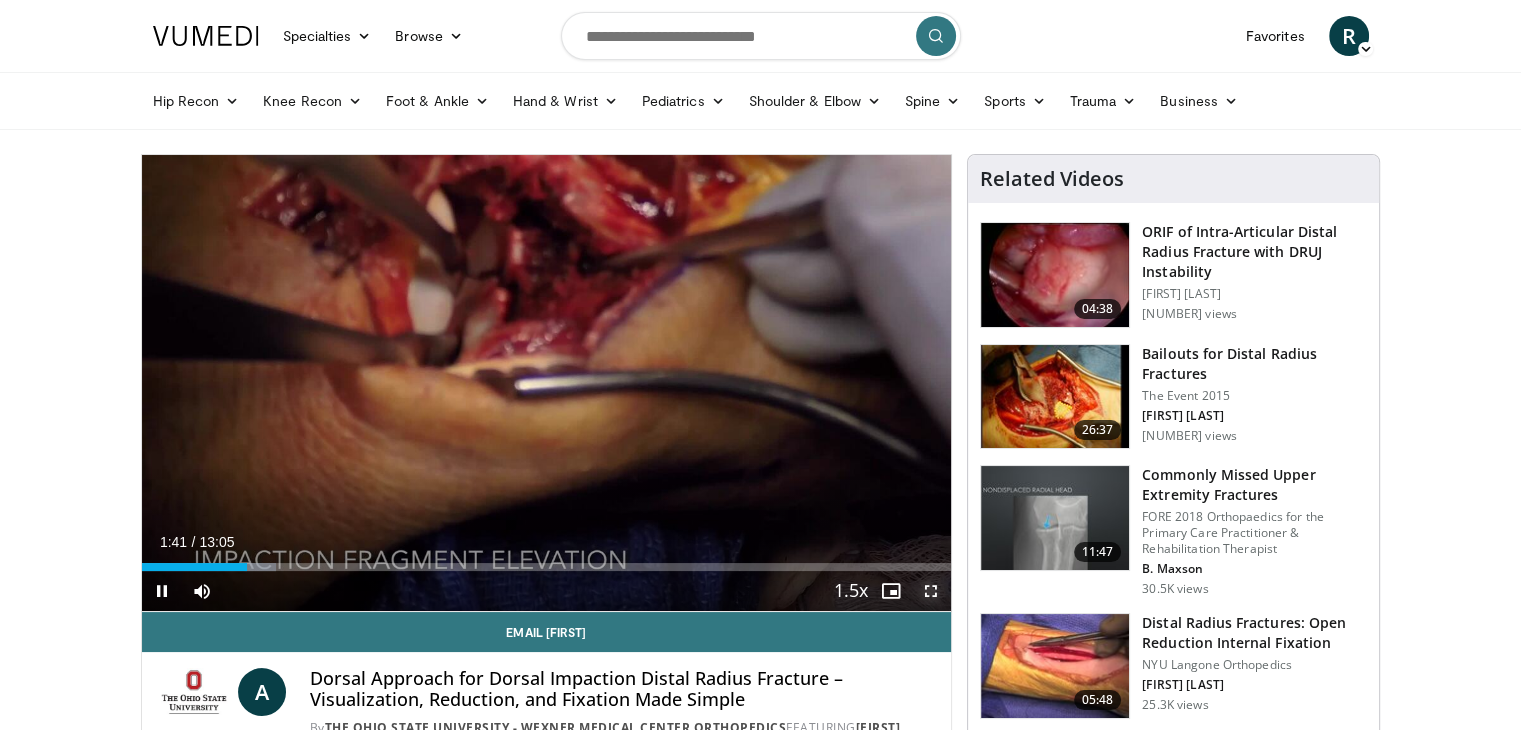 click at bounding box center (931, 591) 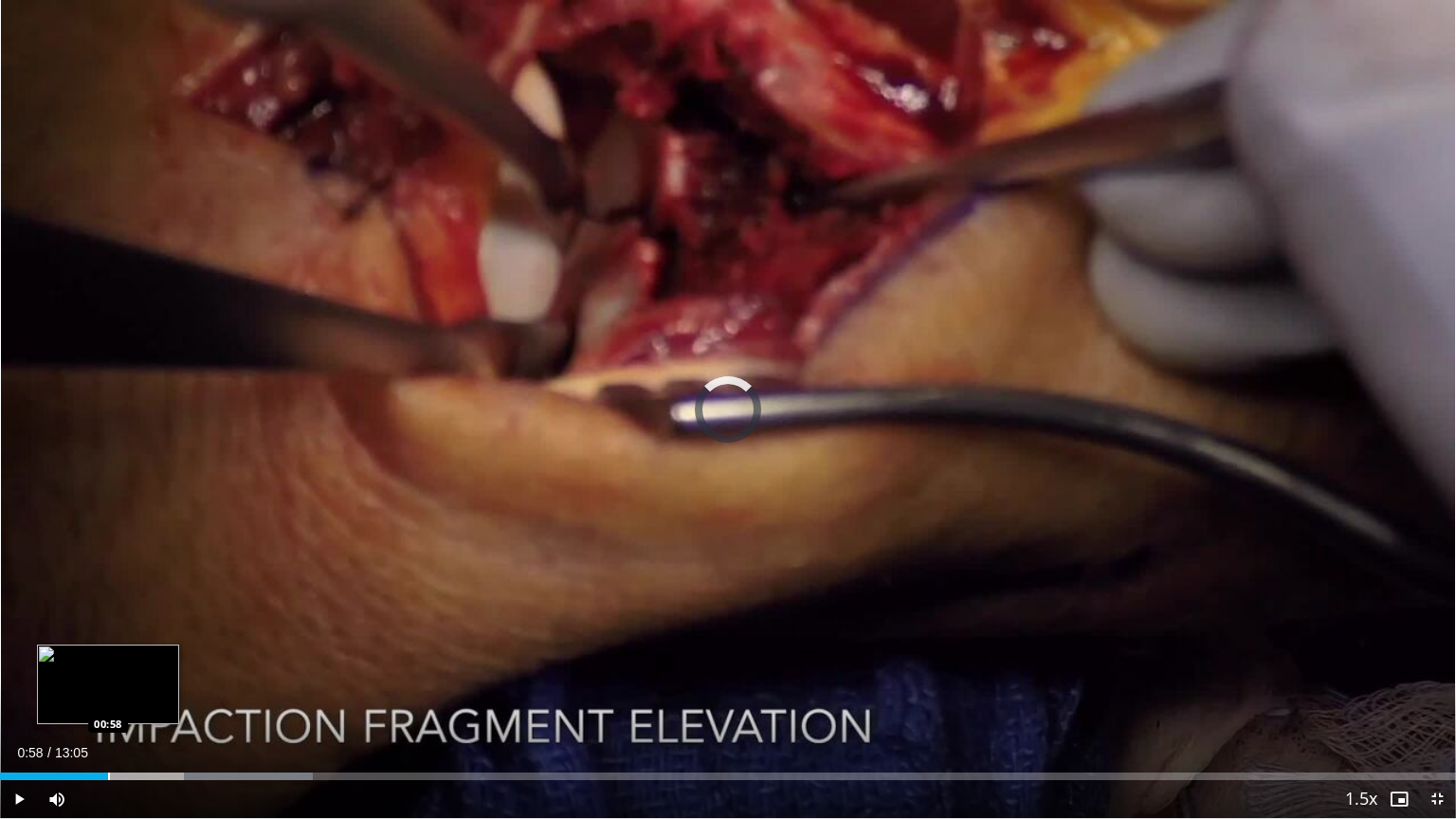 click on "Loaded :  21.47% 00:58 00:58" at bounding box center [728, 771] 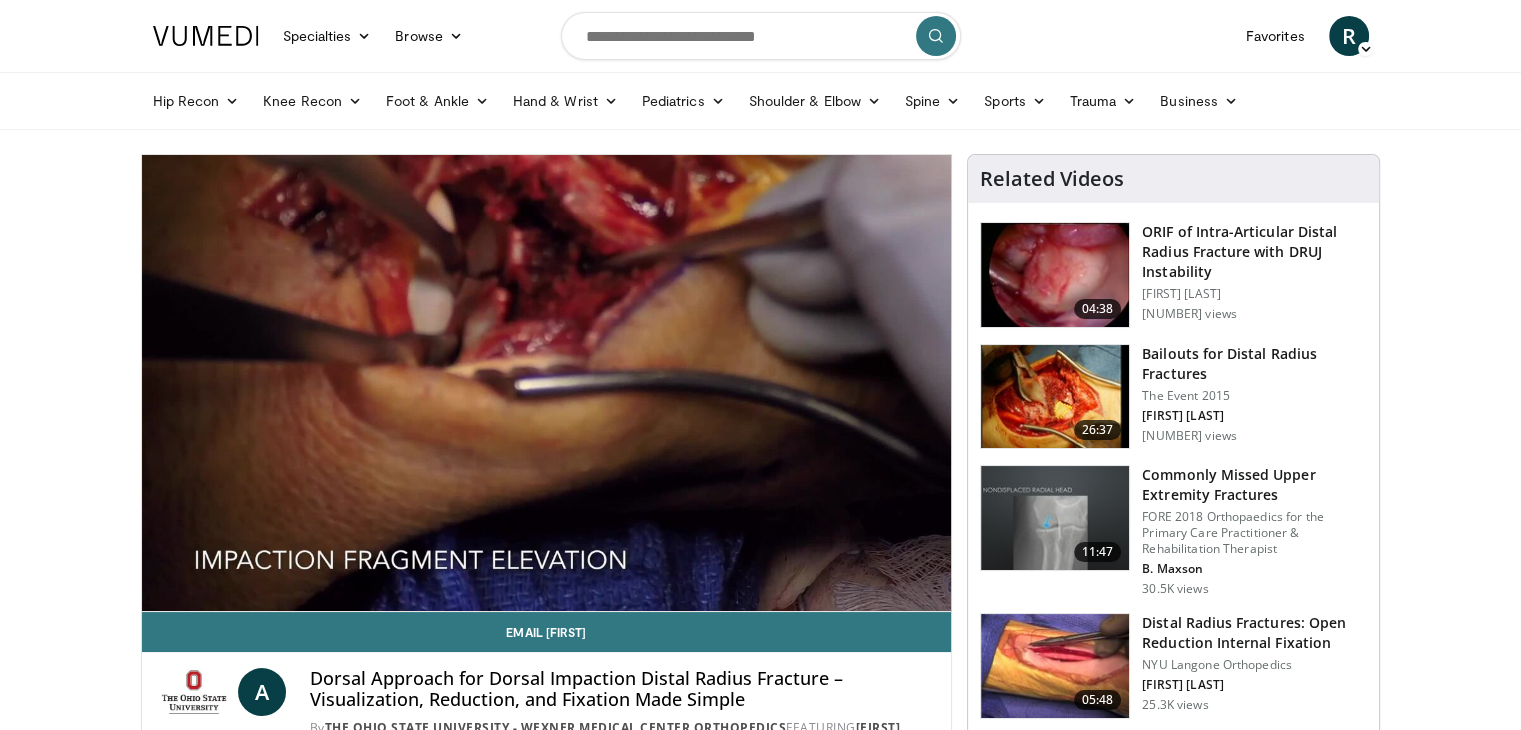 click on "Bailouts for Distal Radius Fractures" at bounding box center (1254, 364) 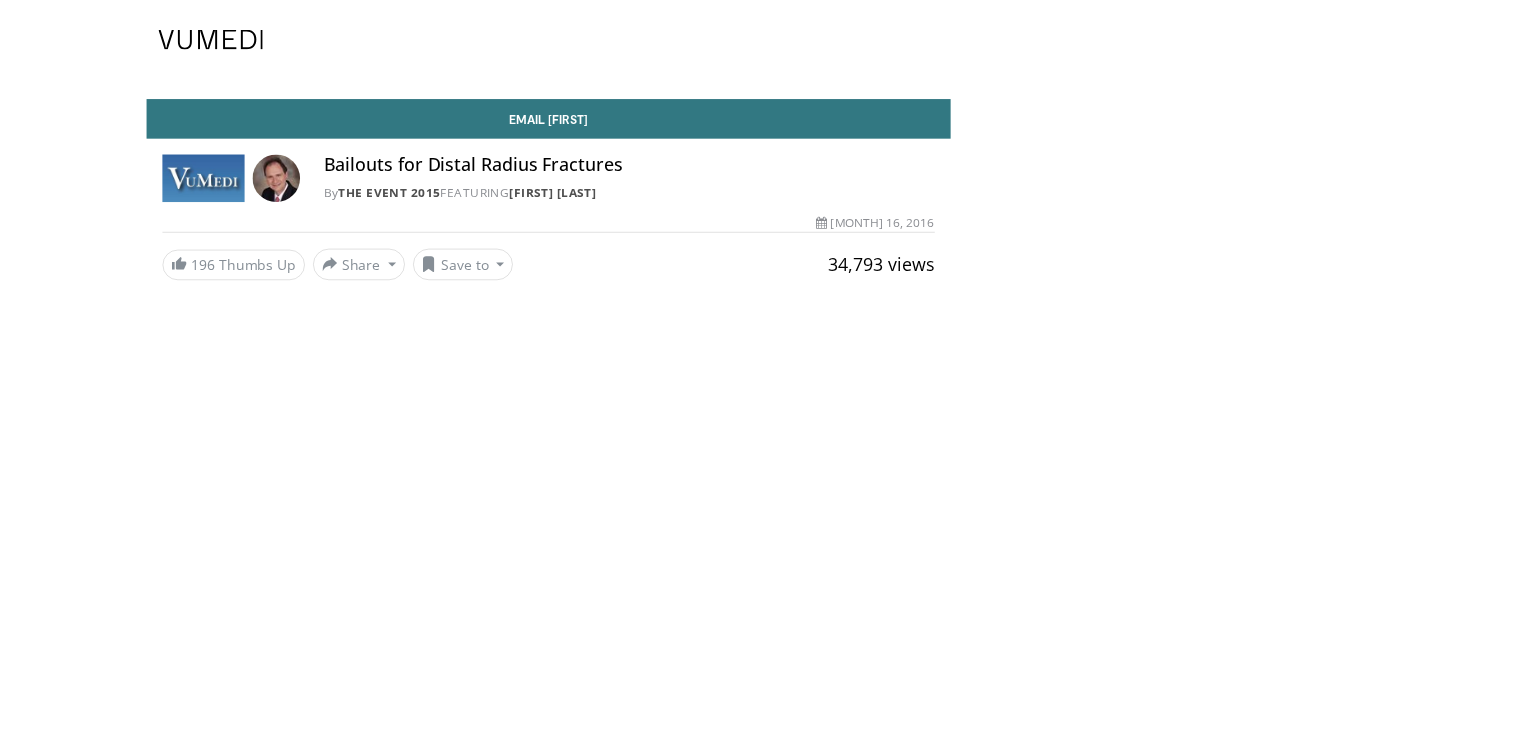 scroll, scrollTop: 0, scrollLeft: 0, axis: both 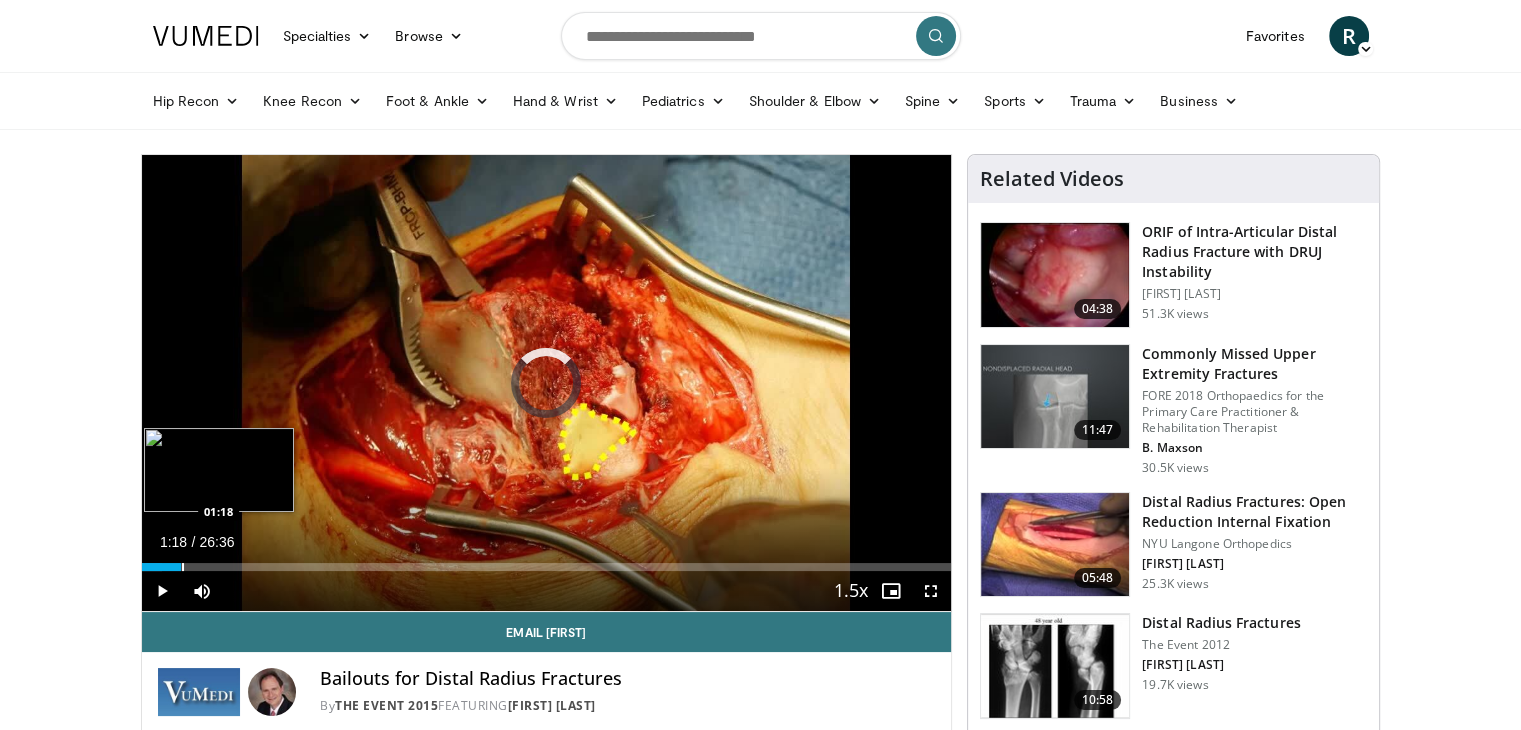 click at bounding box center (183, 567) 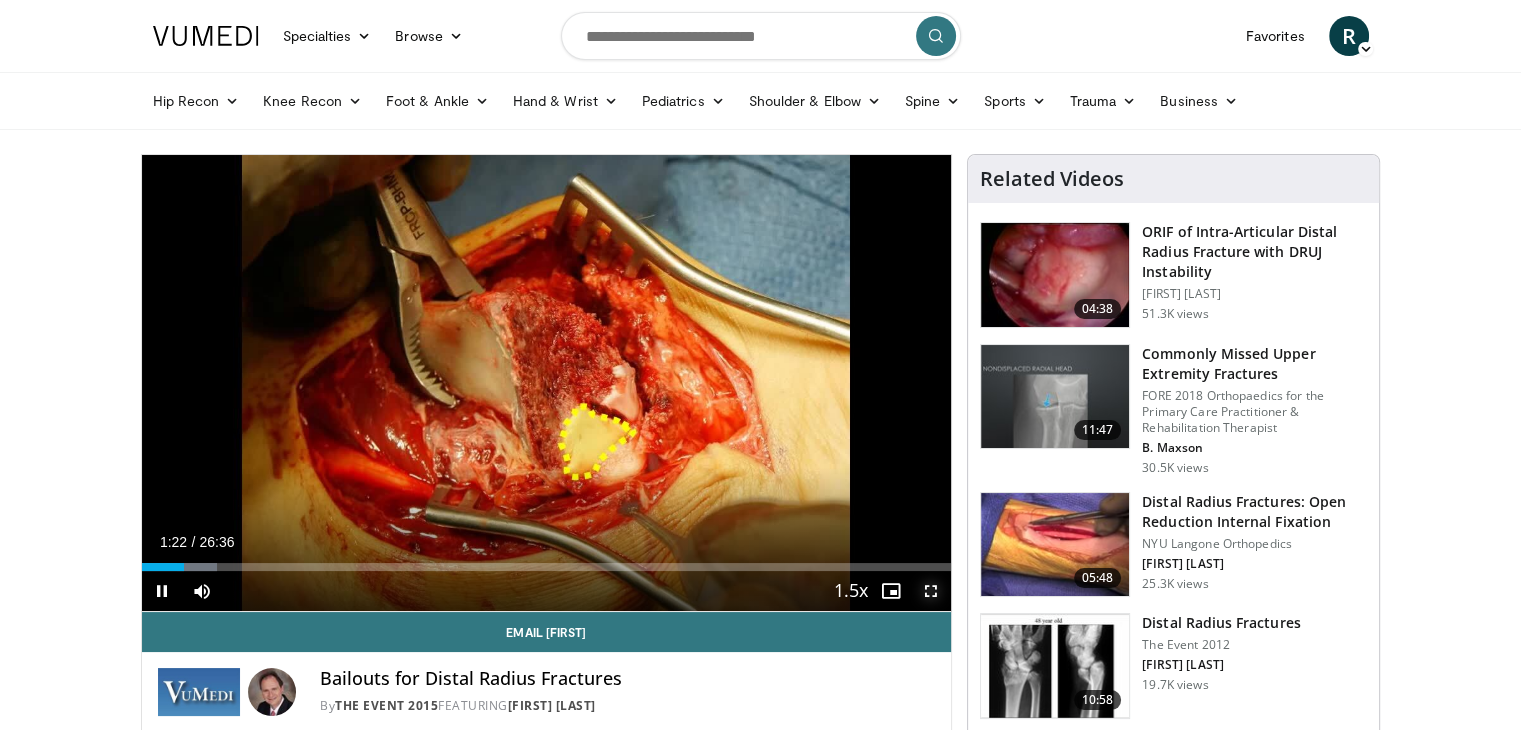 click at bounding box center (931, 591) 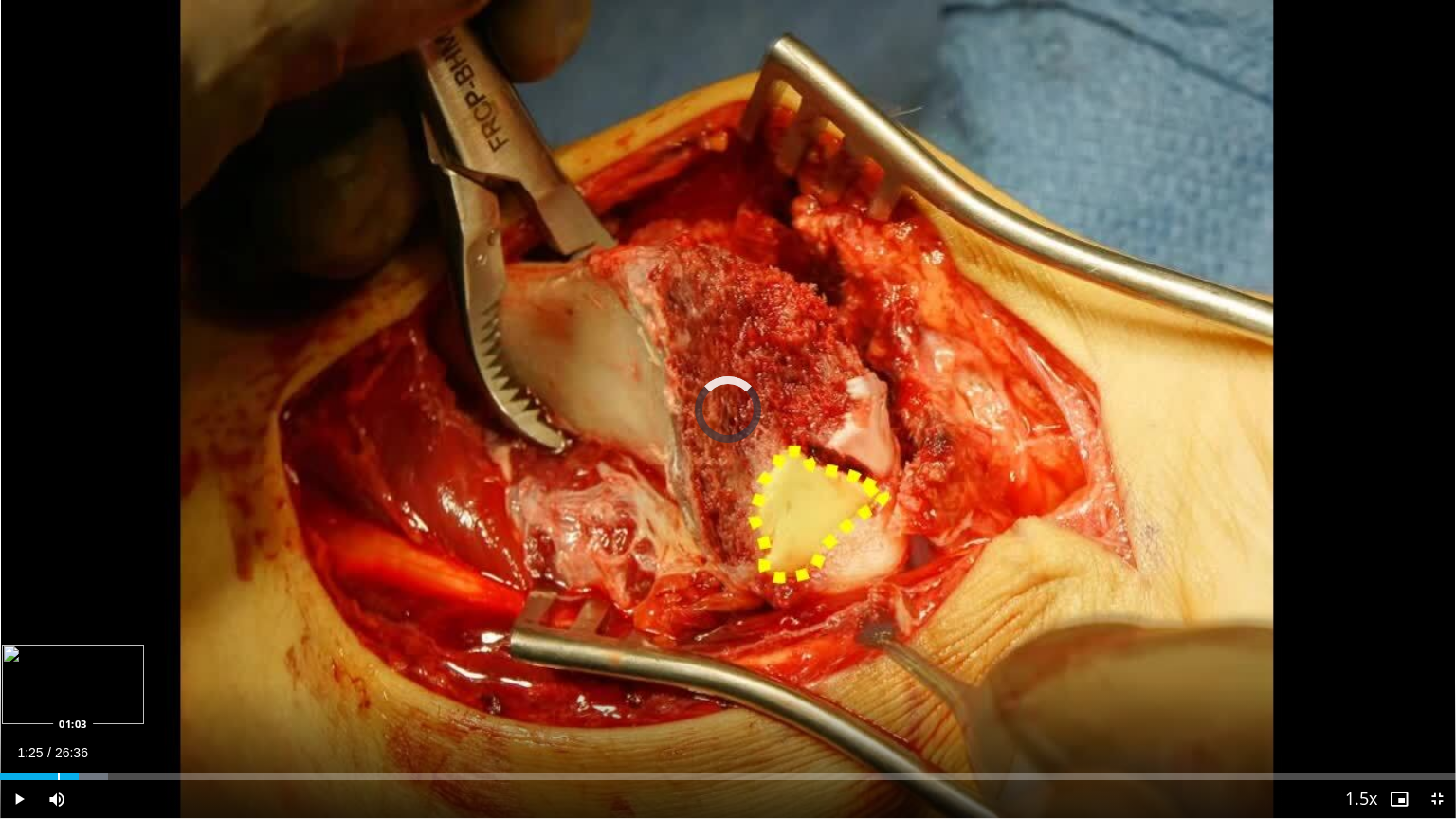 click at bounding box center (59, 776) 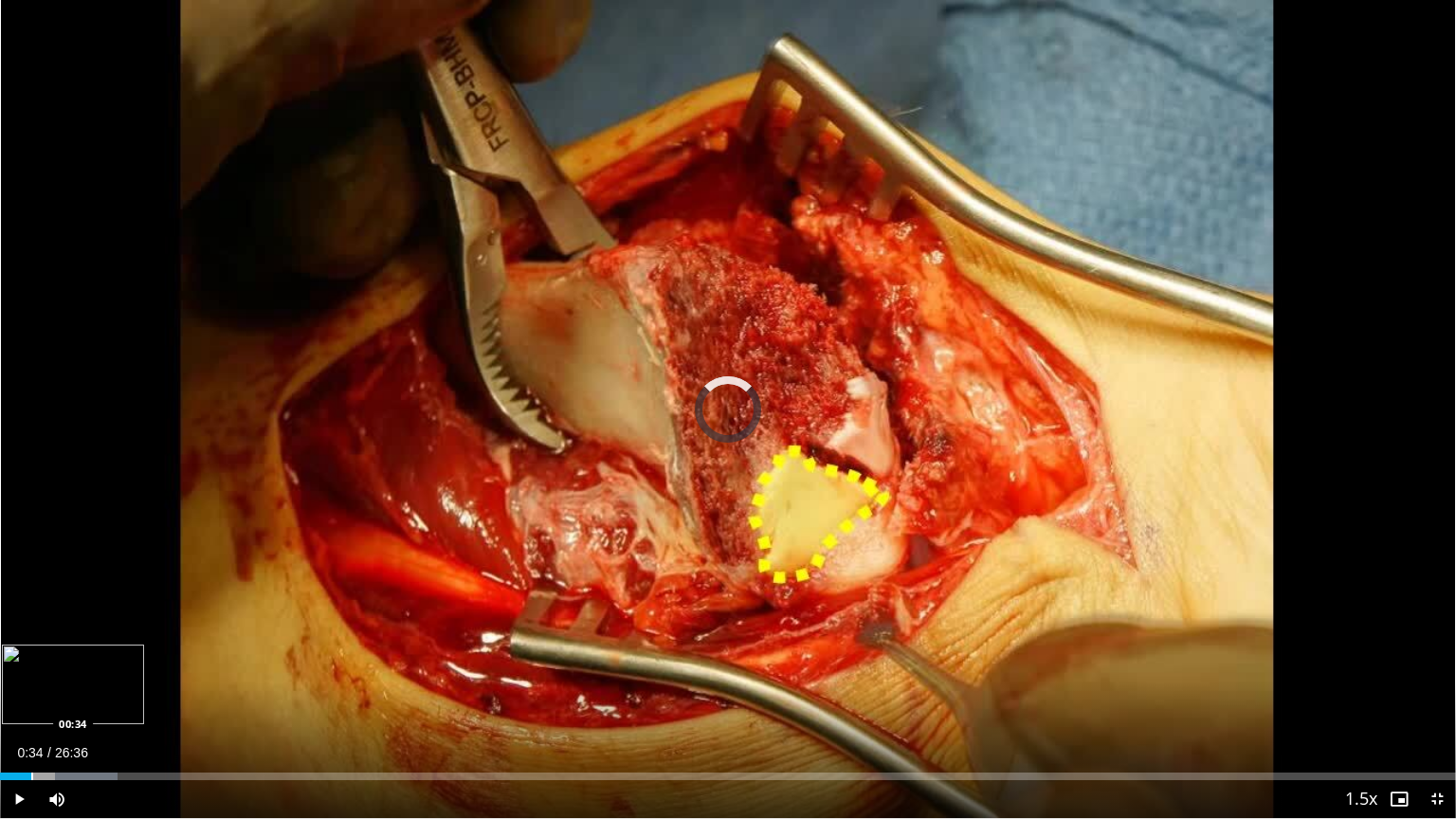 click on "Loaded :  8.06% 00:34 00:34" at bounding box center [728, 771] 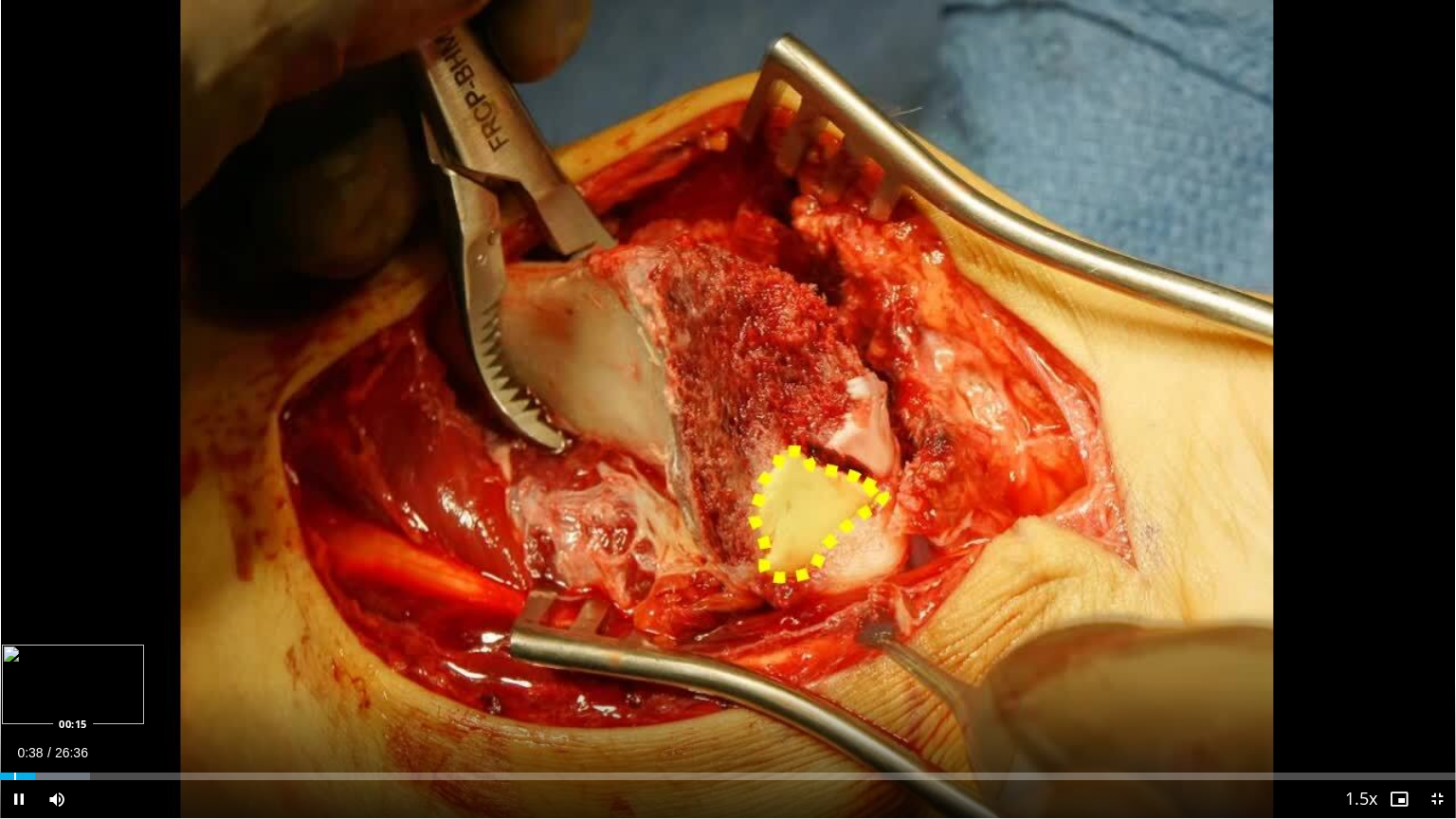 click at bounding box center [15, 776] 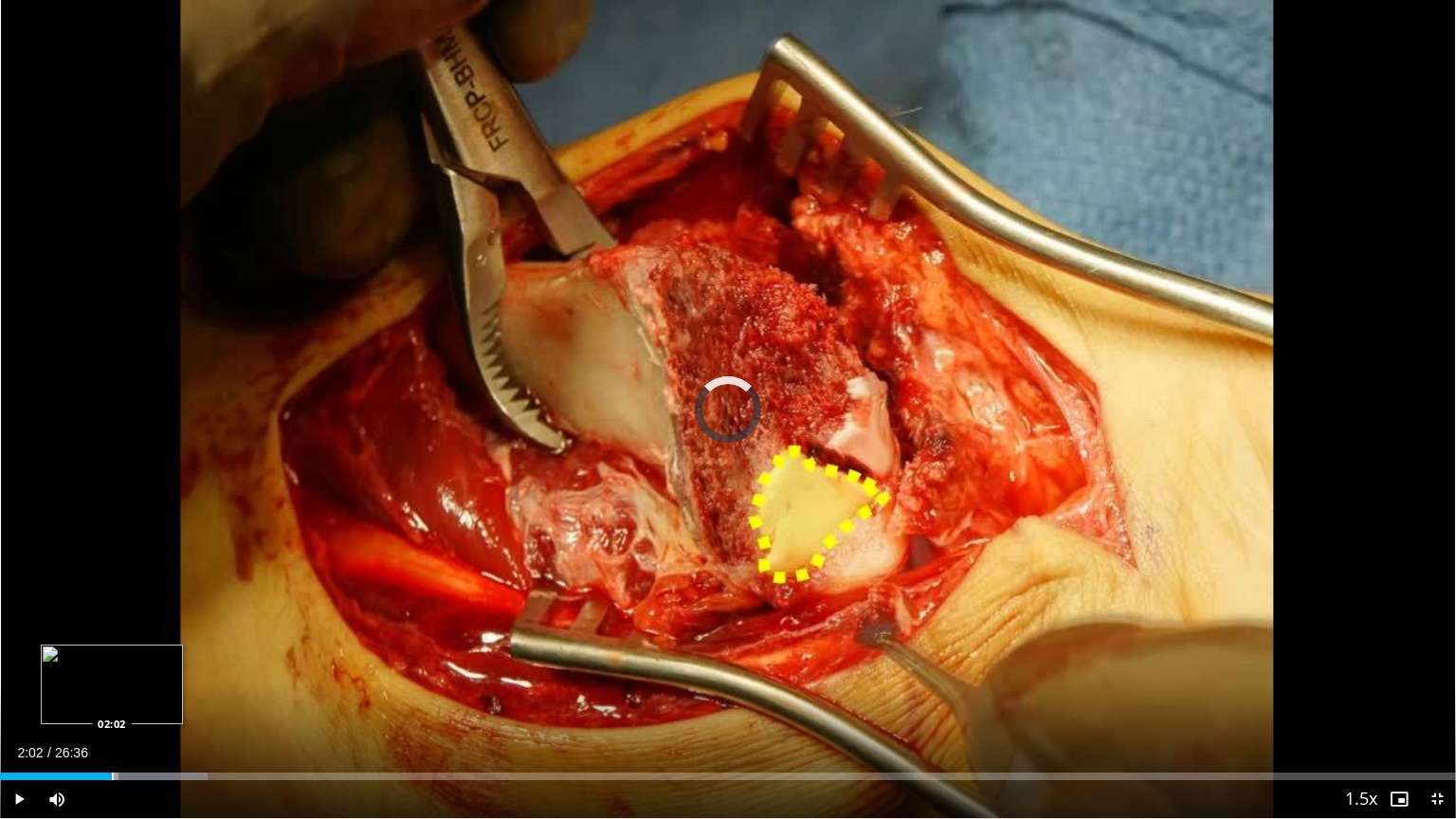 click at bounding box center (113, 776) 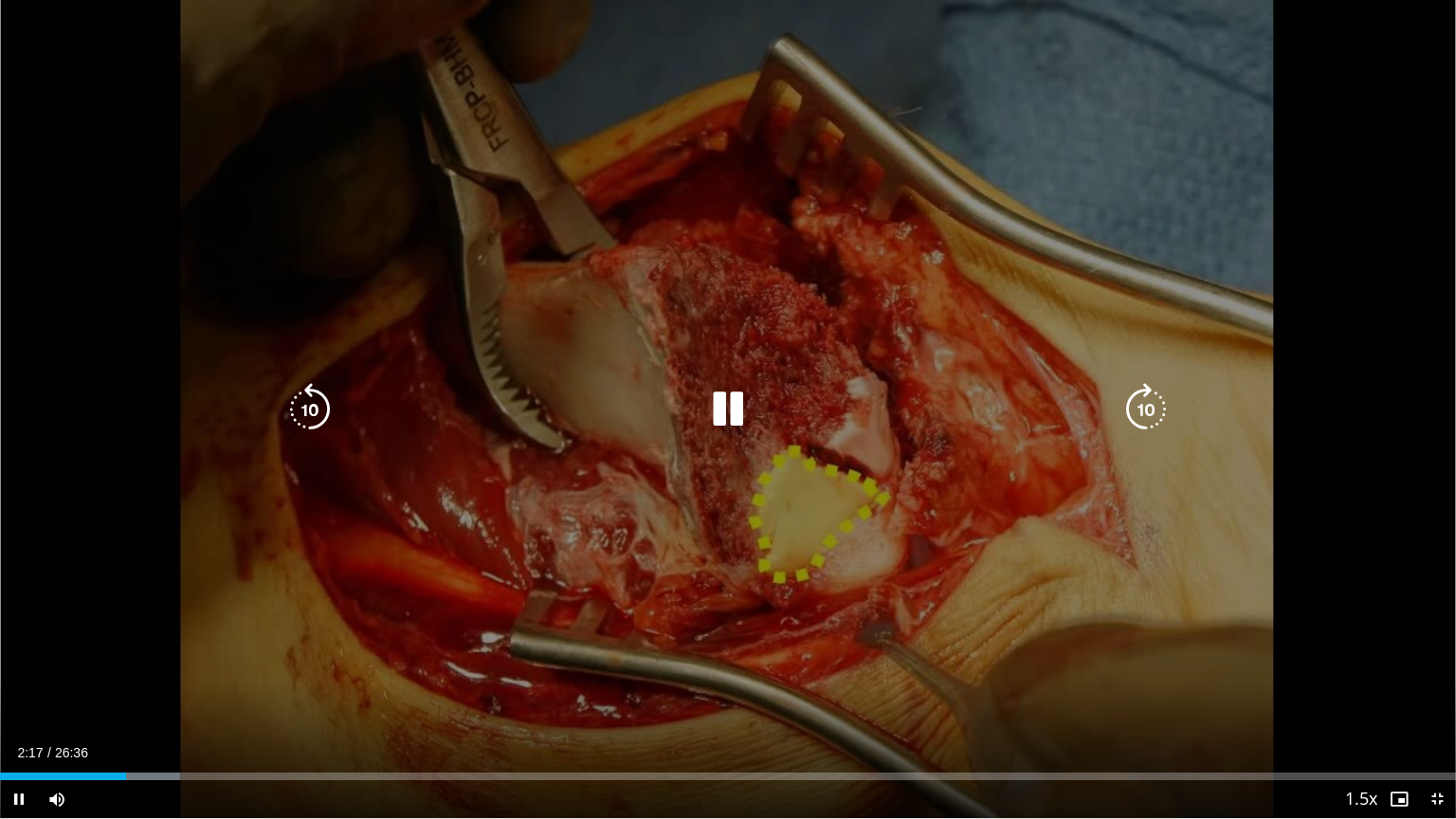 click at bounding box center (728, 410) 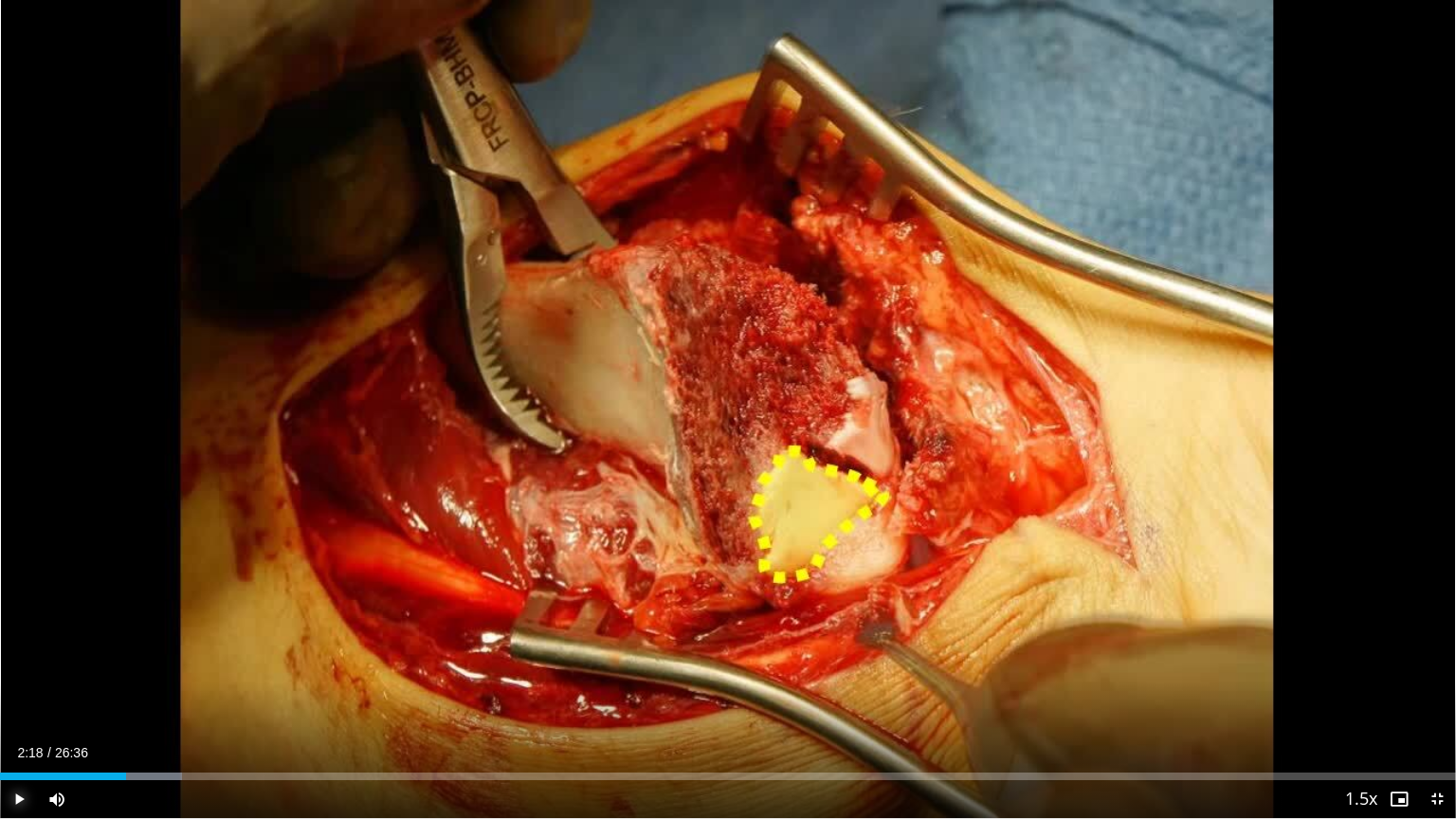 click at bounding box center [19, 799] 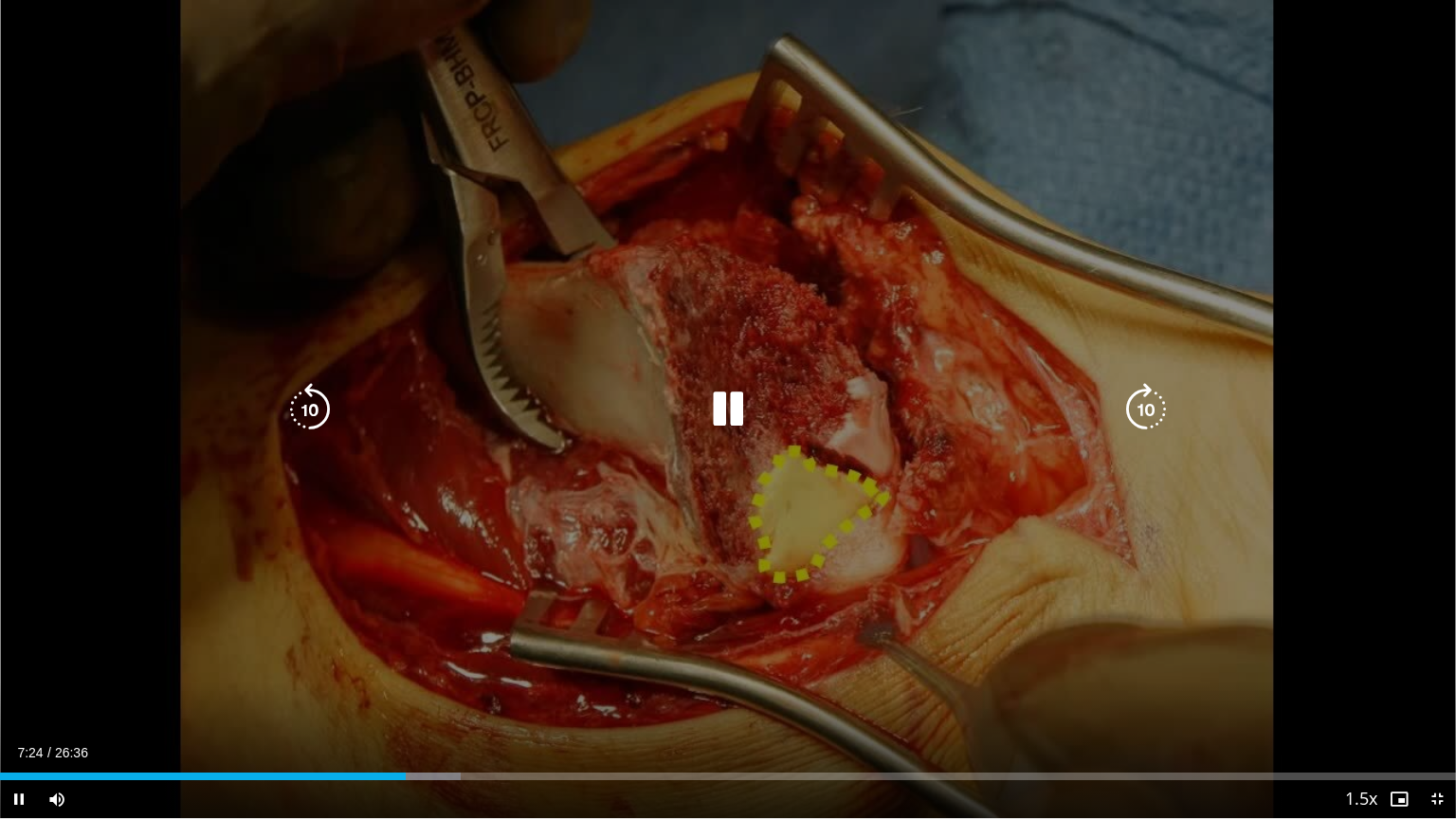click at bounding box center [310, 410] 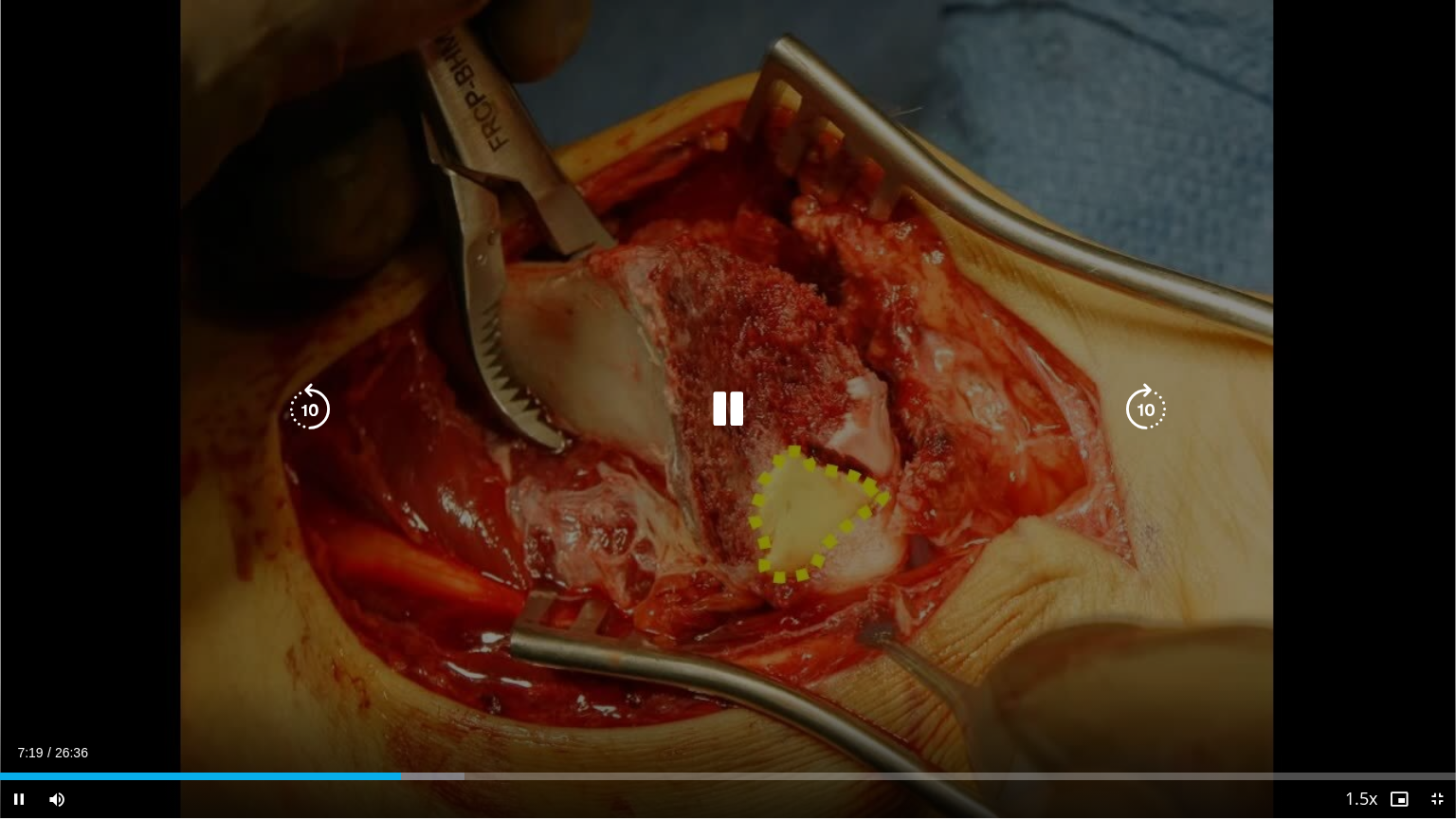 click at bounding box center [728, 410] 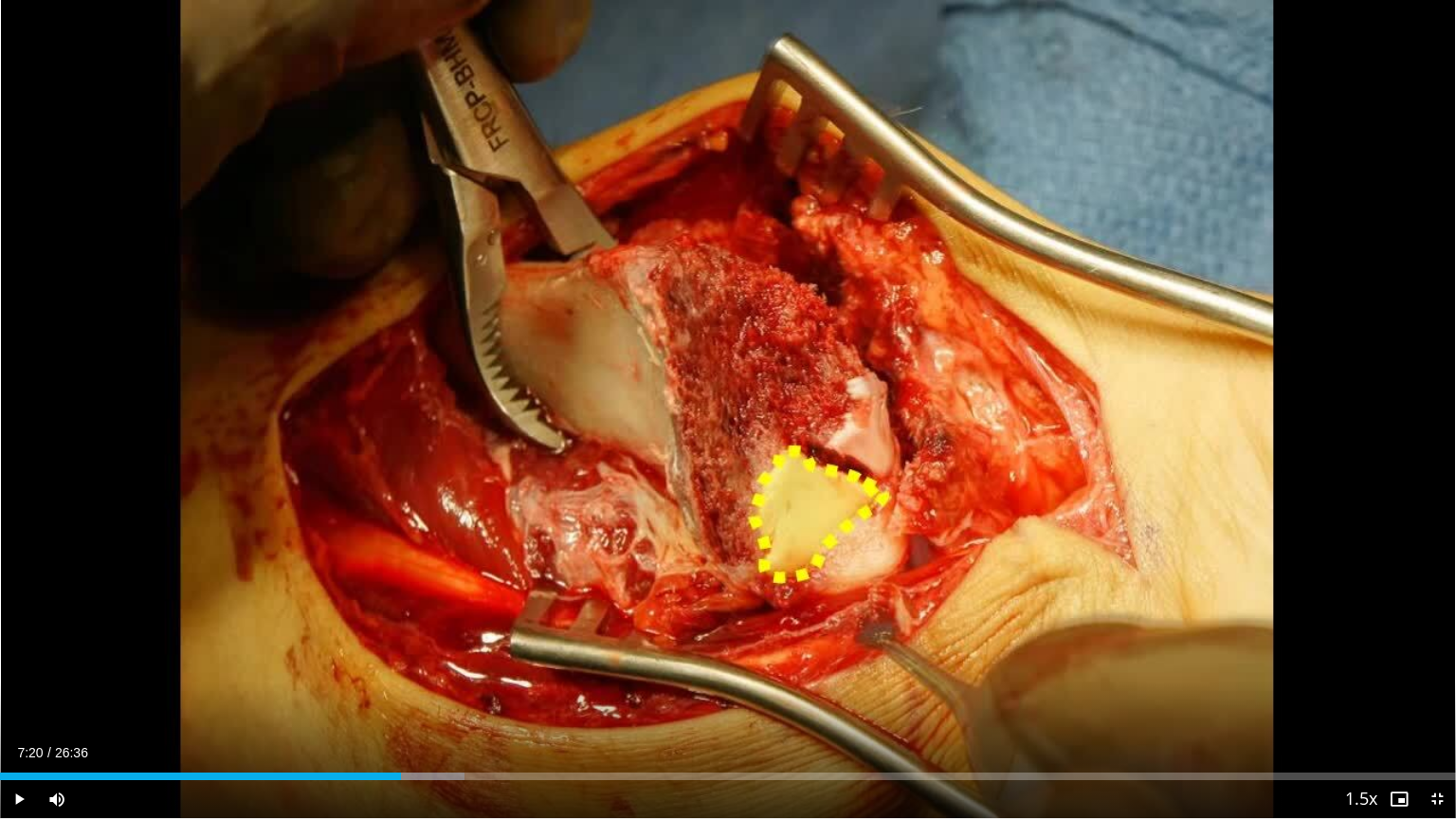 click on "10 seconds
Tap to unmute" at bounding box center [728, 409] 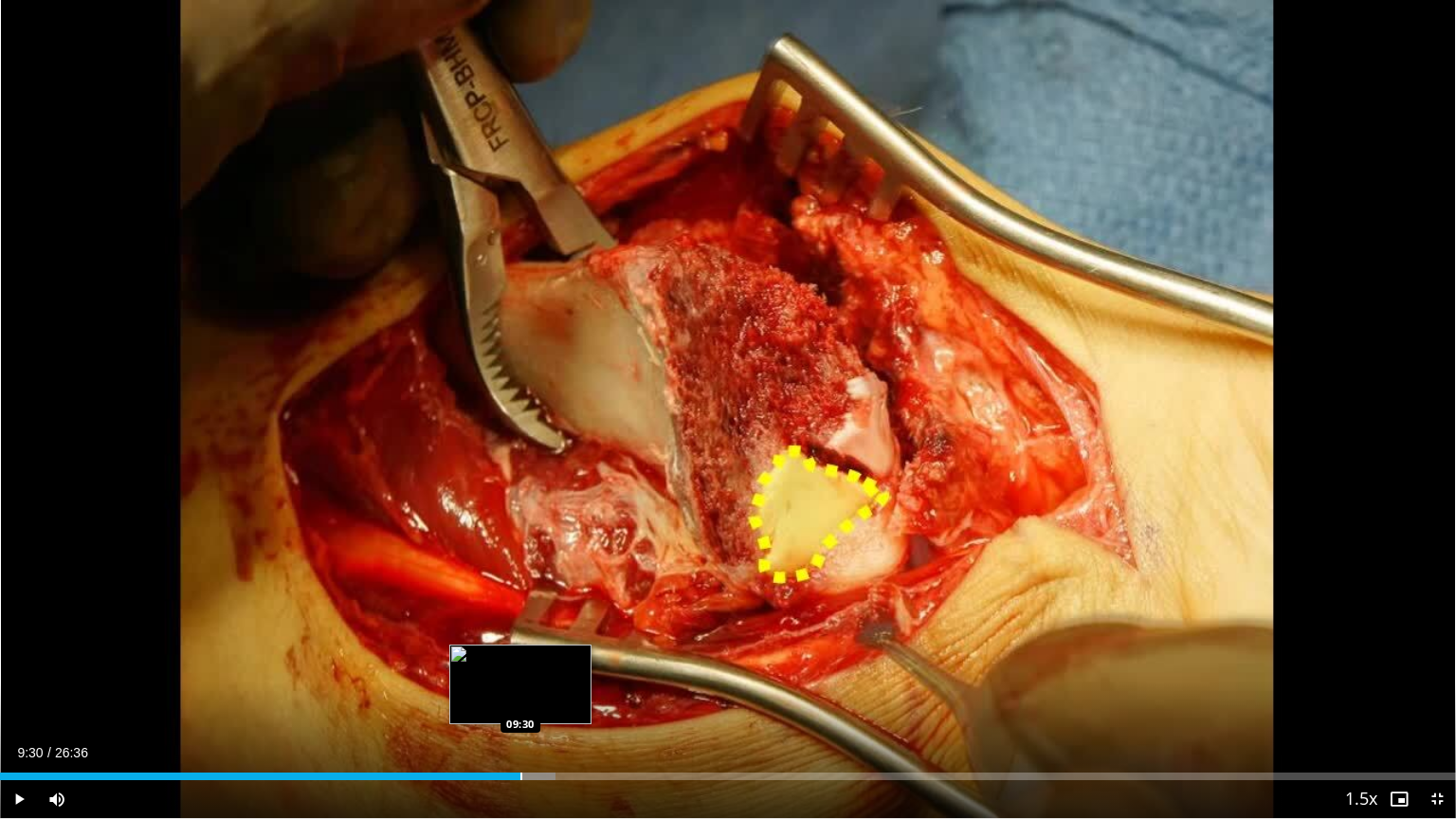 click at bounding box center (521, 776) 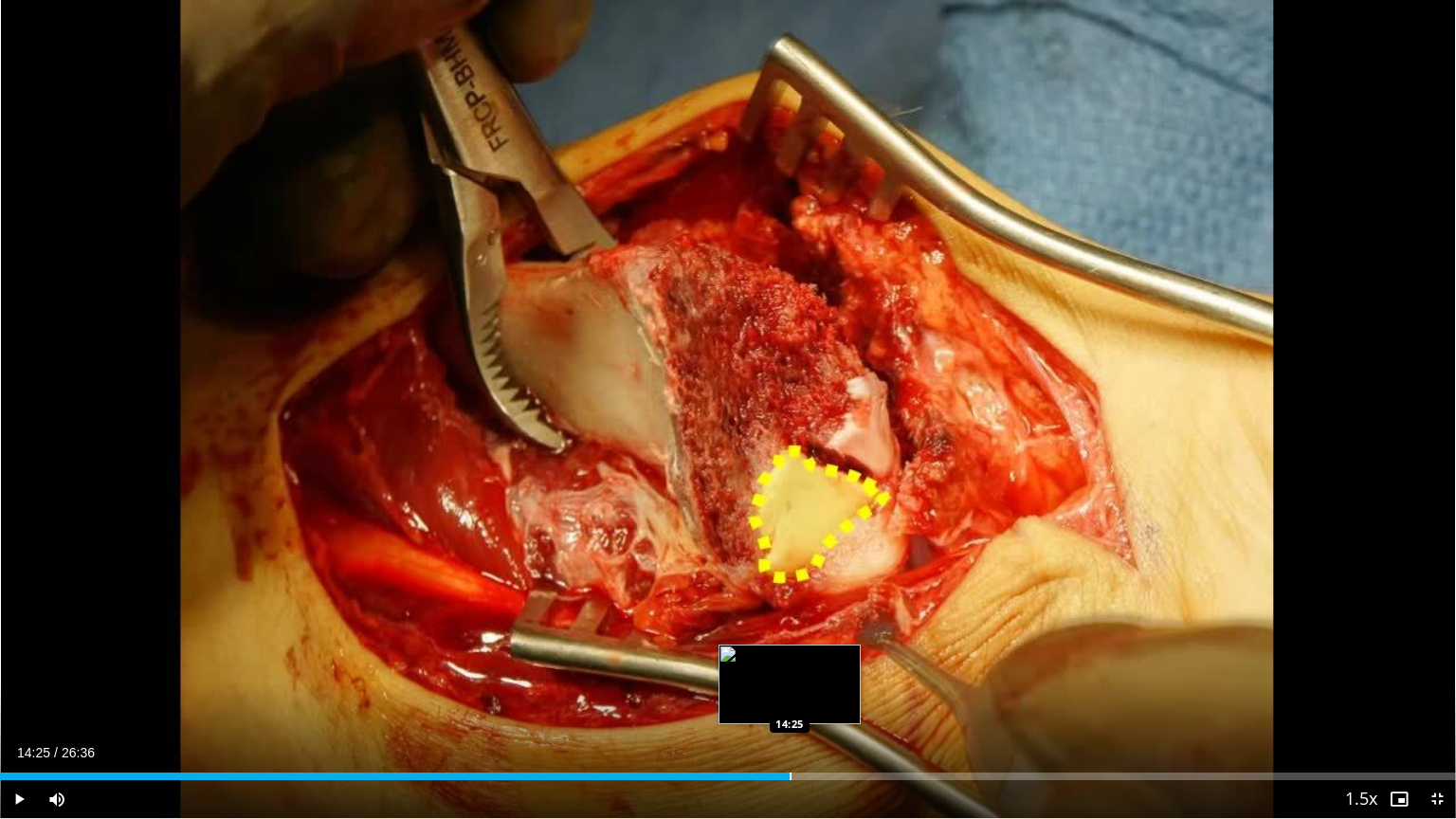 click at bounding box center (791, 776) 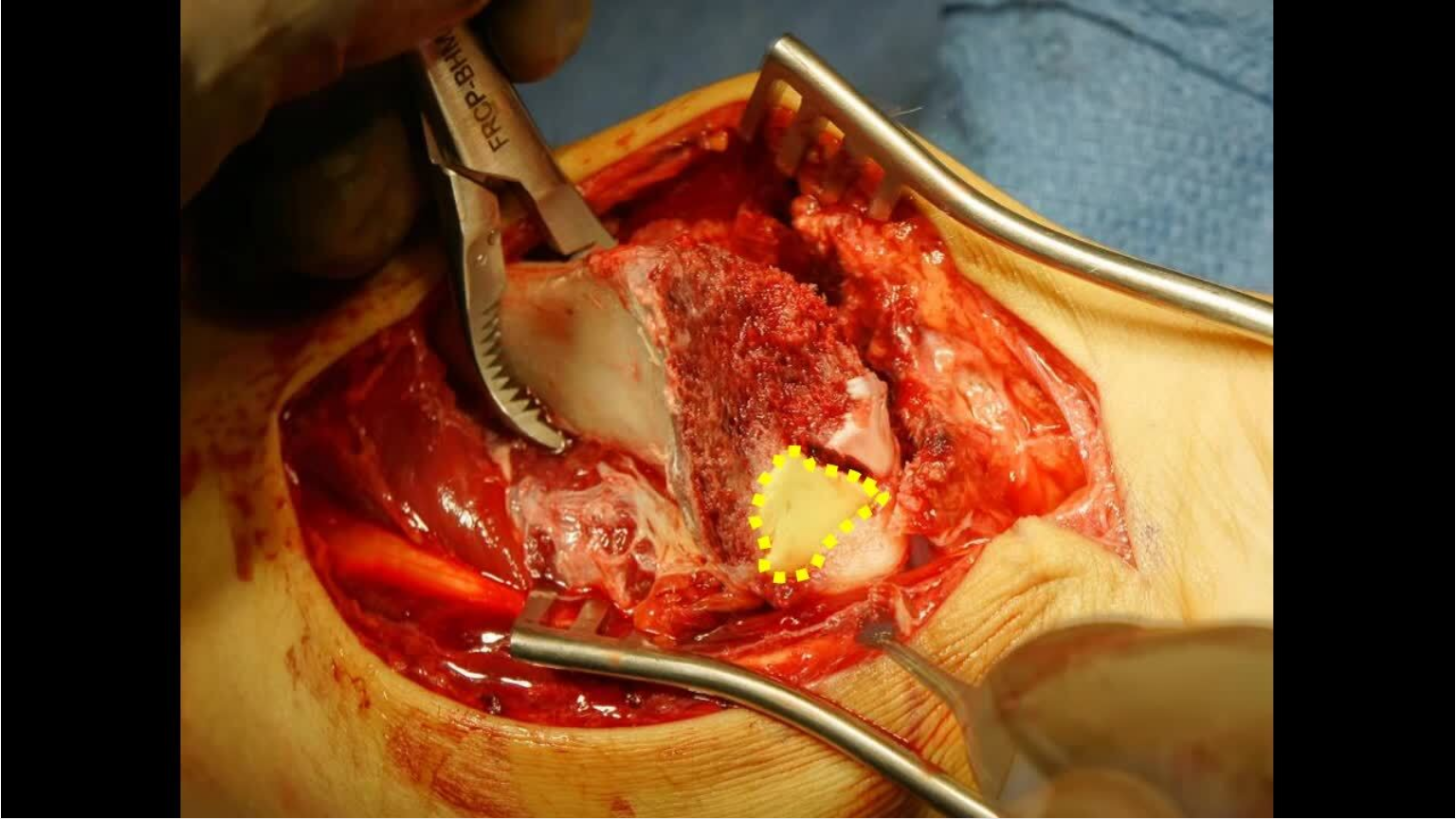 click on "**********" at bounding box center (728, 410) 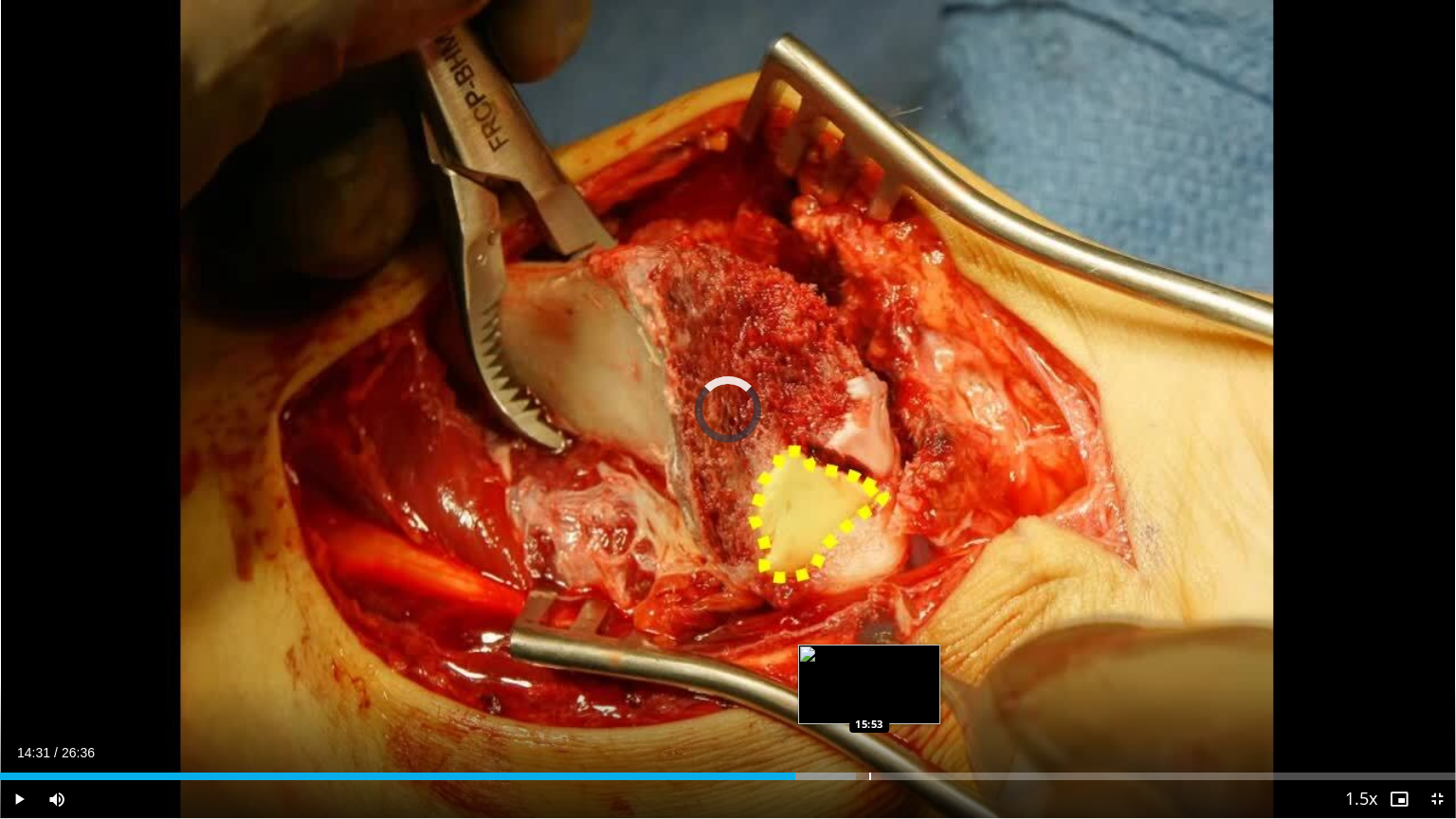 click at bounding box center [870, 776] 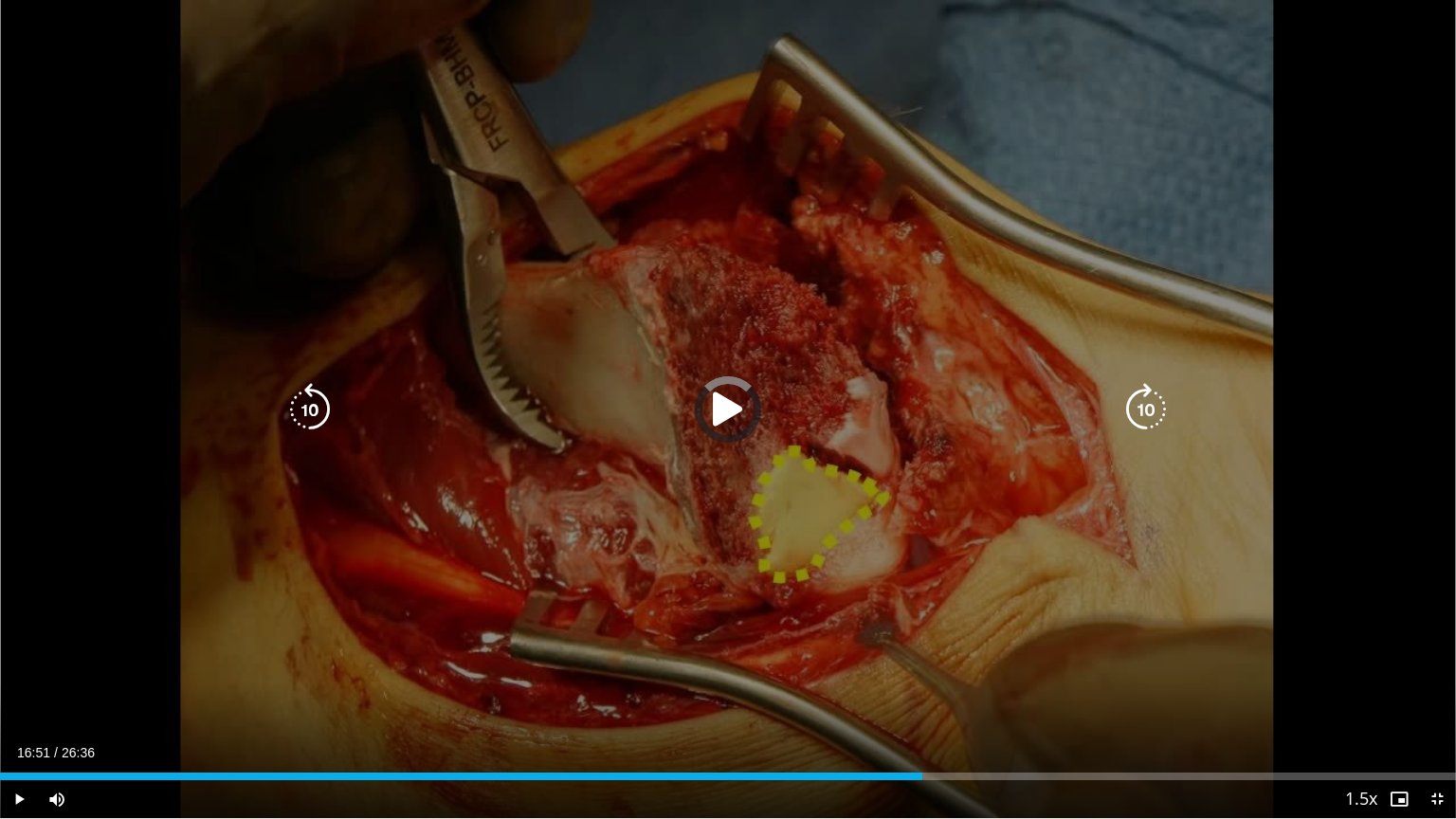 click on "Loaded :  62.01% 15:55 16:51" at bounding box center [728, 776] 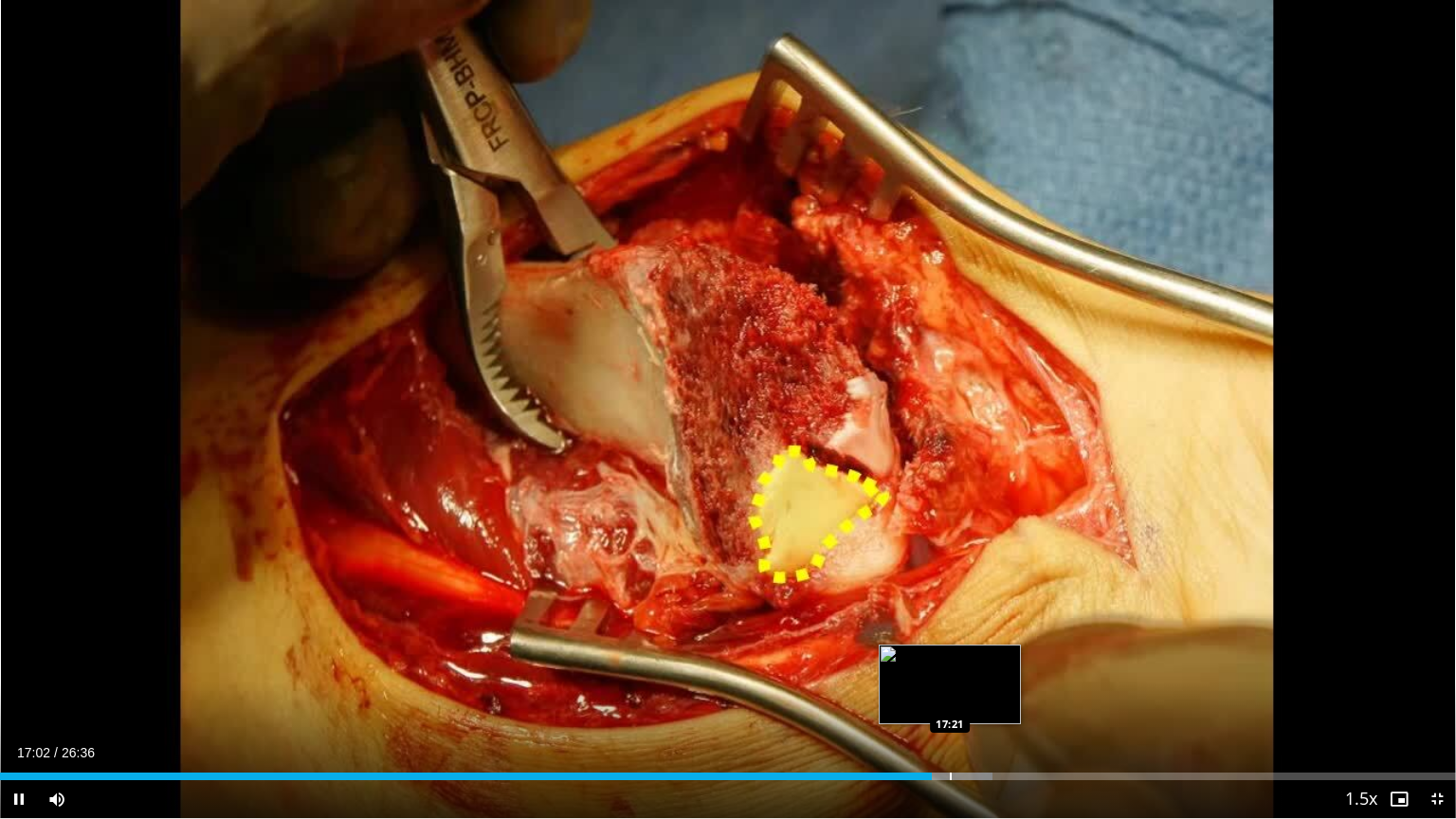 click on "**********" at bounding box center [728, 410] 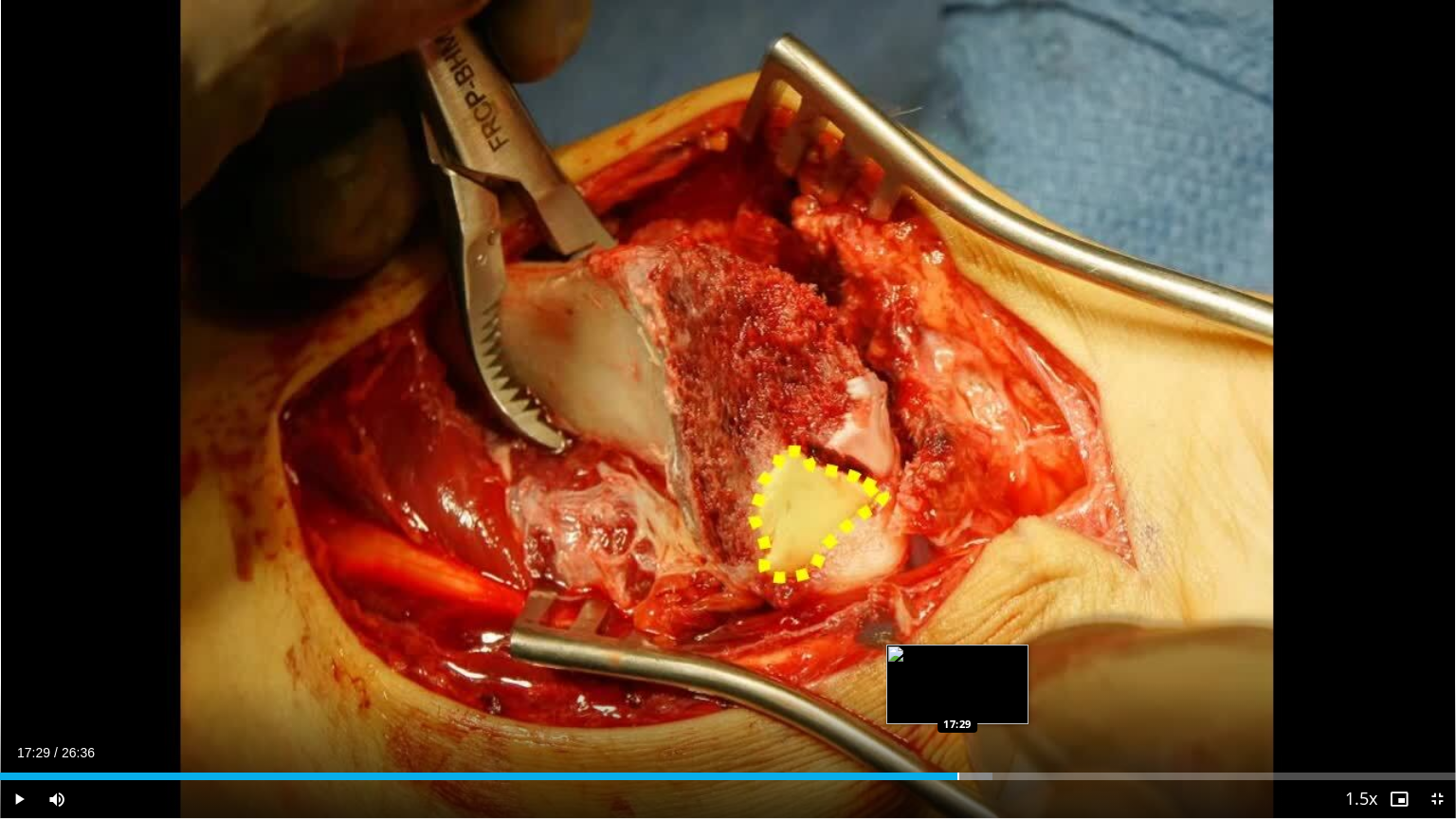 click at bounding box center (958, 776) 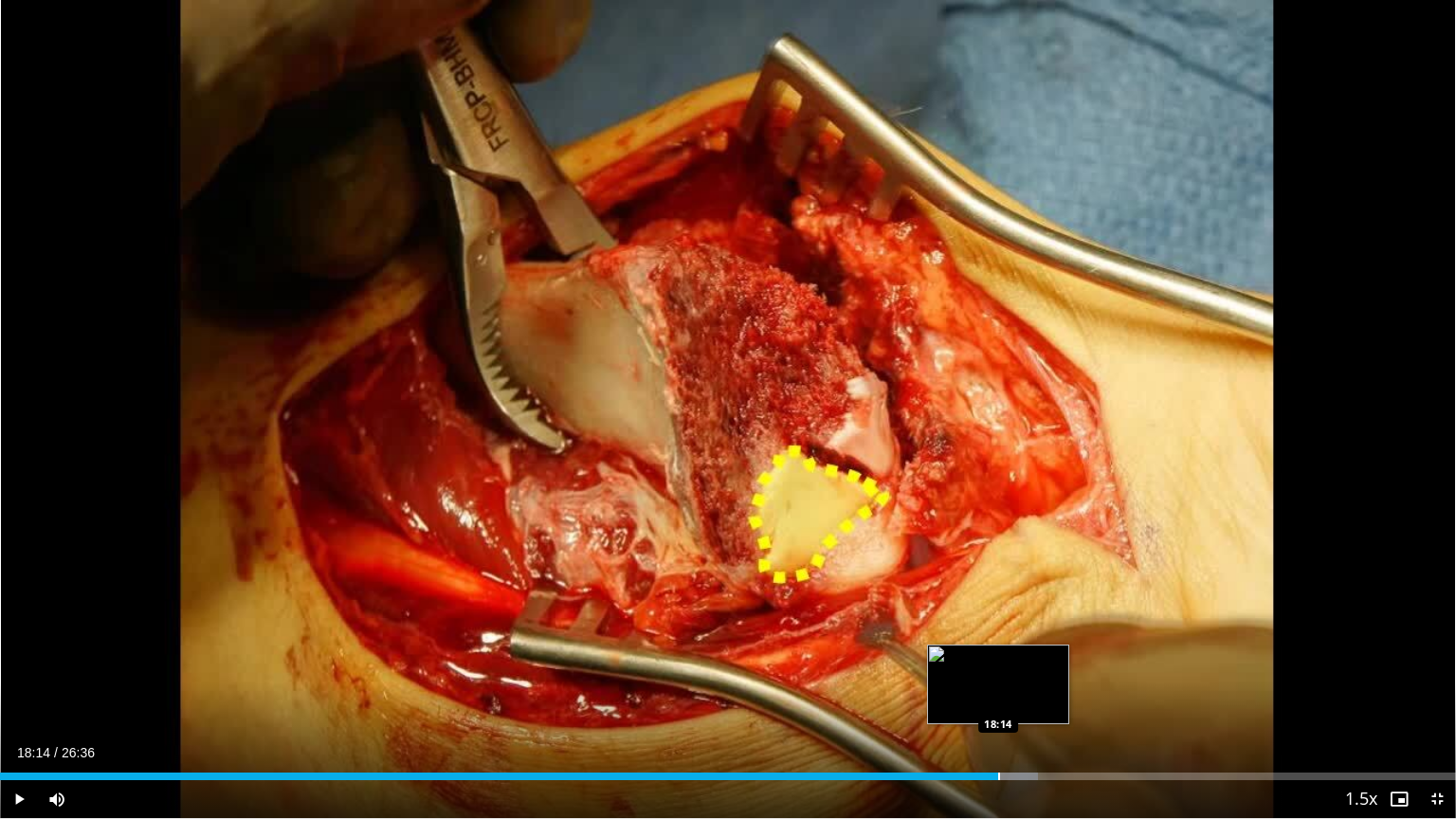 click at bounding box center [999, 776] 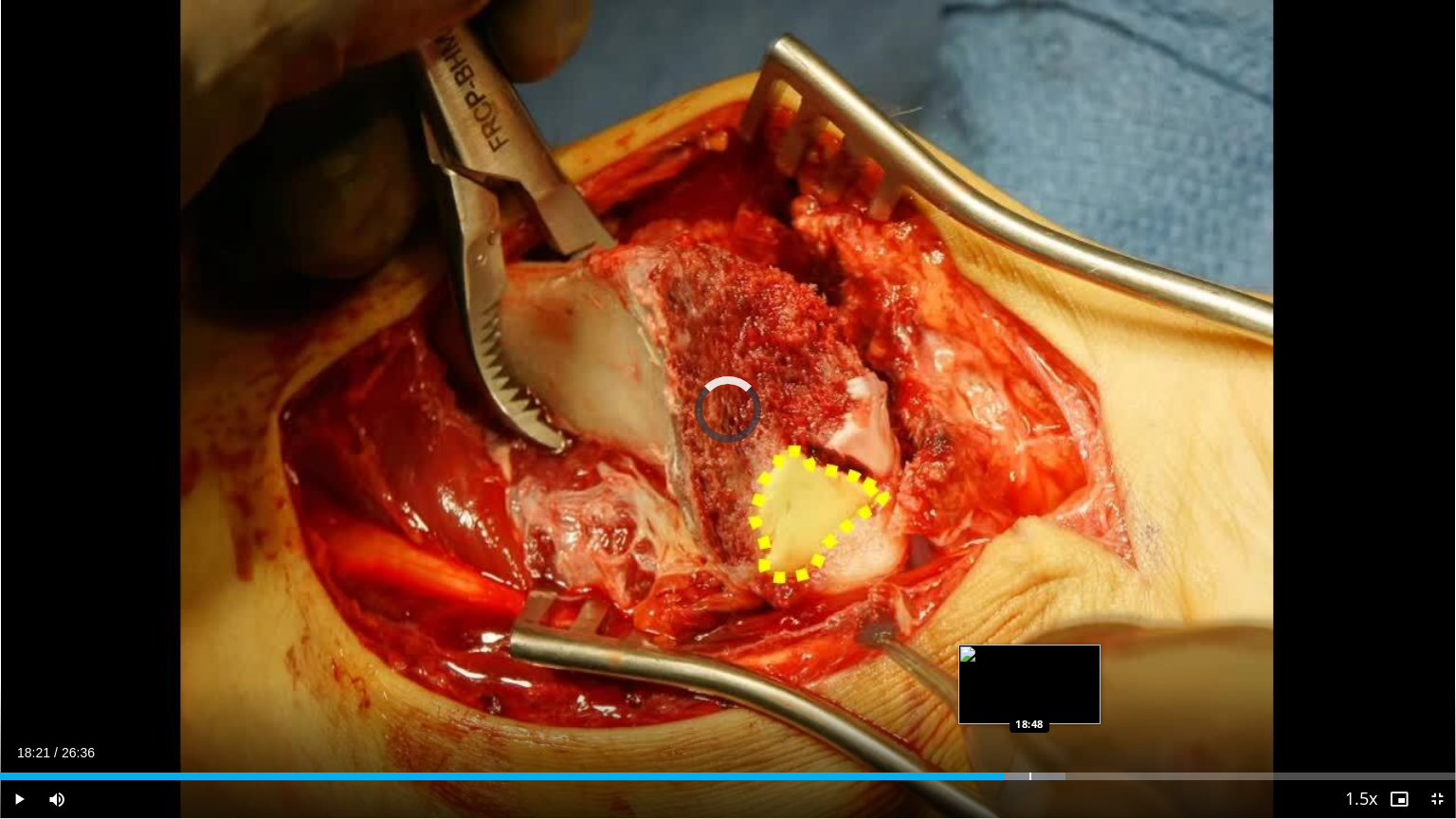 click on "Loaded :  73.16% 18:21 18:48" at bounding box center [728, 771] 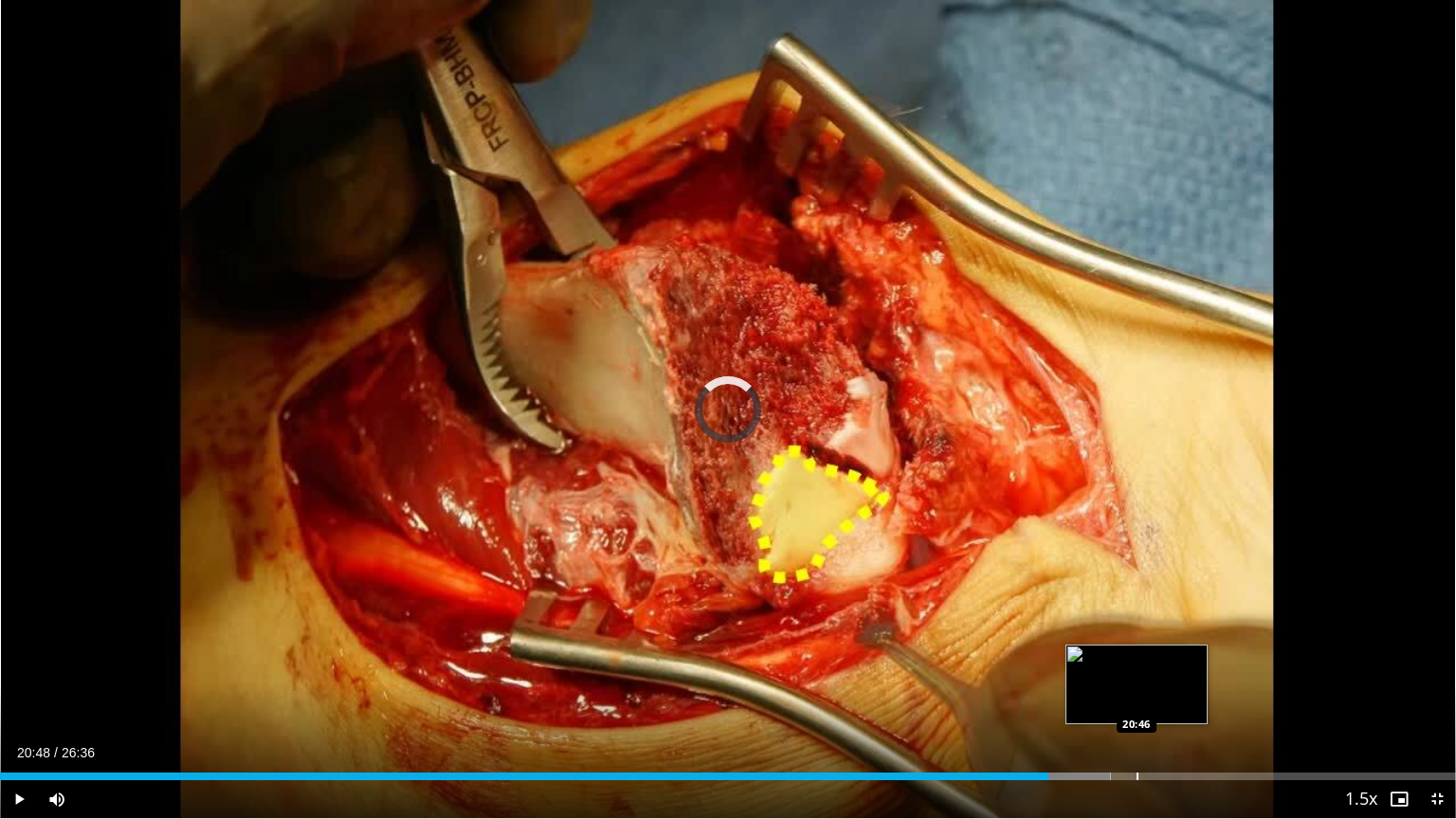 click at bounding box center (1138, 776) 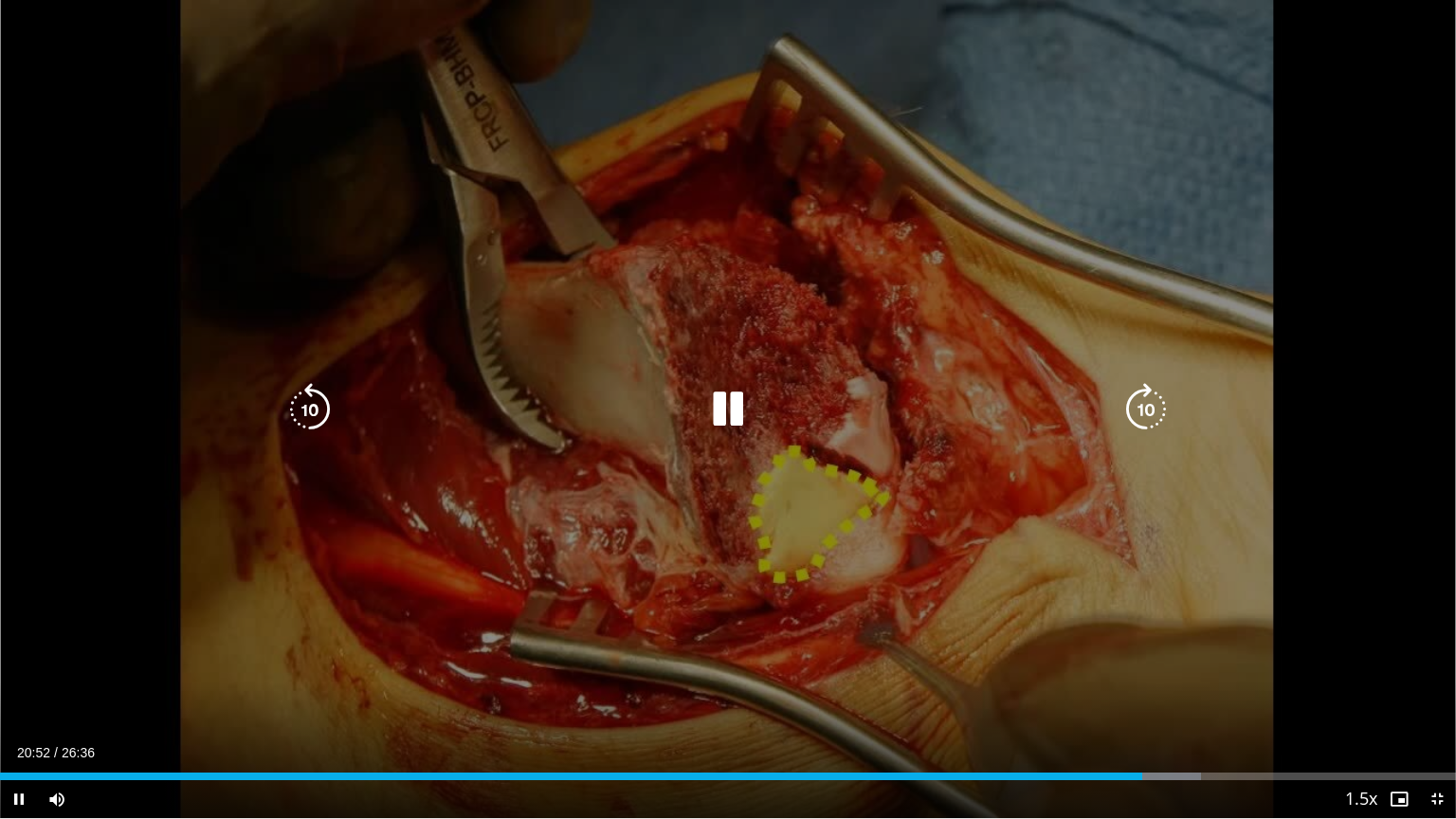 drag, startPoint x: 1190, startPoint y: 781, endPoint x: 1190, endPoint y: 768, distance: 13 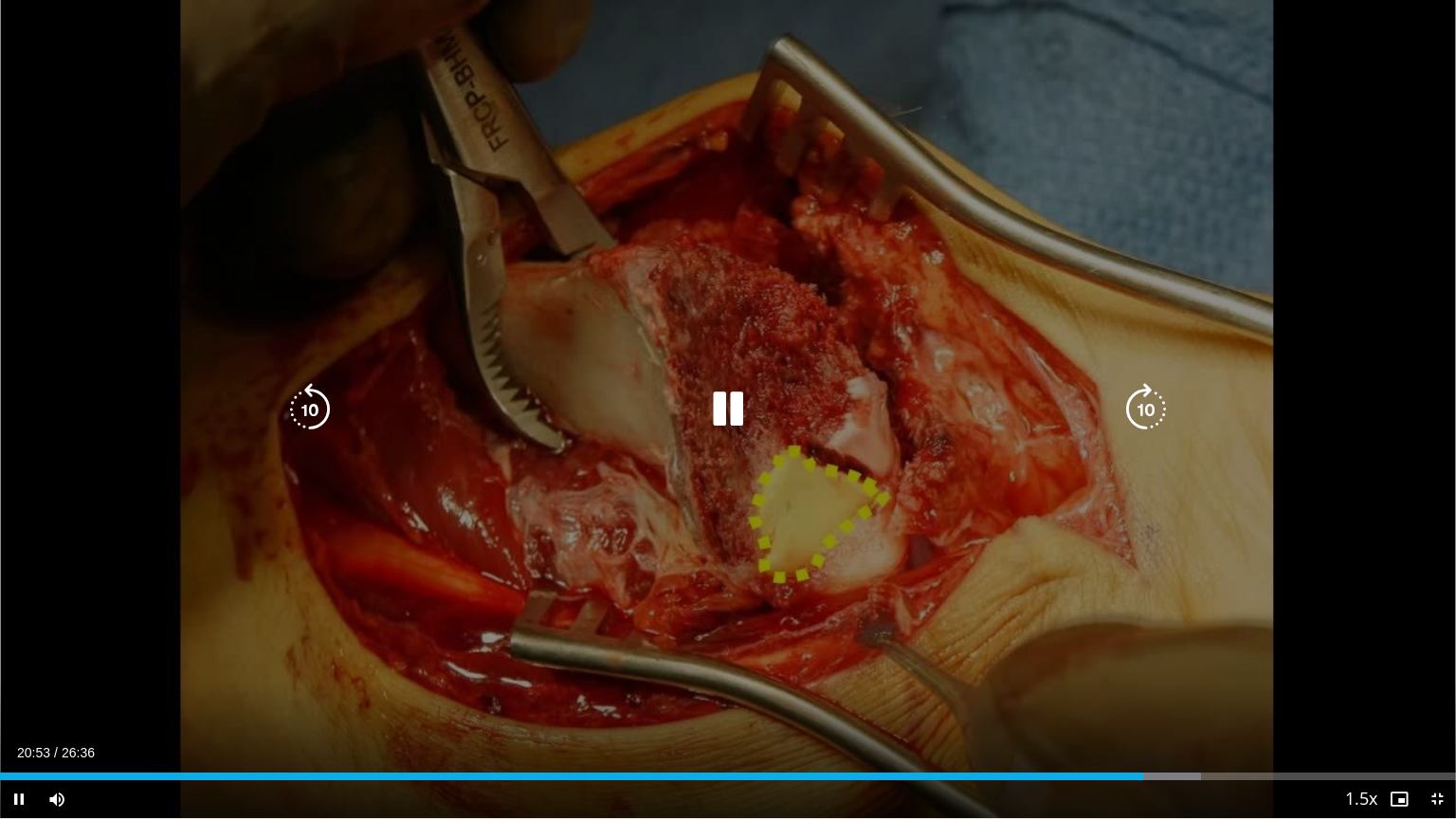 click on "**********" at bounding box center (728, 410) 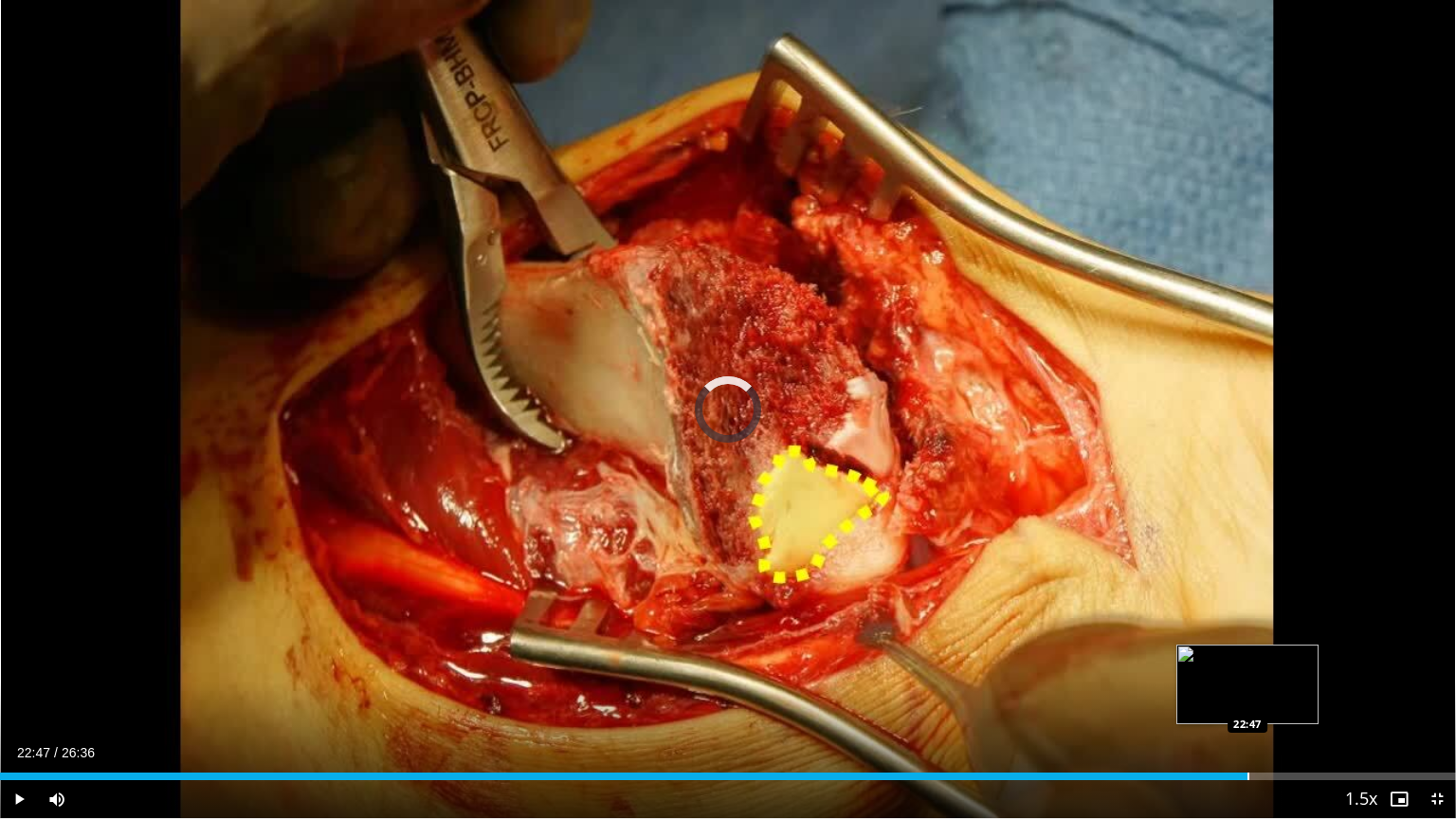 click at bounding box center (1248, 776) 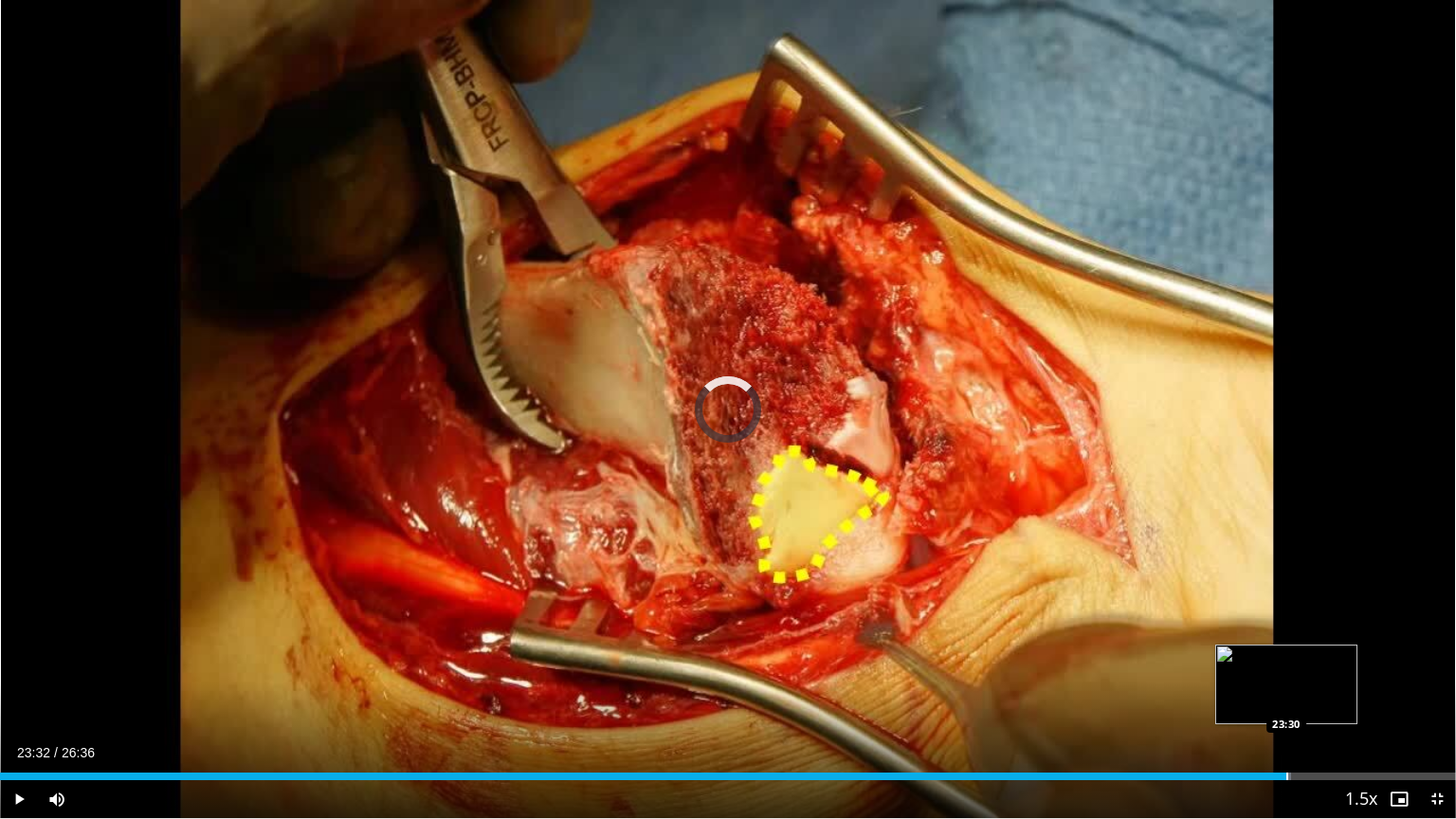 click on "Loaded :  88.67% 23:32 23:30" at bounding box center (728, 771) 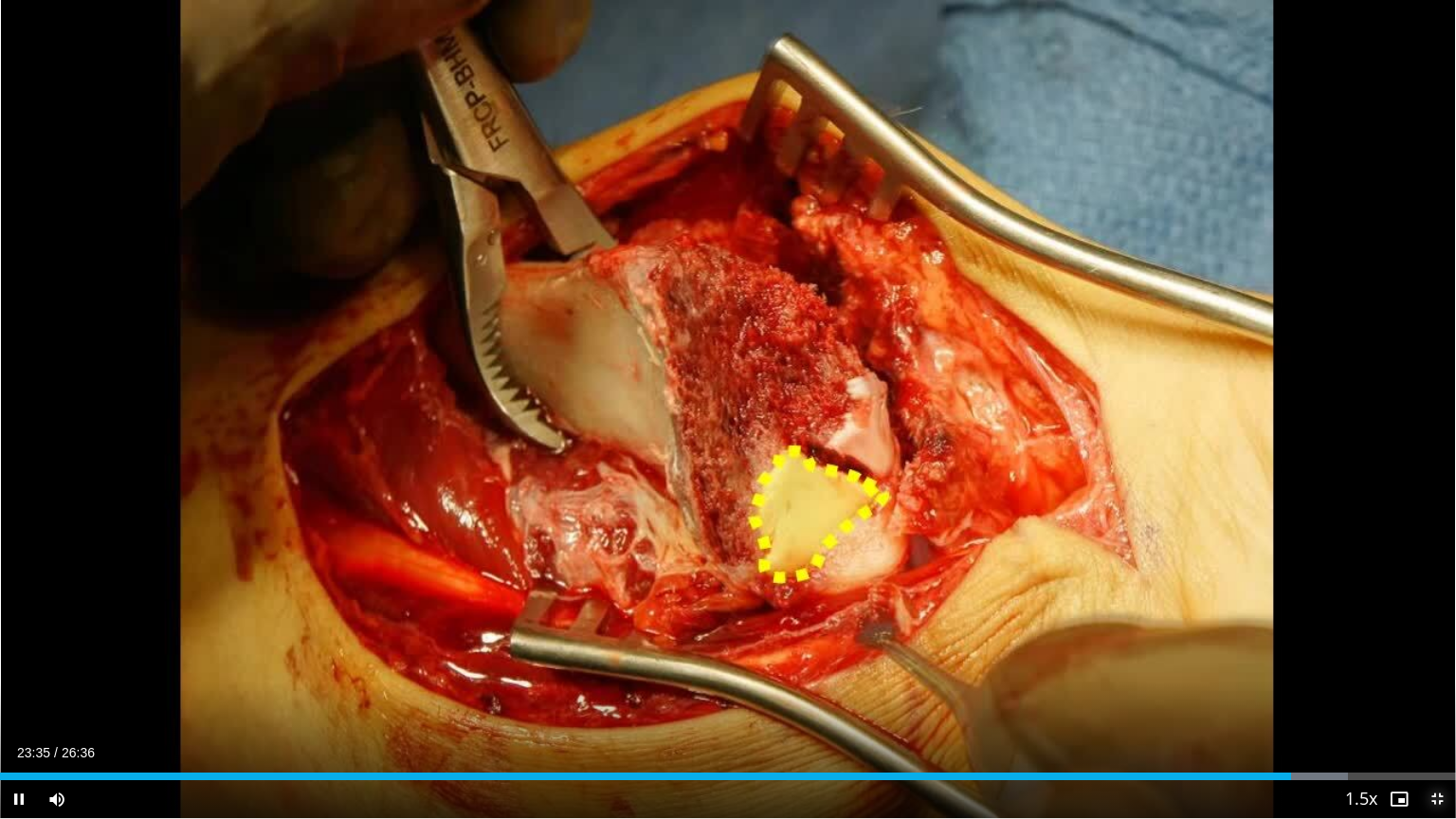 click at bounding box center [1437, 799] 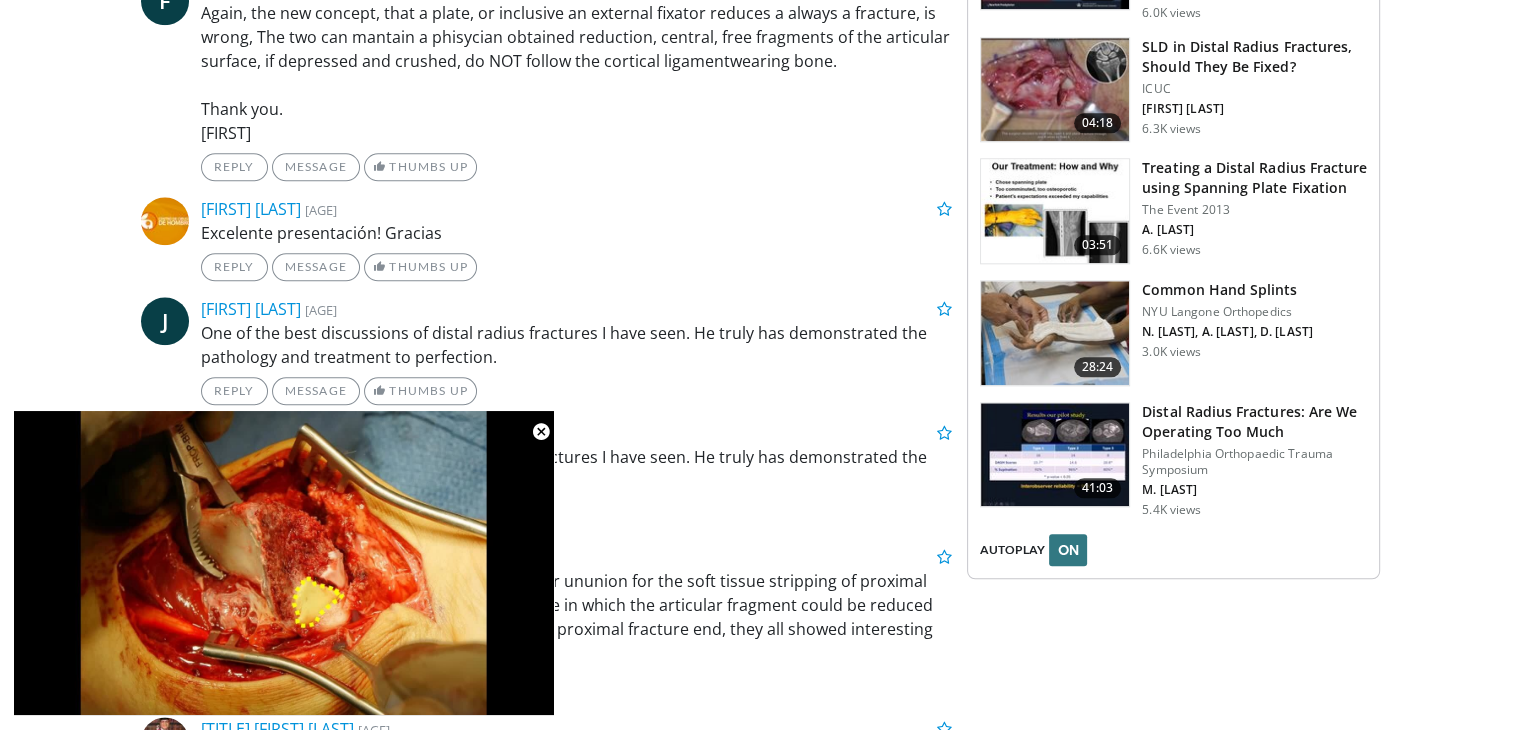 scroll, scrollTop: 2292, scrollLeft: 0, axis: vertical 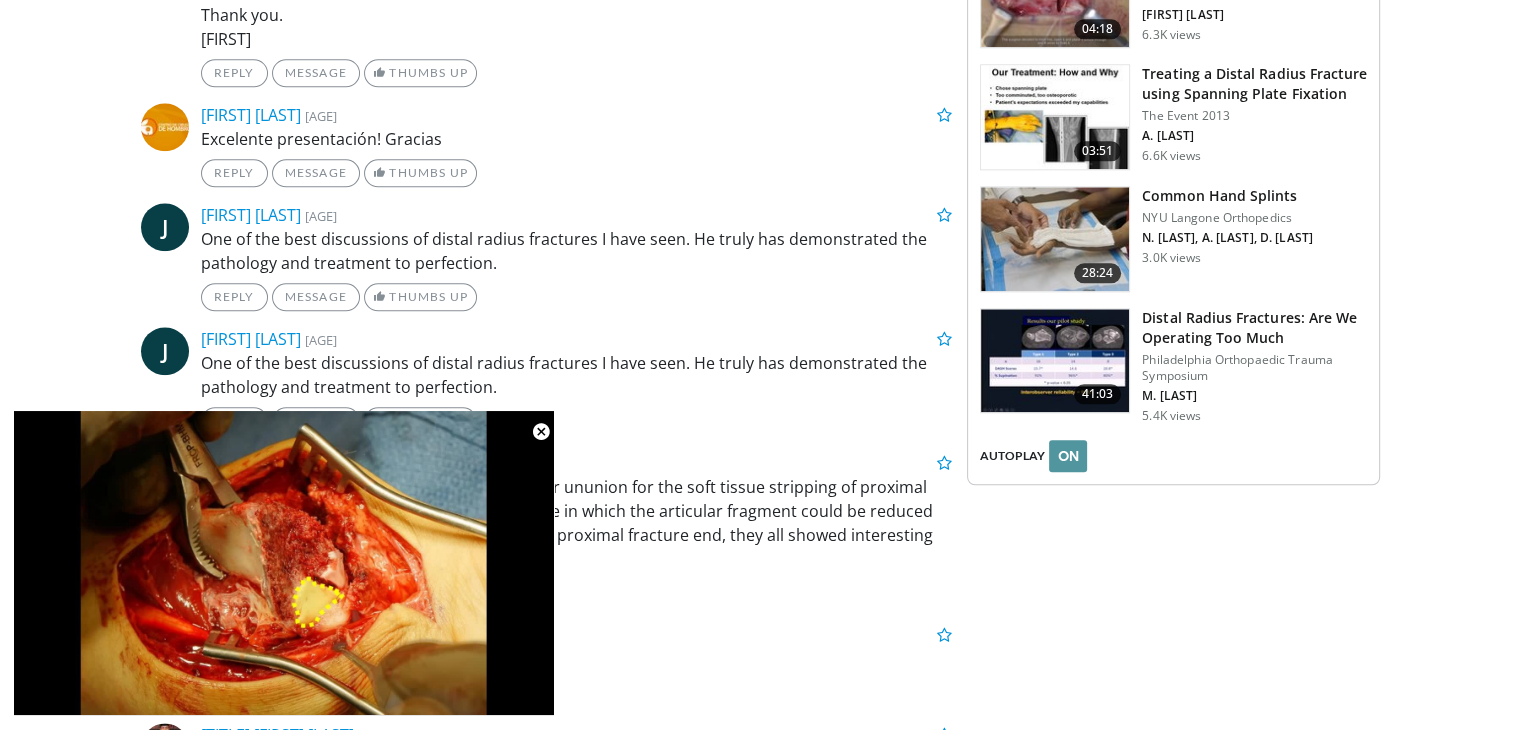 click on "ON" at bounding box center [1068, 456] 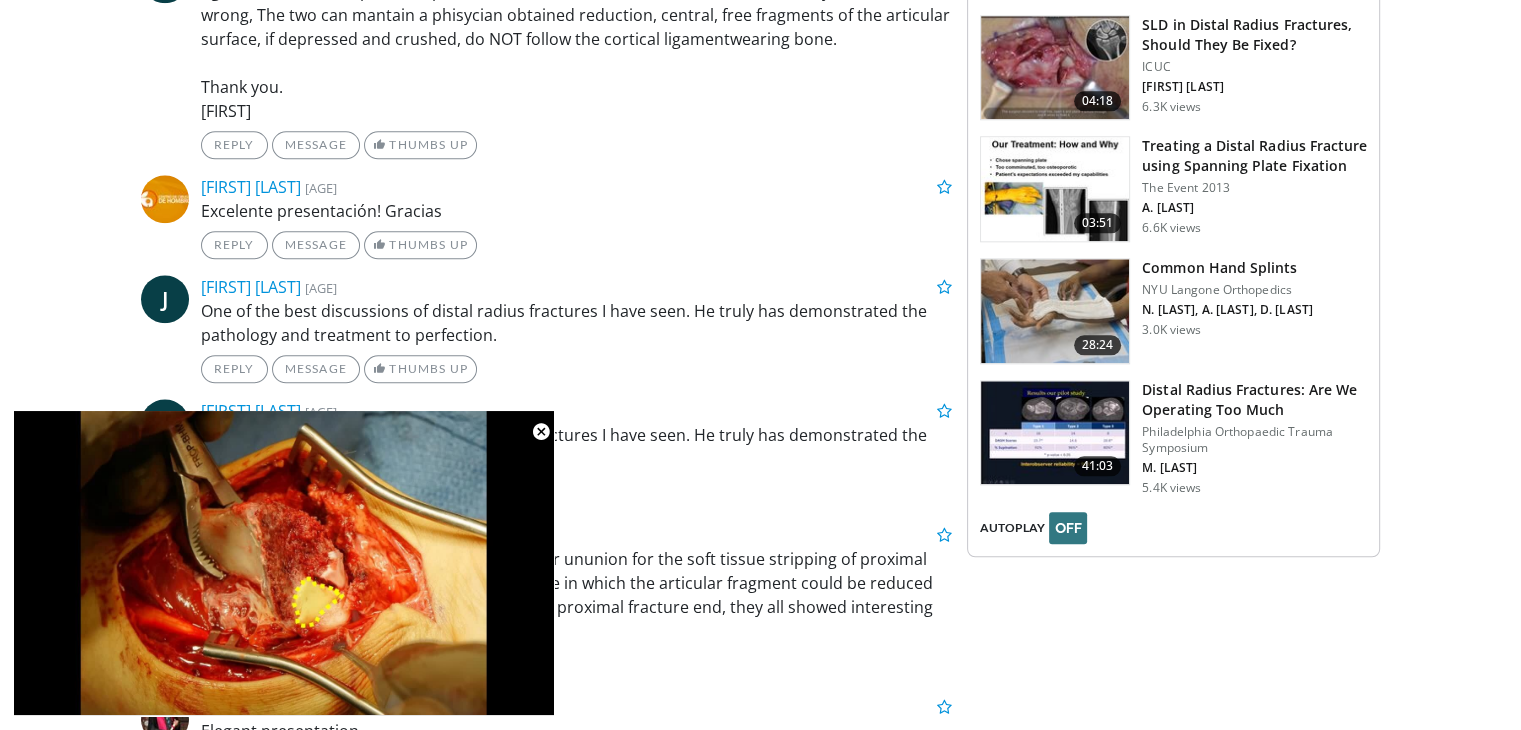 scroll, scrollTop: 2212, scrollLeft: 0, axis: vertical 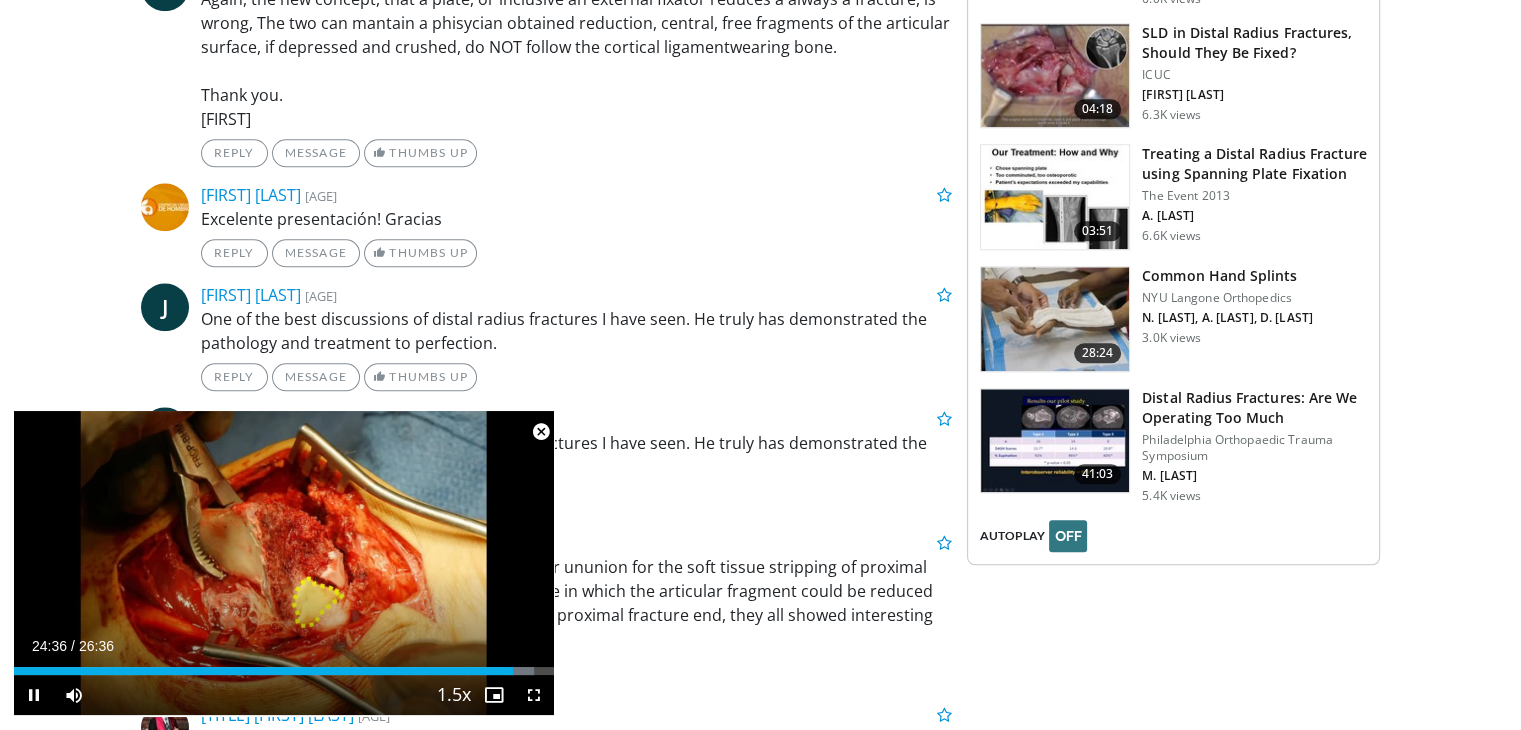 click at bounding box center [541, 432] 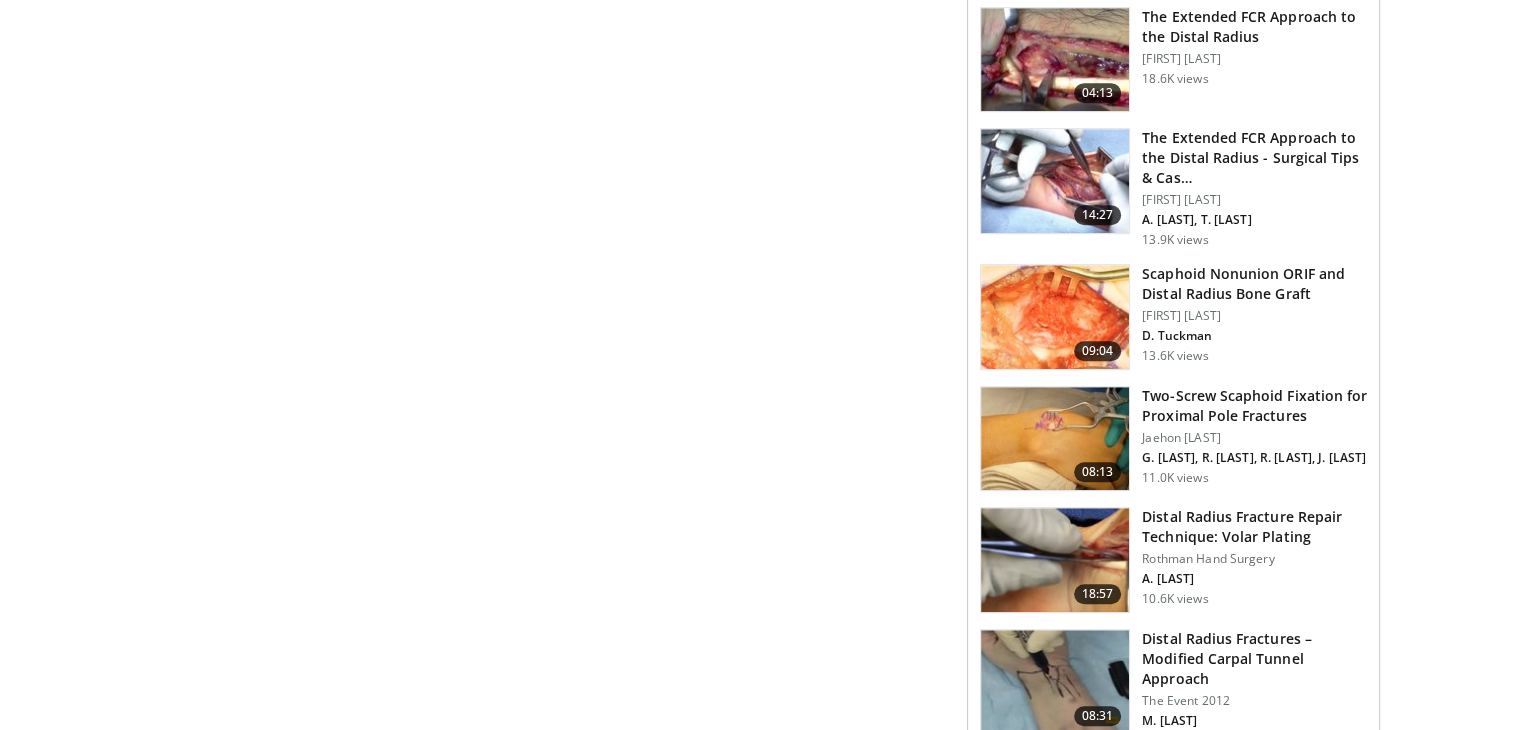 scroll, scrollTop: 1040, scrollLeft: 0, axis: vertical 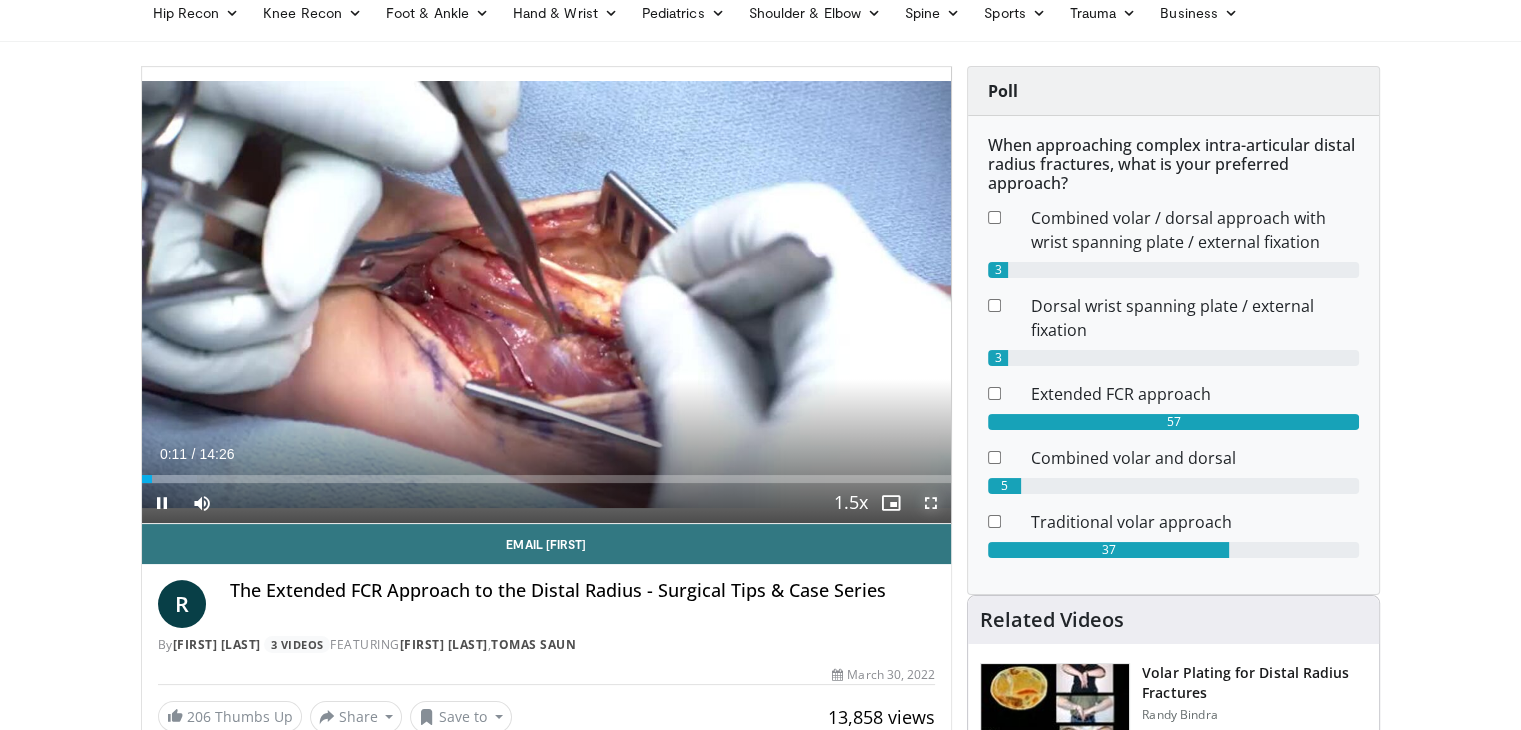 click at bounding box center (931, 503) 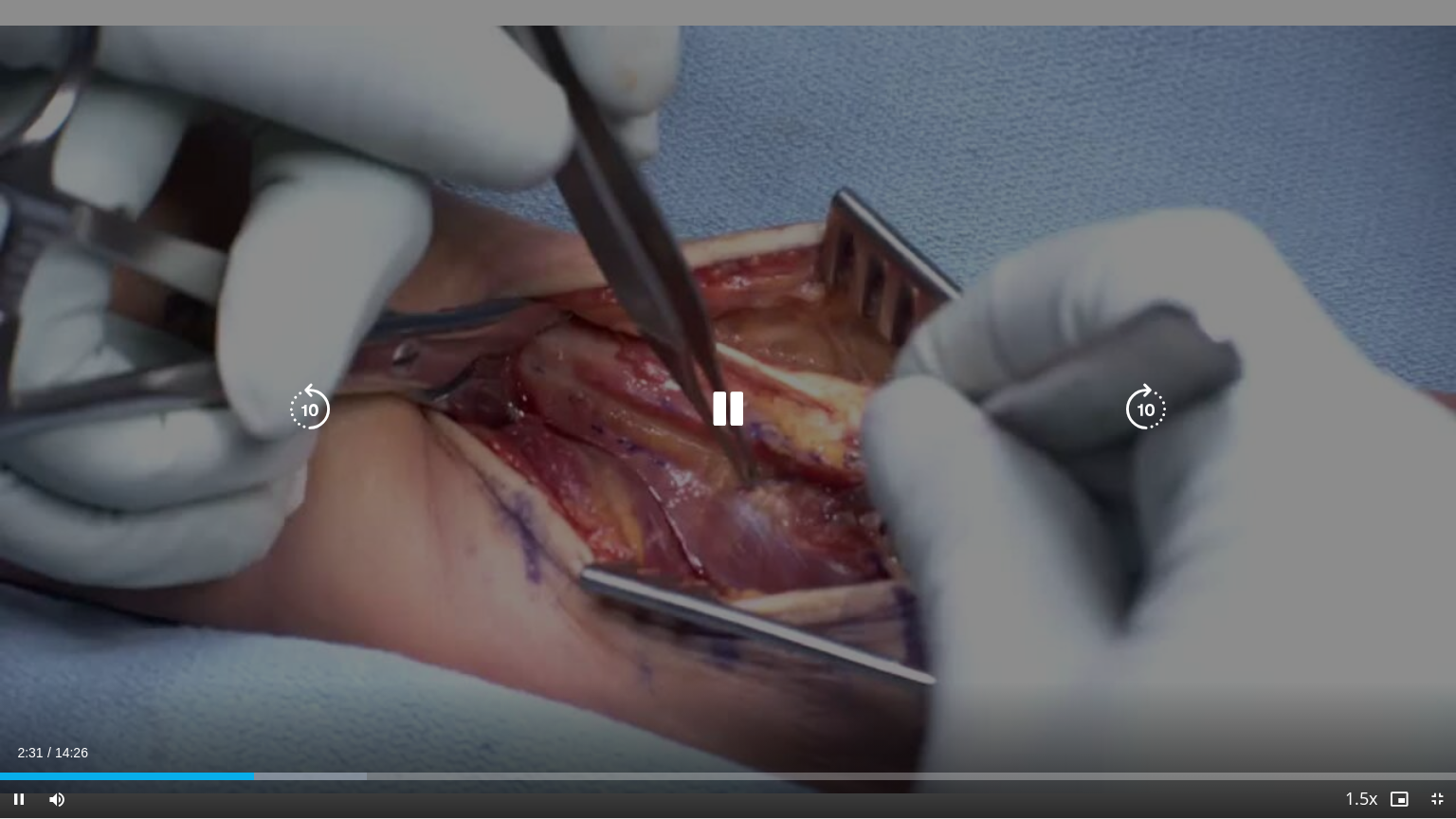 click at bounding box center [1146, 410] 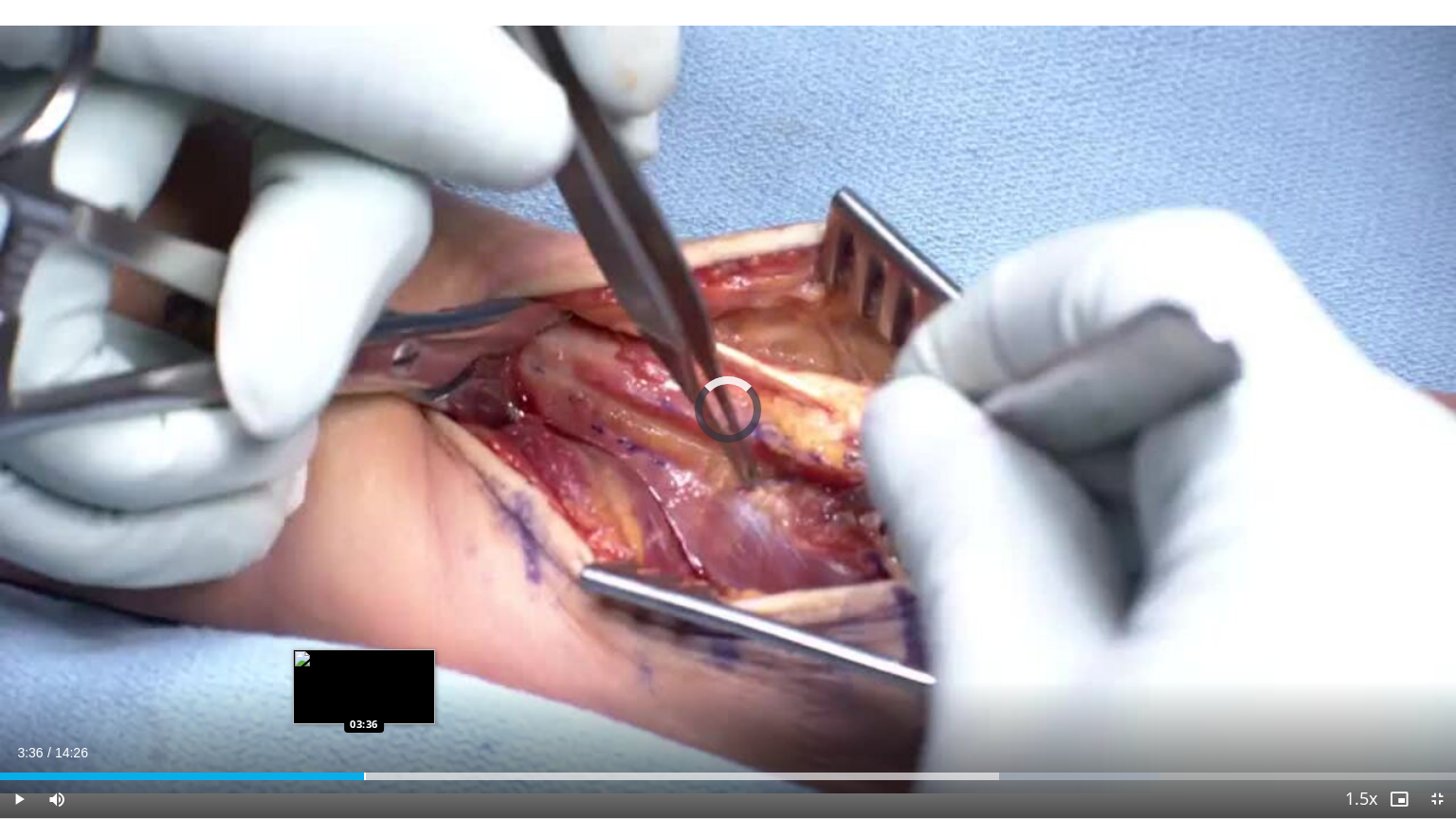 click on "Loaded :  79.62% 10:26 03:36" at bounding box center (728, 771) 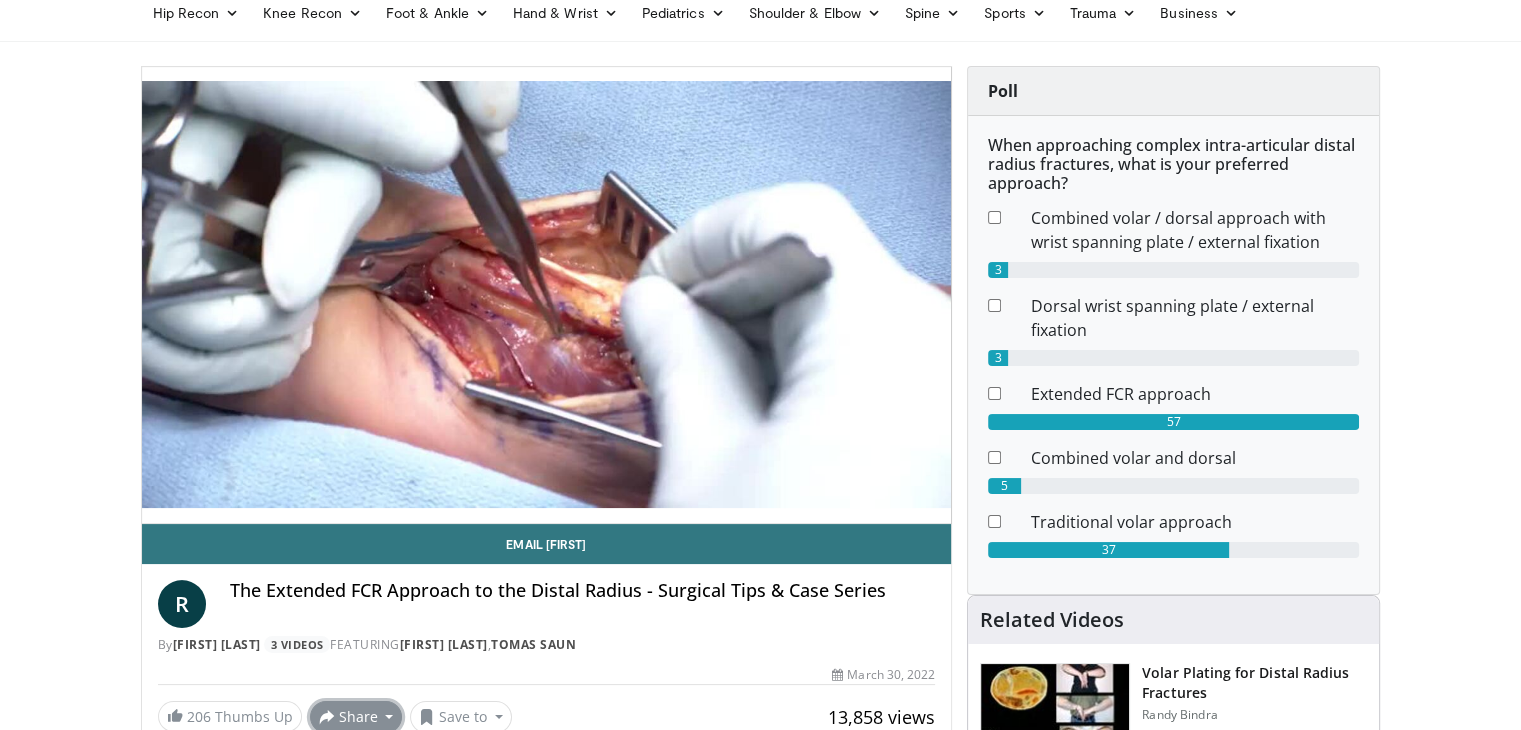 click on "Share" at bounding box center [356, 717] 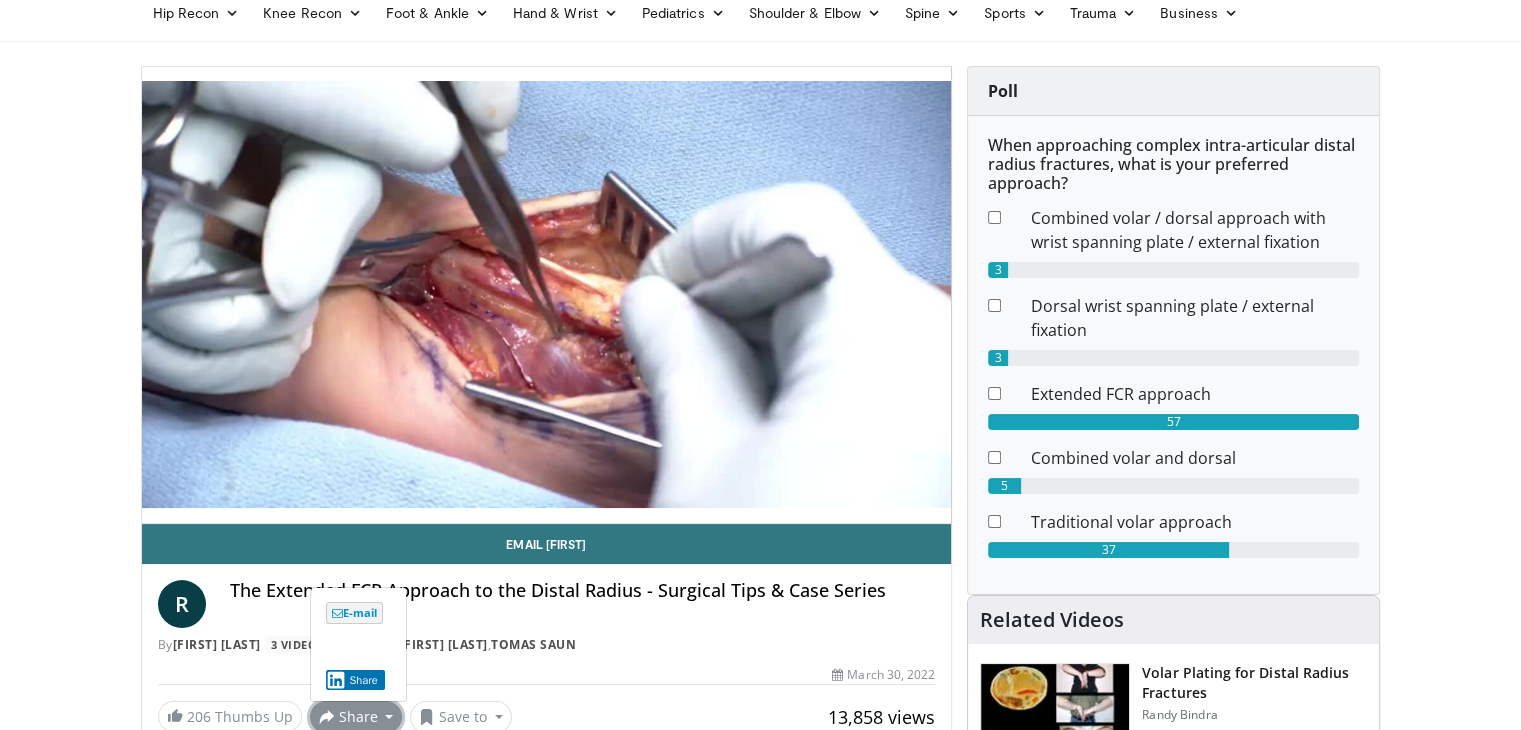 scroll, scrollTop: 29, scrollLeft: 0, axis: vertical 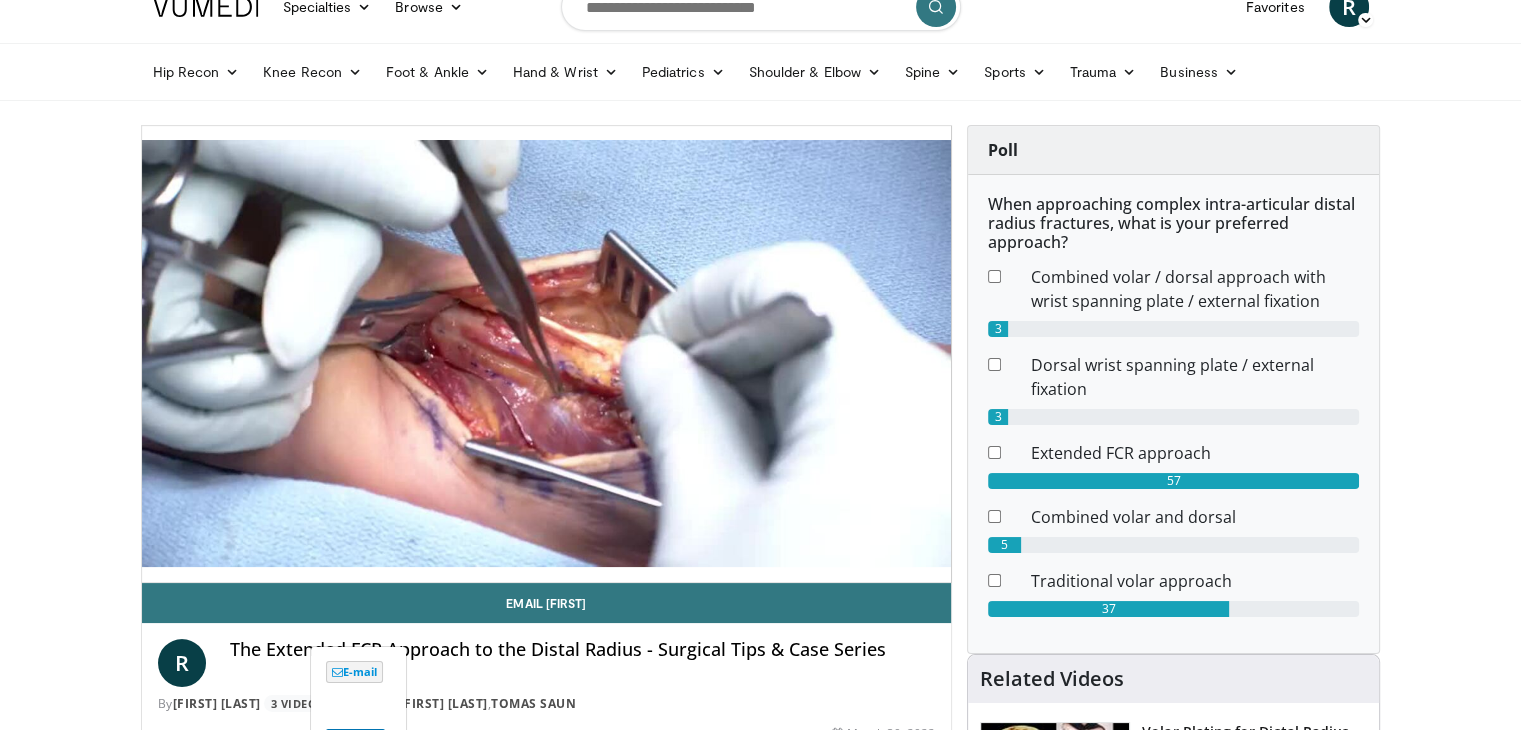 click on "Specialties
Adult & Family Medicine
Allergy, Asthma, Immunology
Anesthesiology
Cardiology
Dental
Dermatology
Endocrinology
Gastroenterology & Hepatology
General Surgery
Hematology & Oncology
Infectious Disease
Nephrology
Neurology
Neurosurgery
Obstetrics & Gynecology
Ophthalmology
Oral Maxillofacial
Orthopaedics
Otolaryngology
Pediatrics
Plastic Surgery
Podiatry
Psychiatry
Pulmonology
Radiation Oncology
Radiology
Rheumatology
Urology
Browse
R" at bounding box center [760, 36] 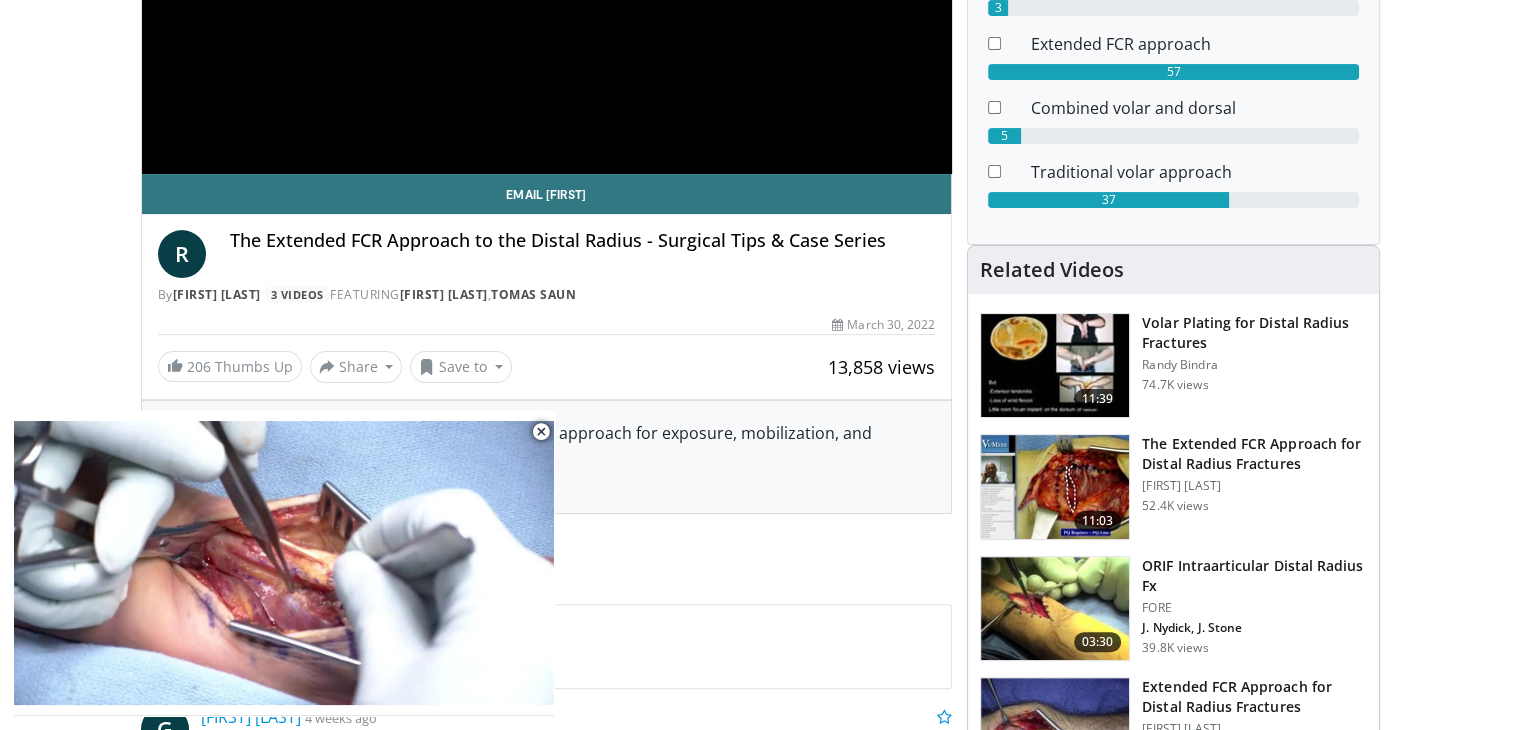scroll, scrollTop: 446, scrollLeft: 0, axis: vertical 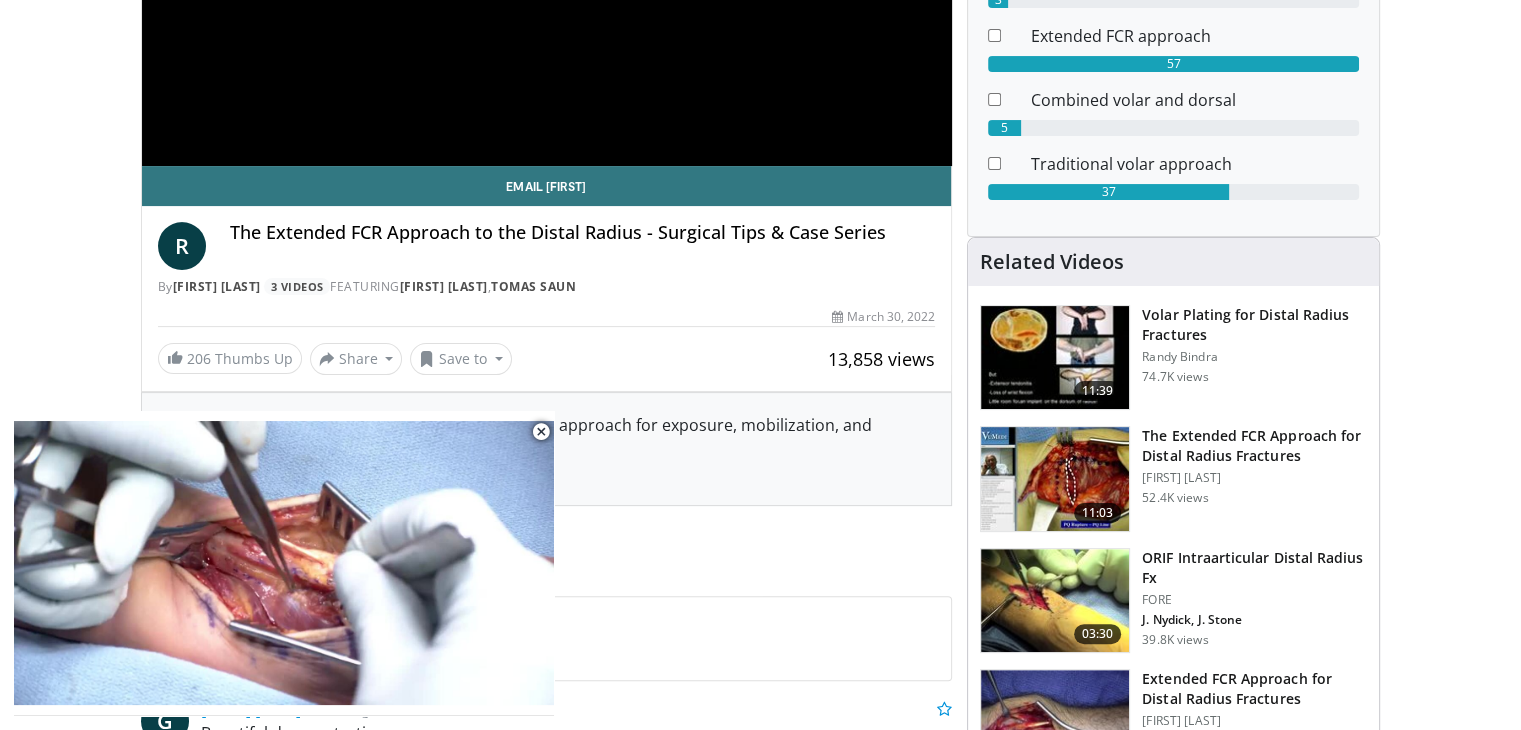 click on "The Extended FCR Approach for Distal Radius Fractures" at bounding box center (1254, 446) 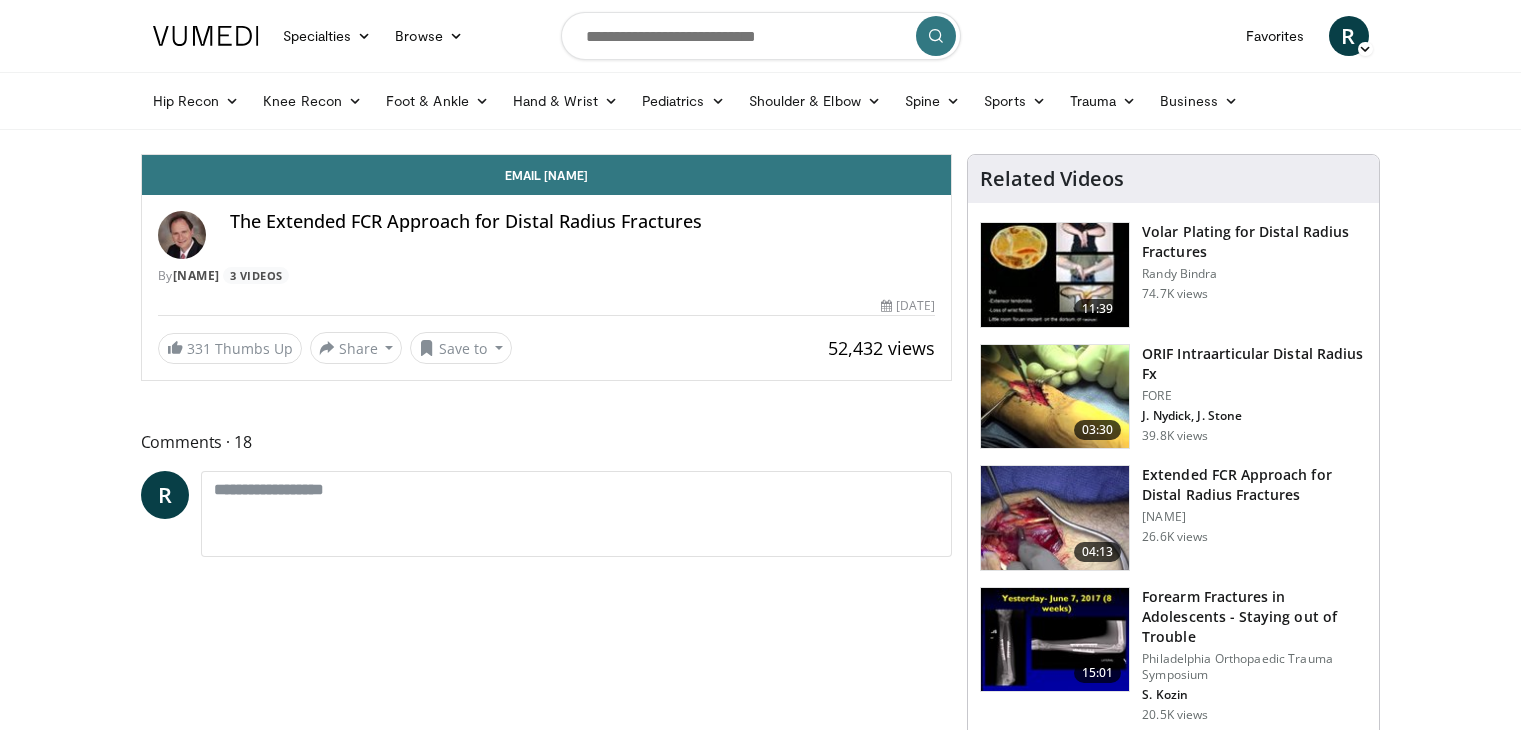 scroll, scrollTop: 0, scrollLeft: 0, axis: both 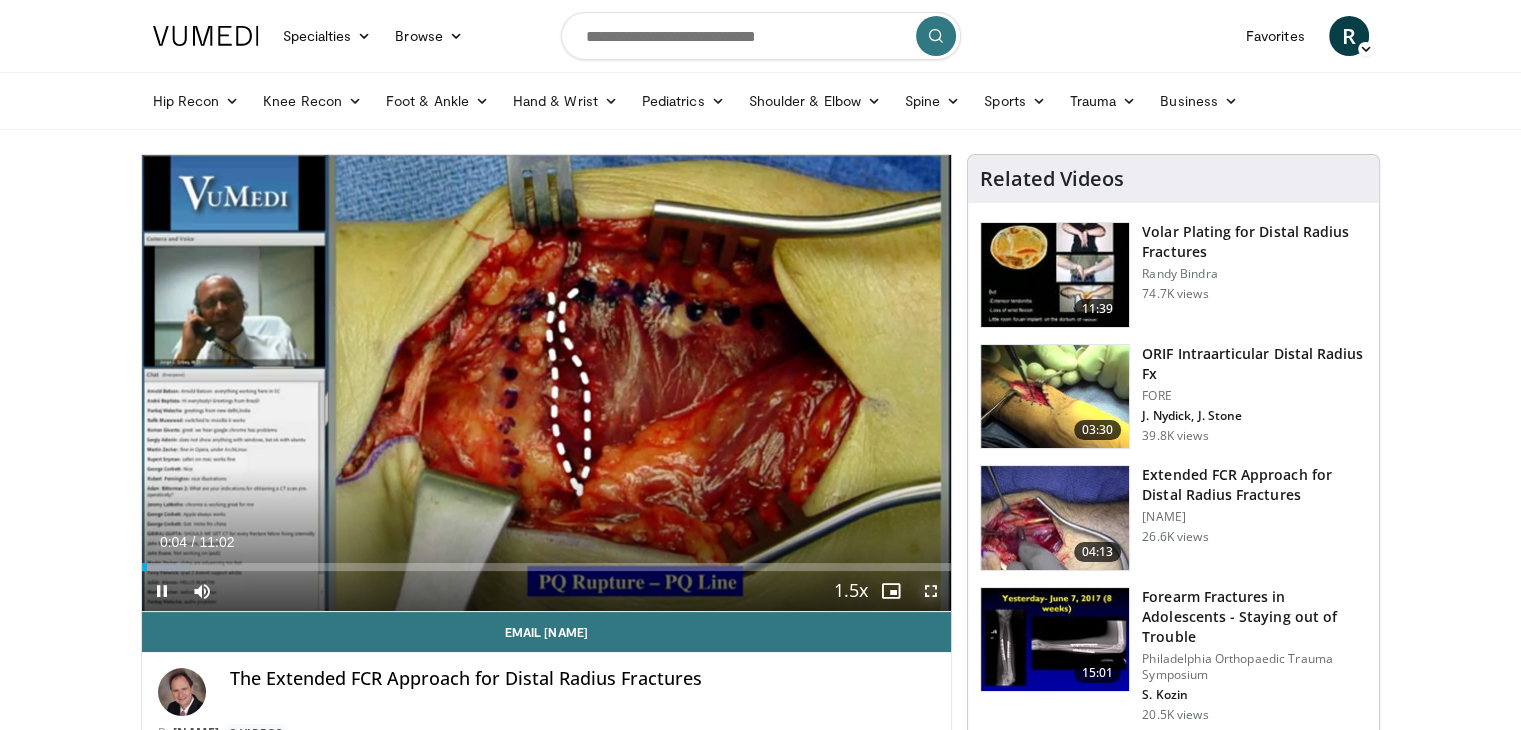 click at bounding box center (931, 591) 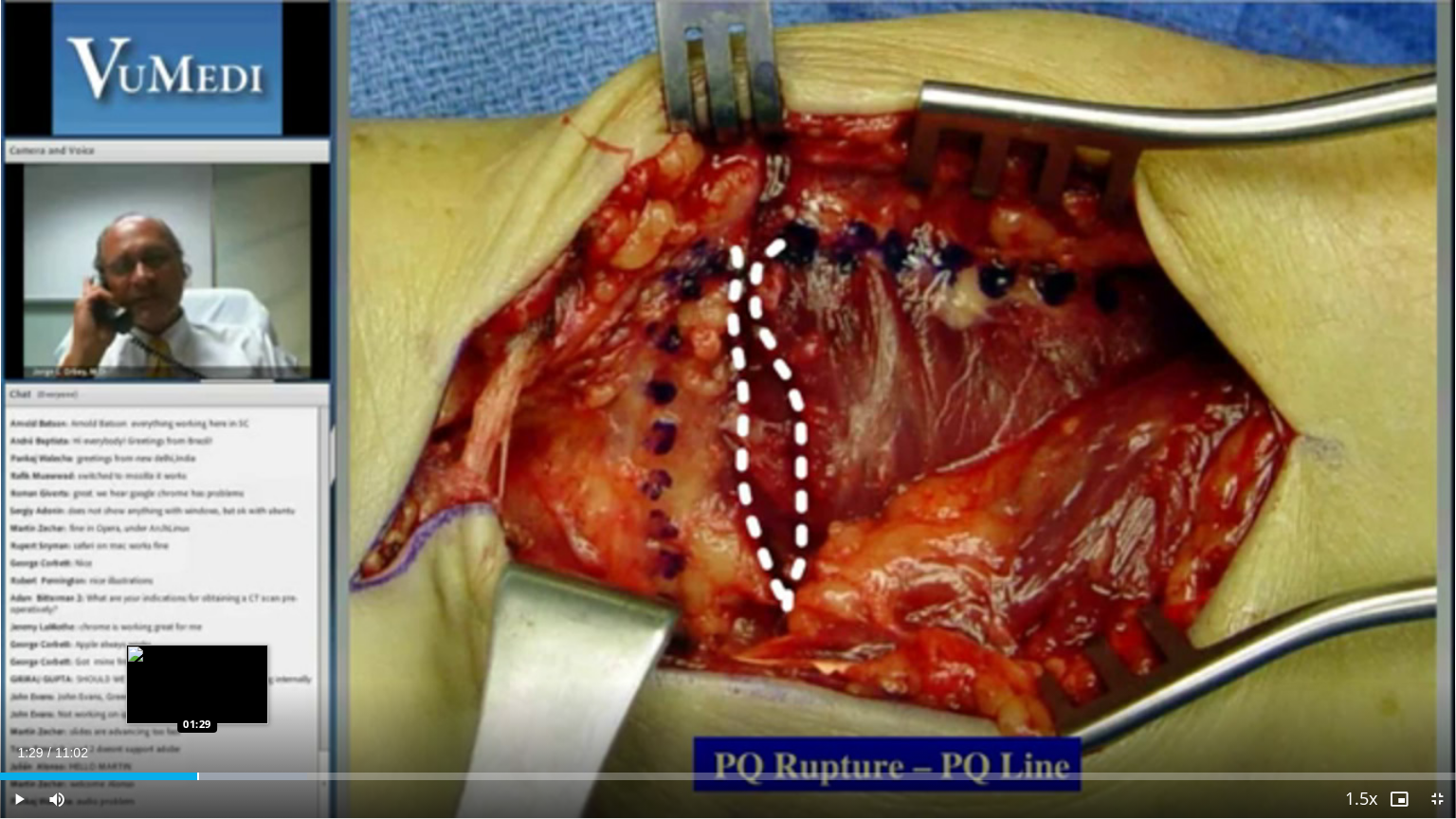 click at bounding box center [198, 776] 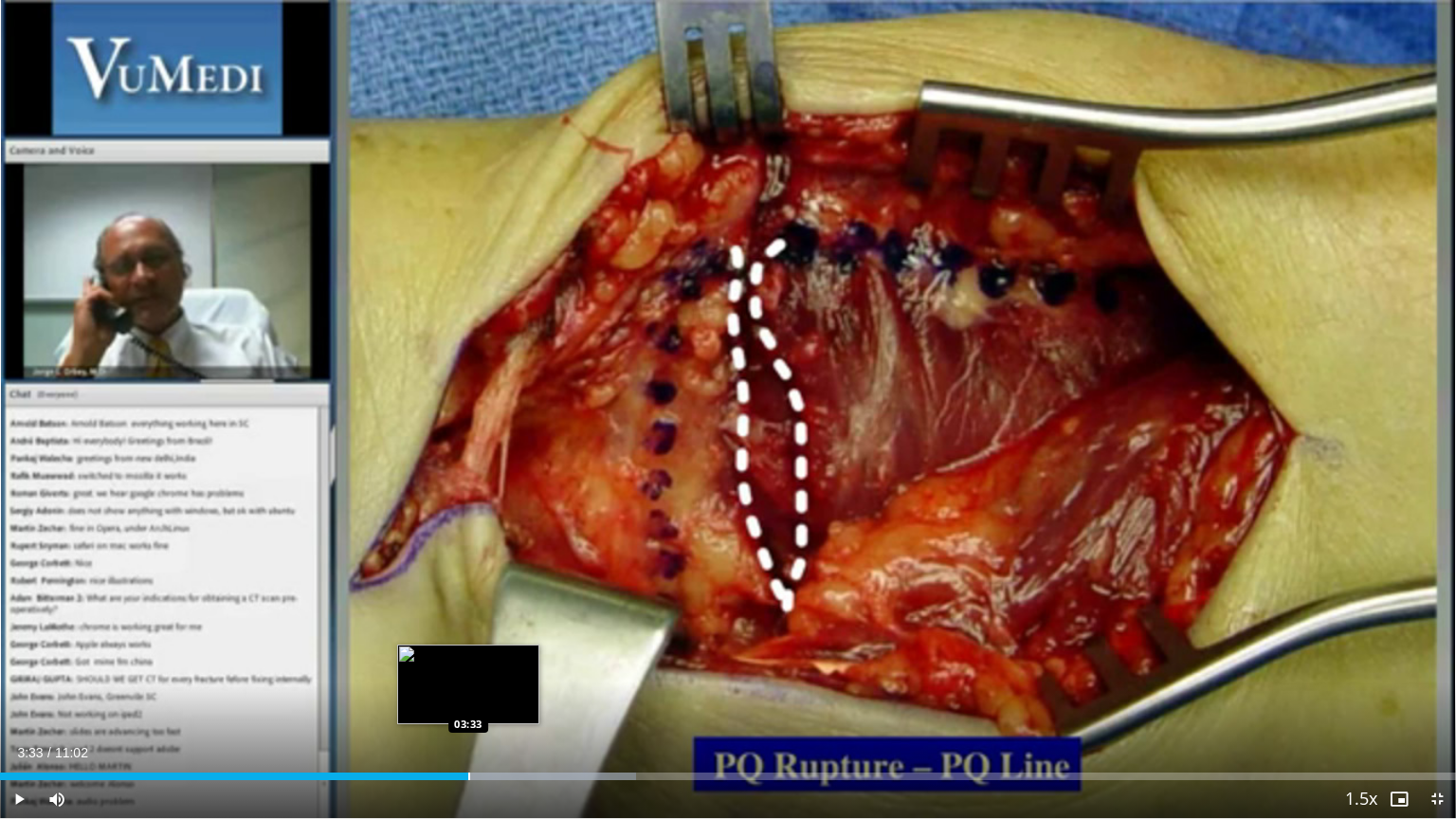 click at bounding box center [469, 776] 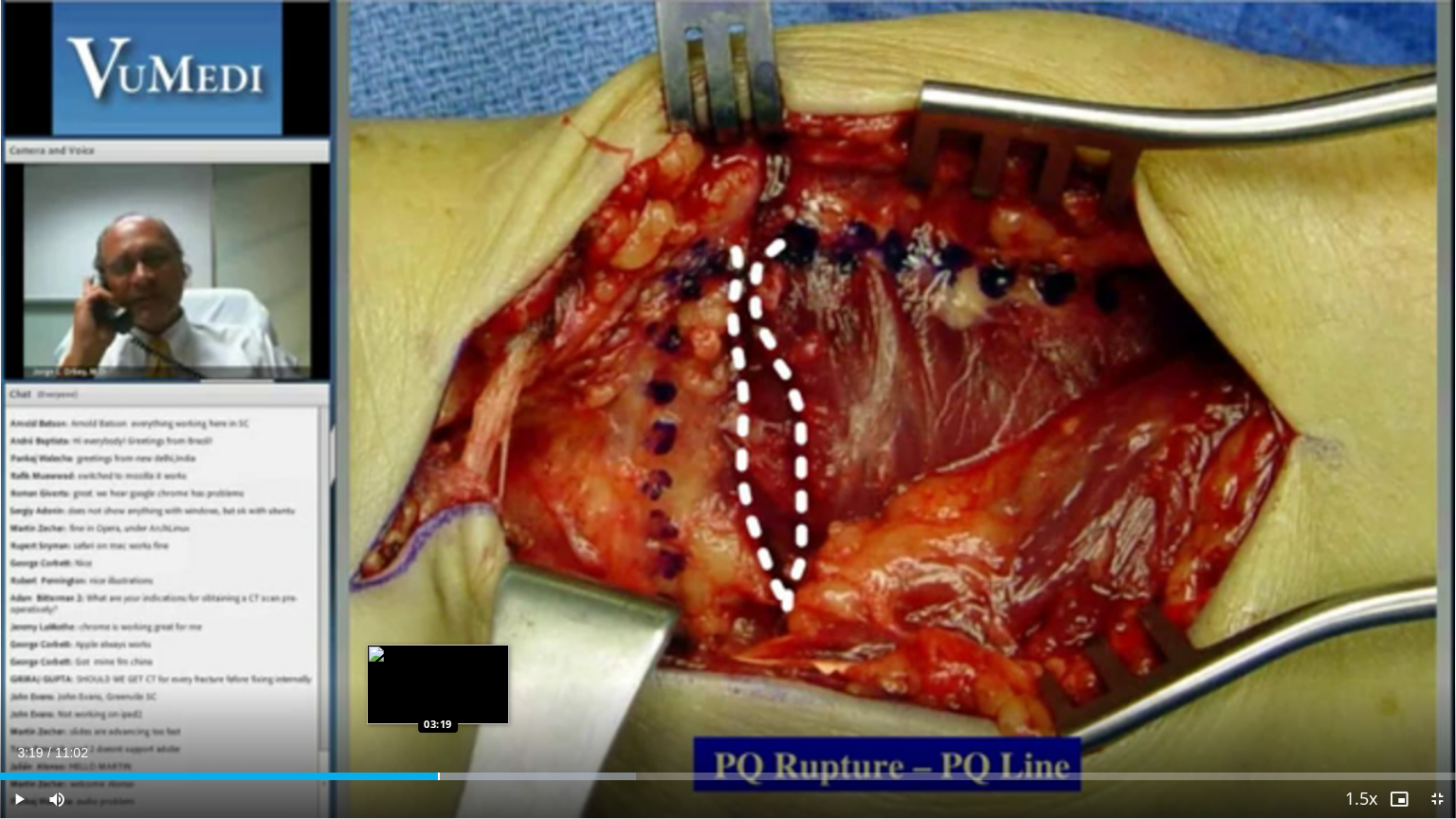 click on "Loaded :  43.69% 03:19 03:19" at bounding box center [728, 771] 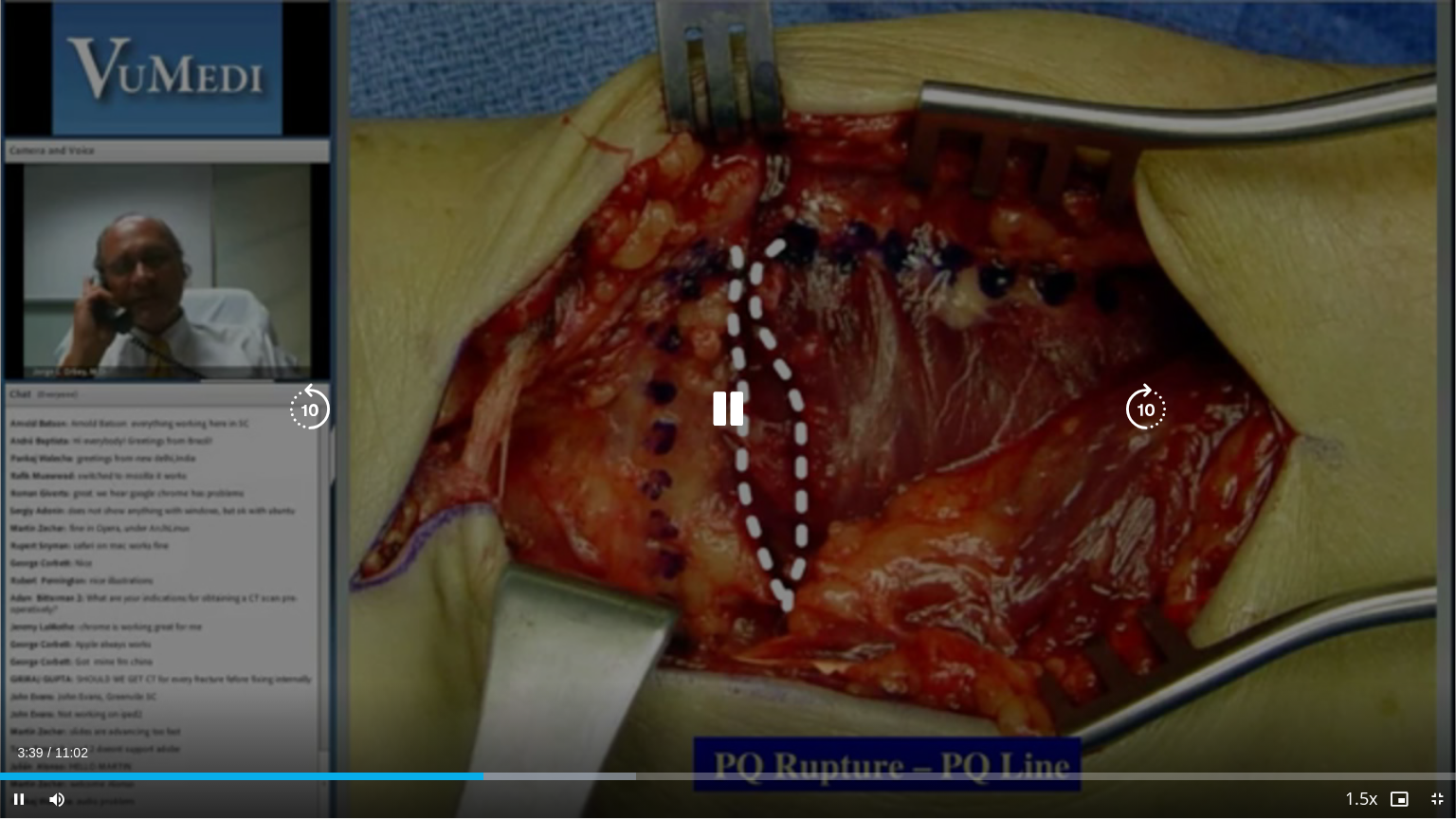 click at bounding box center [310, 410] 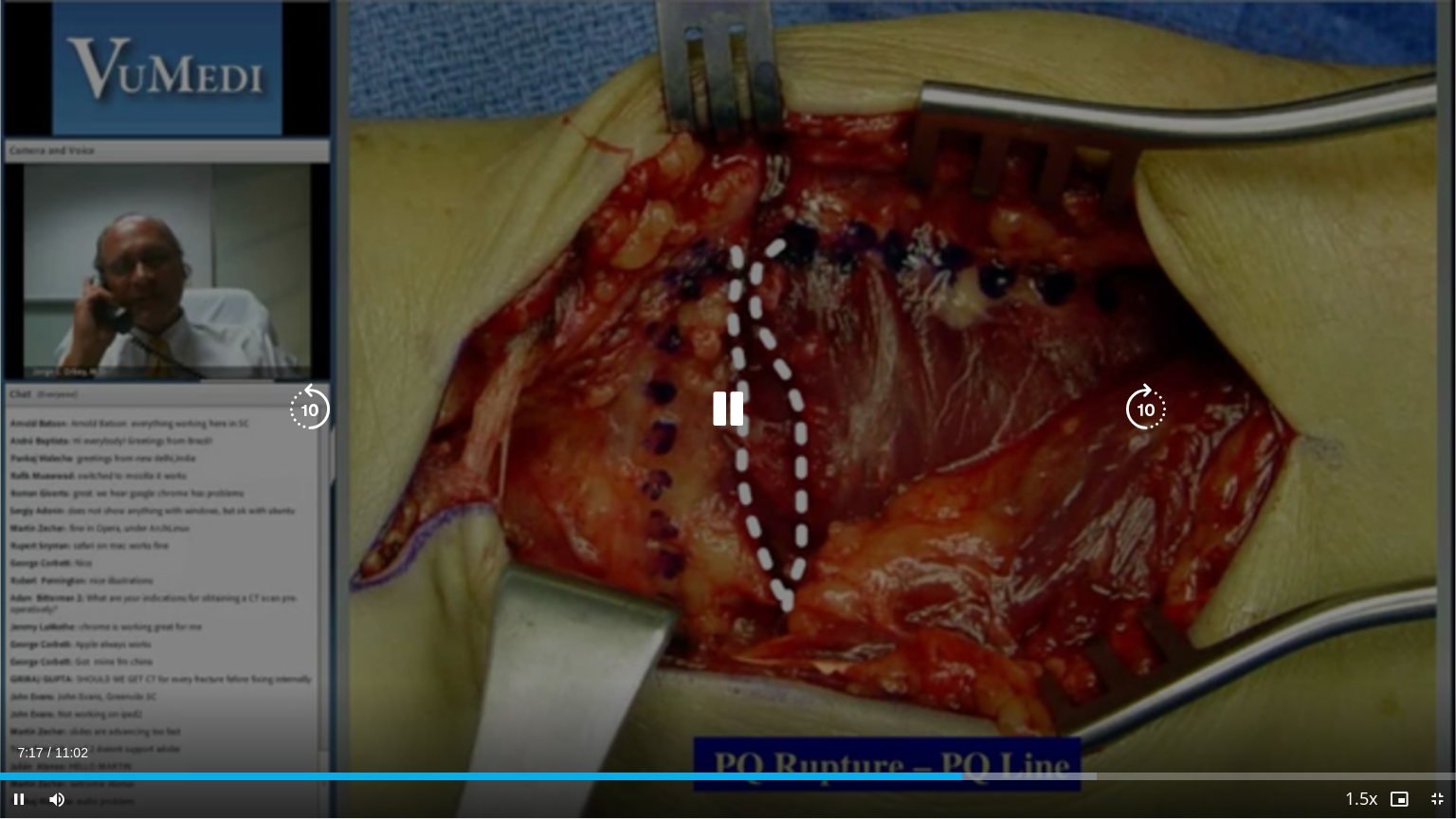 click at bounding box center (310, 410) 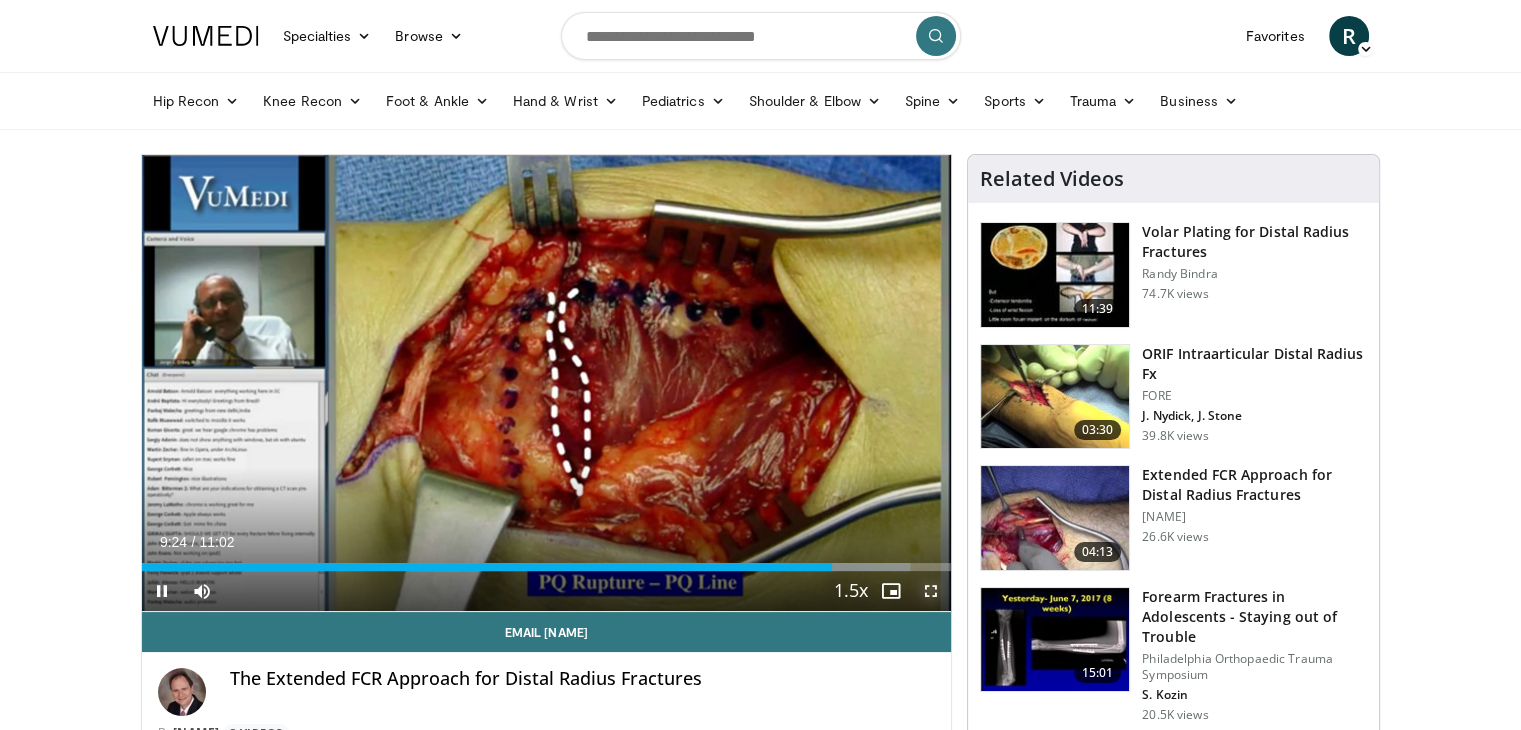 click at bounding box center [931, 591] 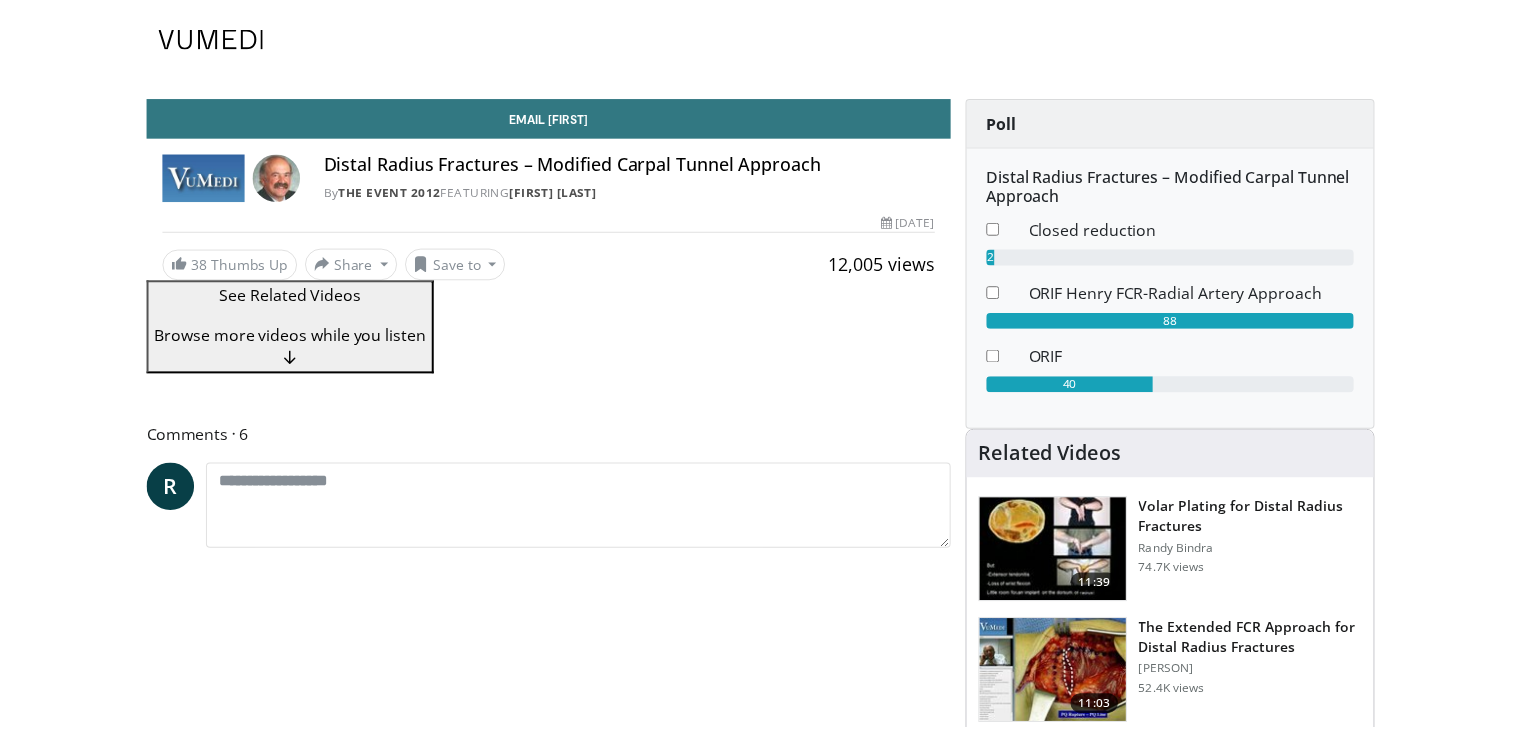 scroll, scrollTop: 0, scrollLeft: 0, axis: both 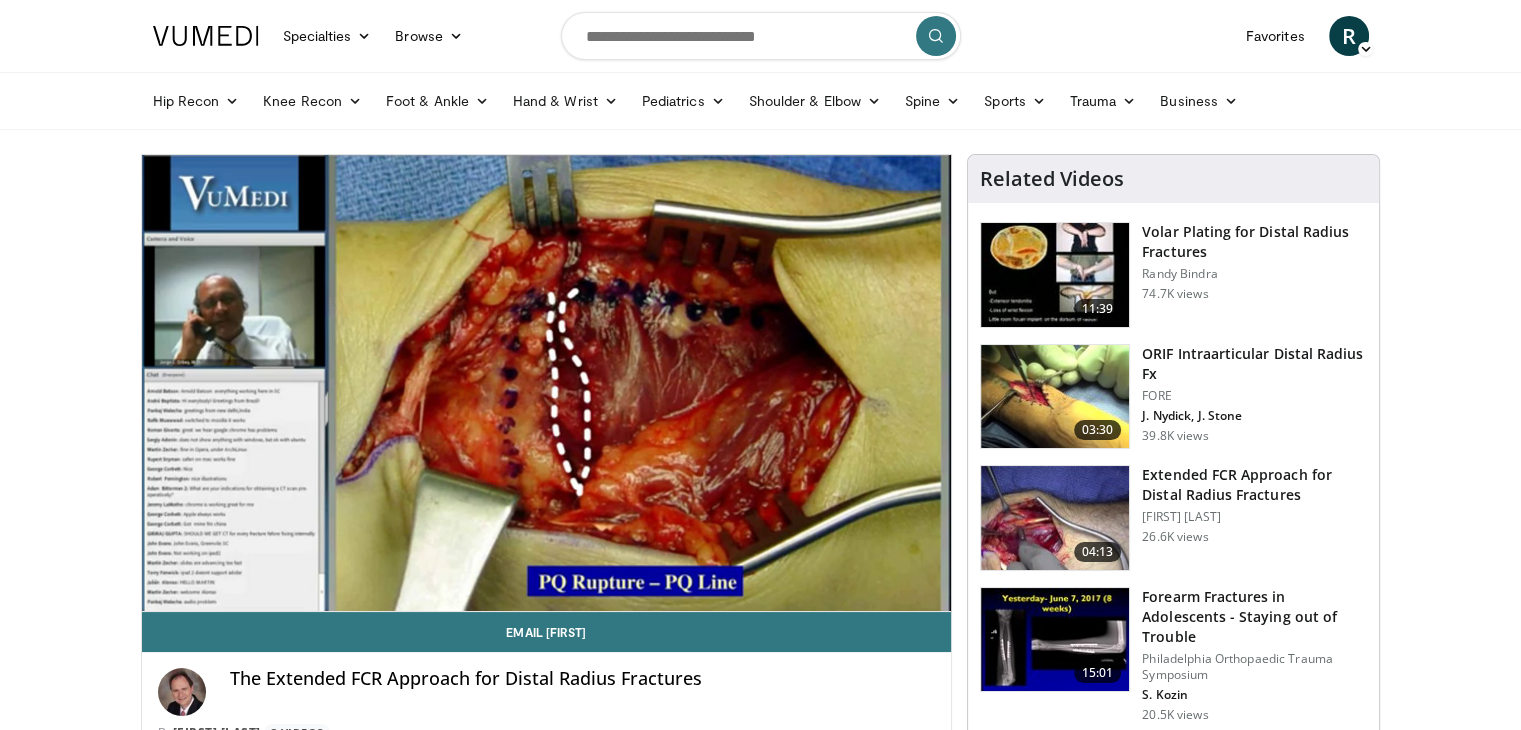 click on "ORIF Intraarticular Distal Radius Fx" at bounding box center (1254, 364) 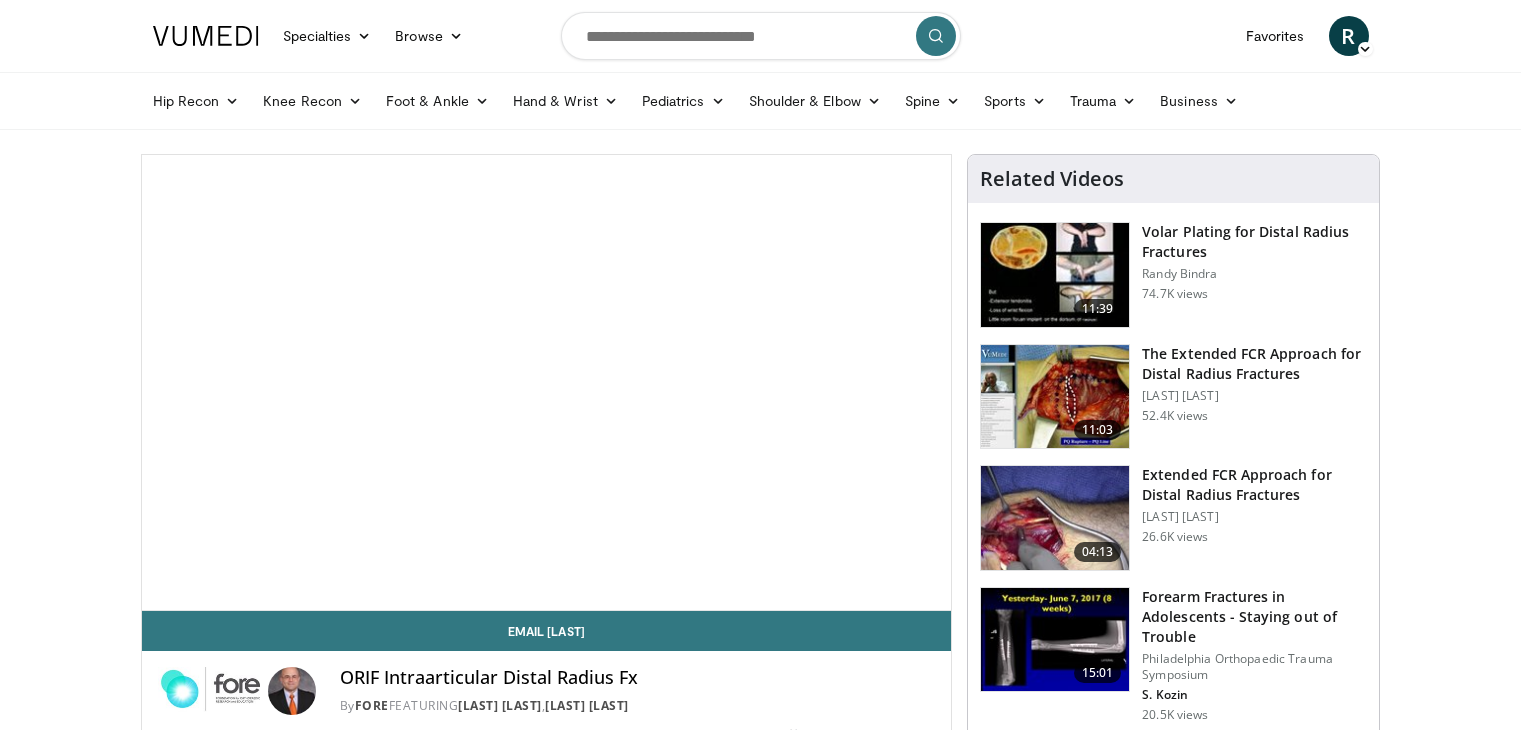 scroll, scrollTop: 0, scrollLeft: 0, axis: both 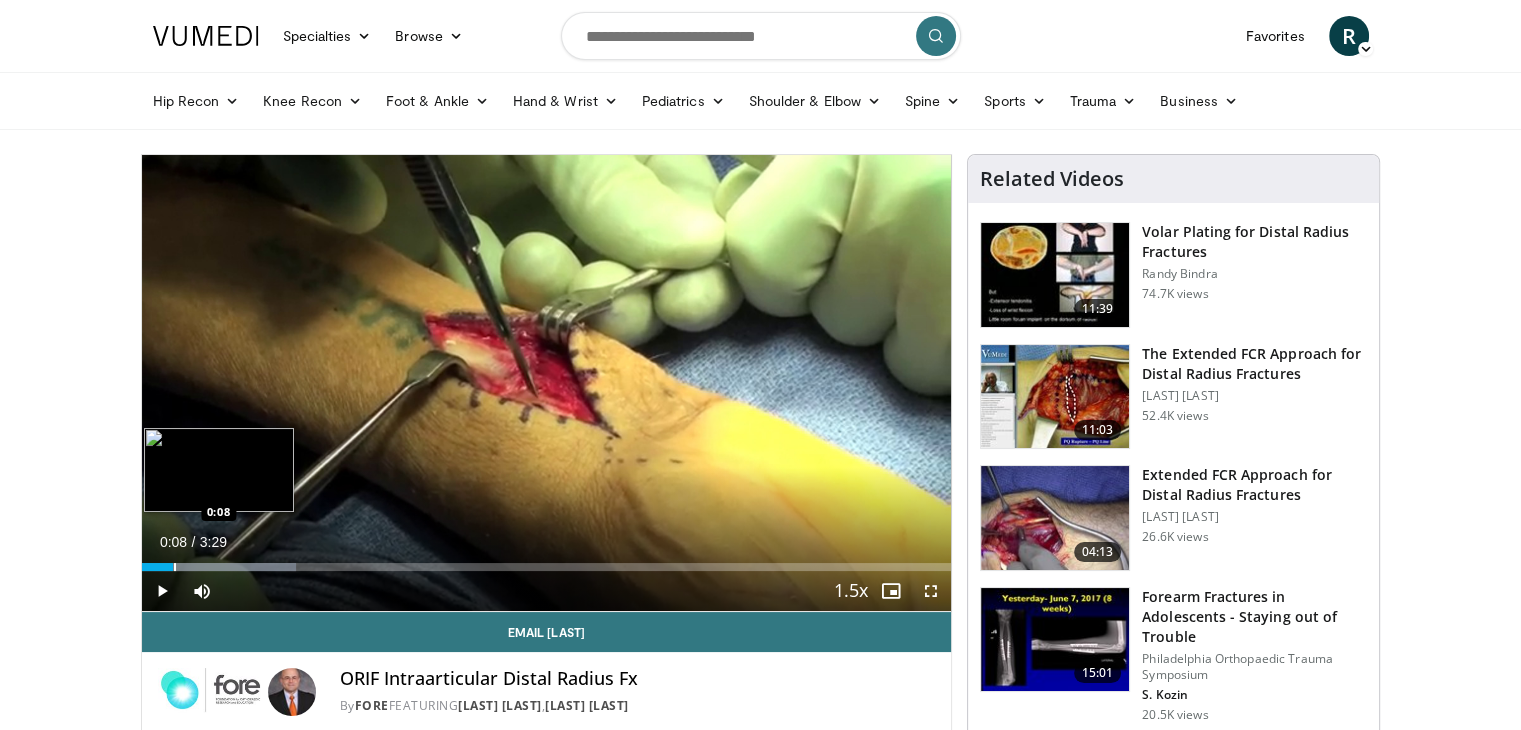 click at bounding box center (175, 567) 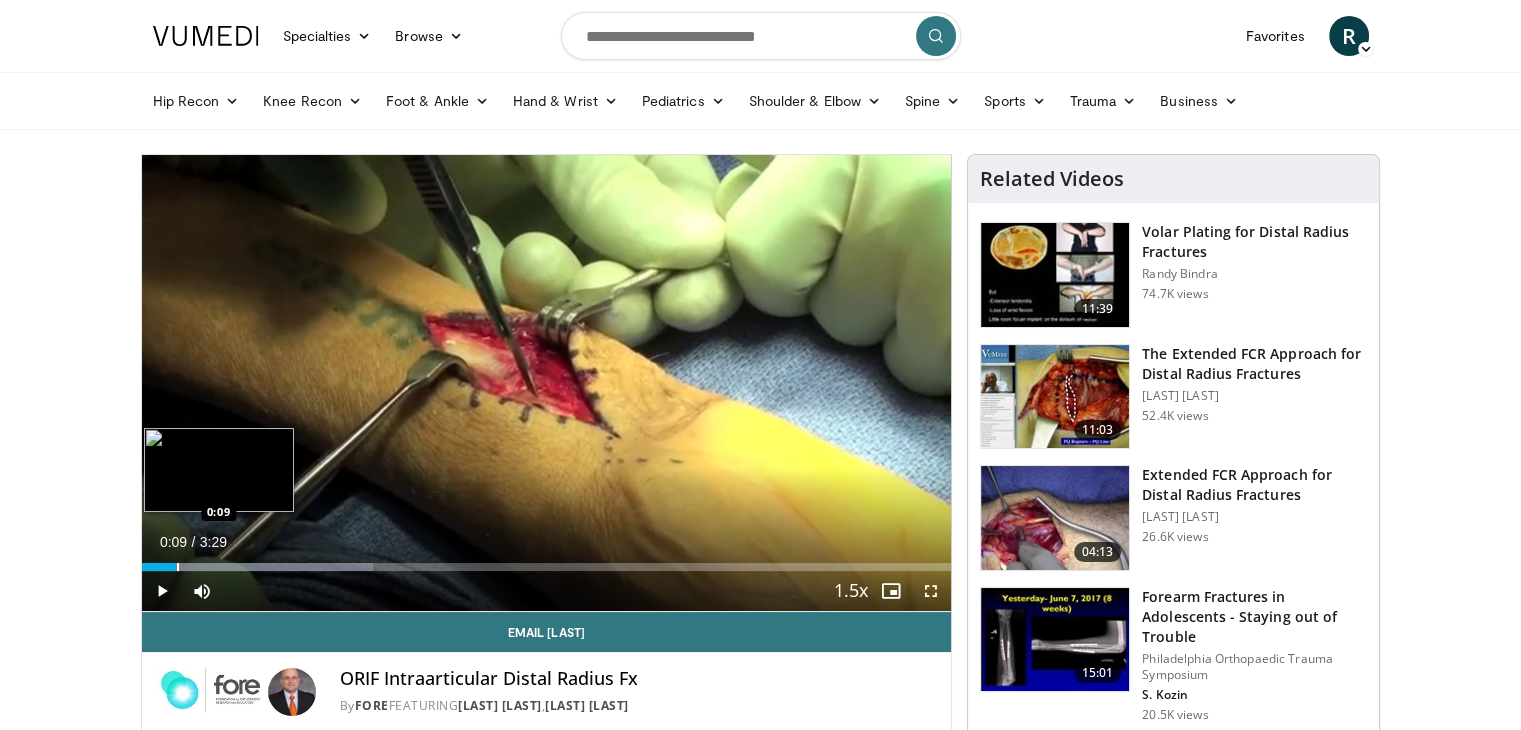 click at bounding box center (178, 567) 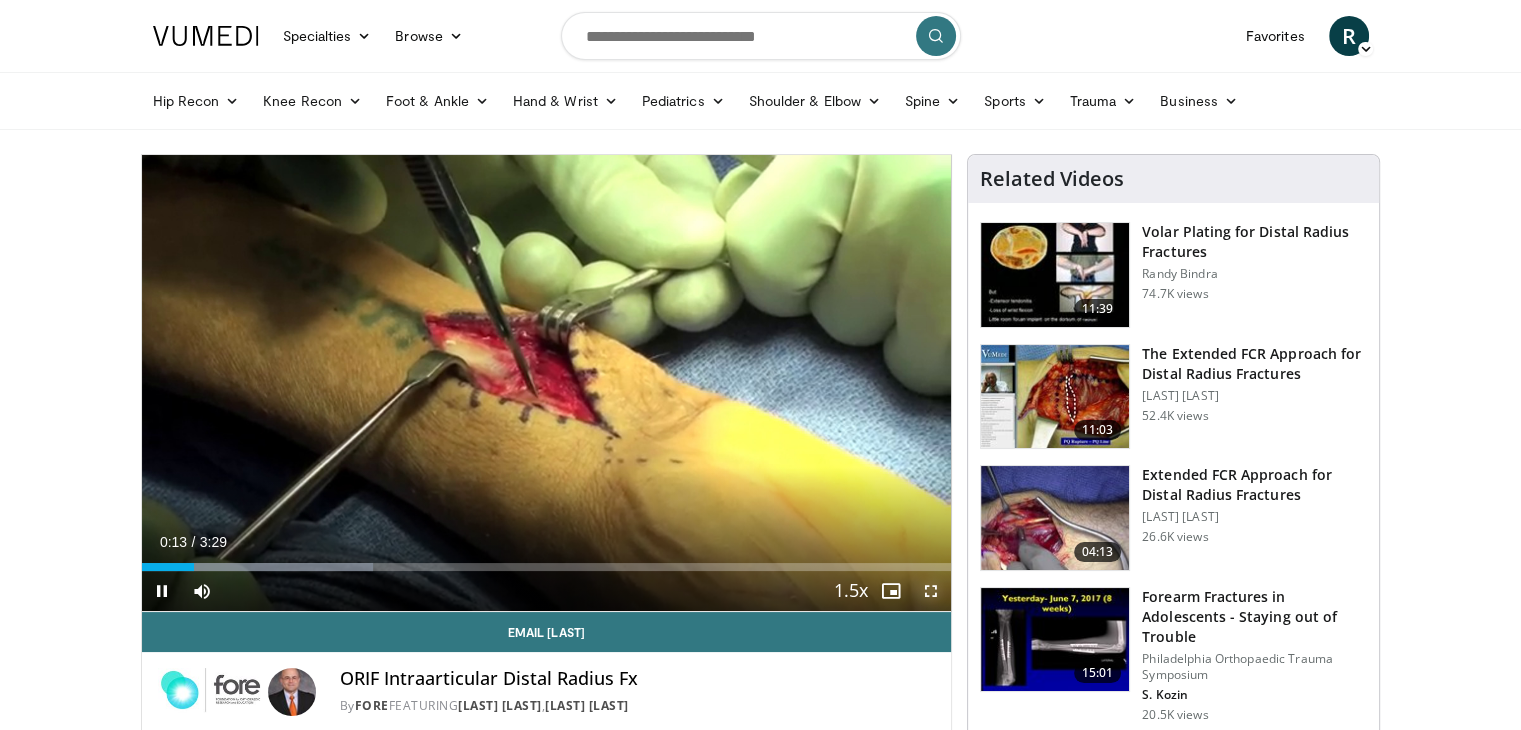 click at bounding box center [931, 591] 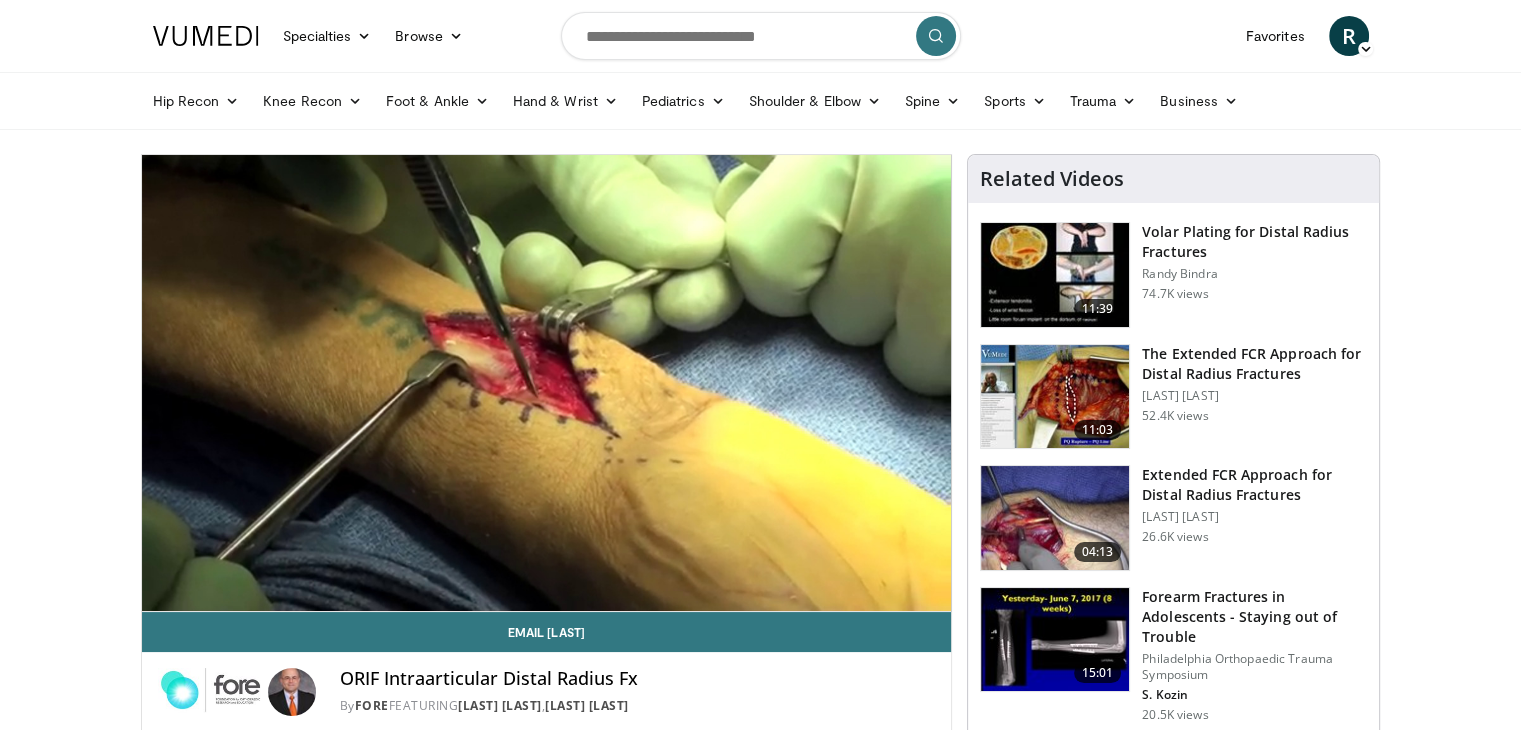 click on "Extended FCR Approach for Distal Radius Fractures" at bounding box center (1254, 485) 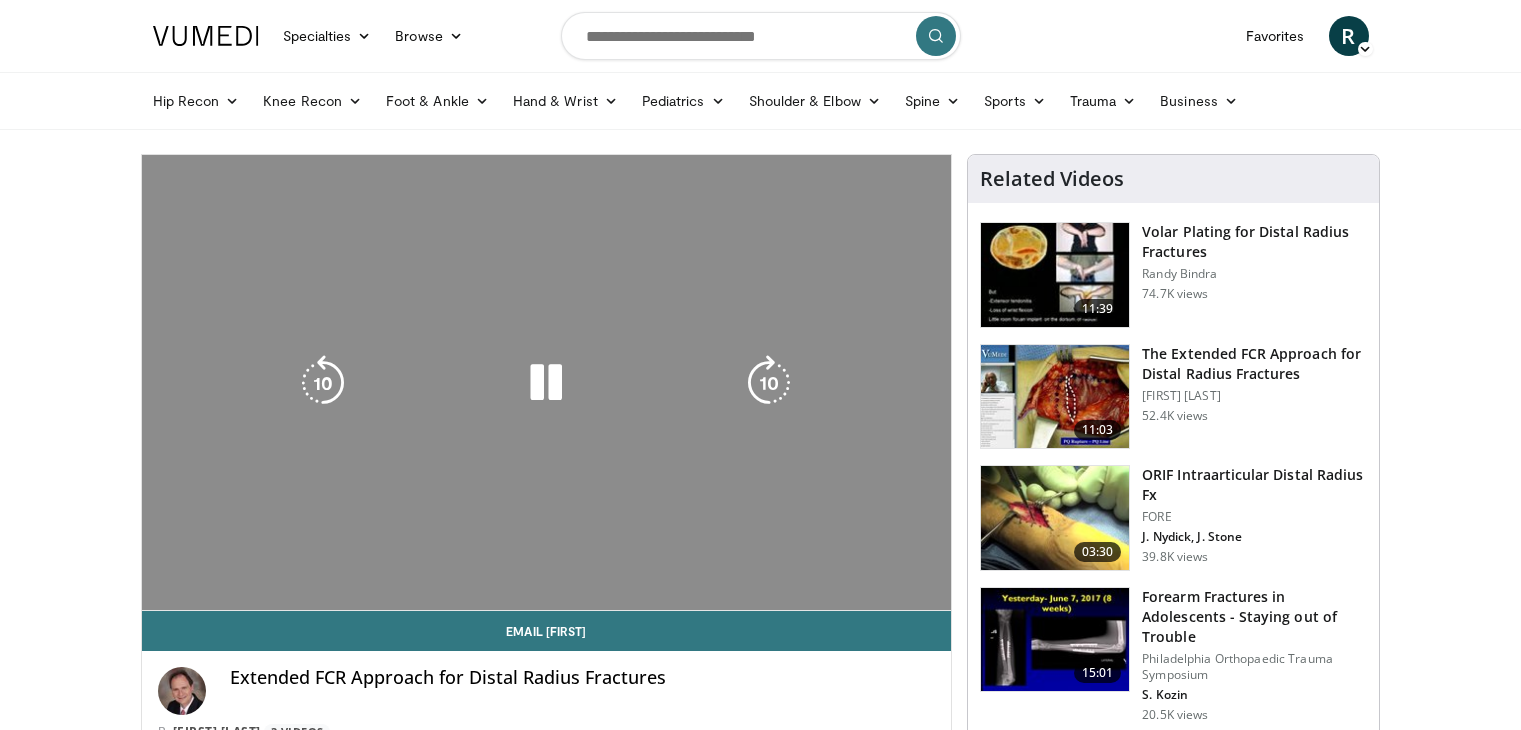 scroll, scrollTop: 0, scrollLeft: 0, axis: both 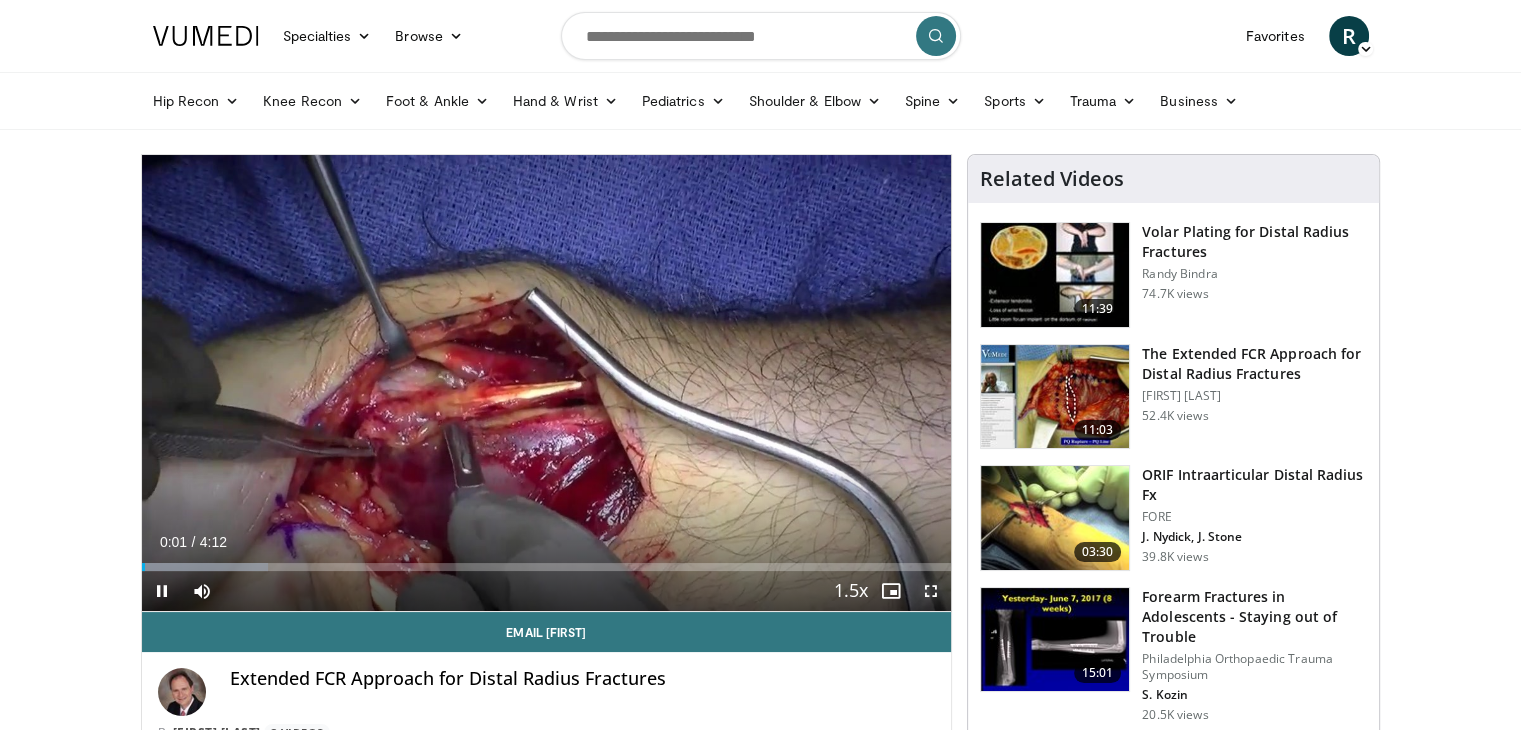 click at bounding box center [931, 591] 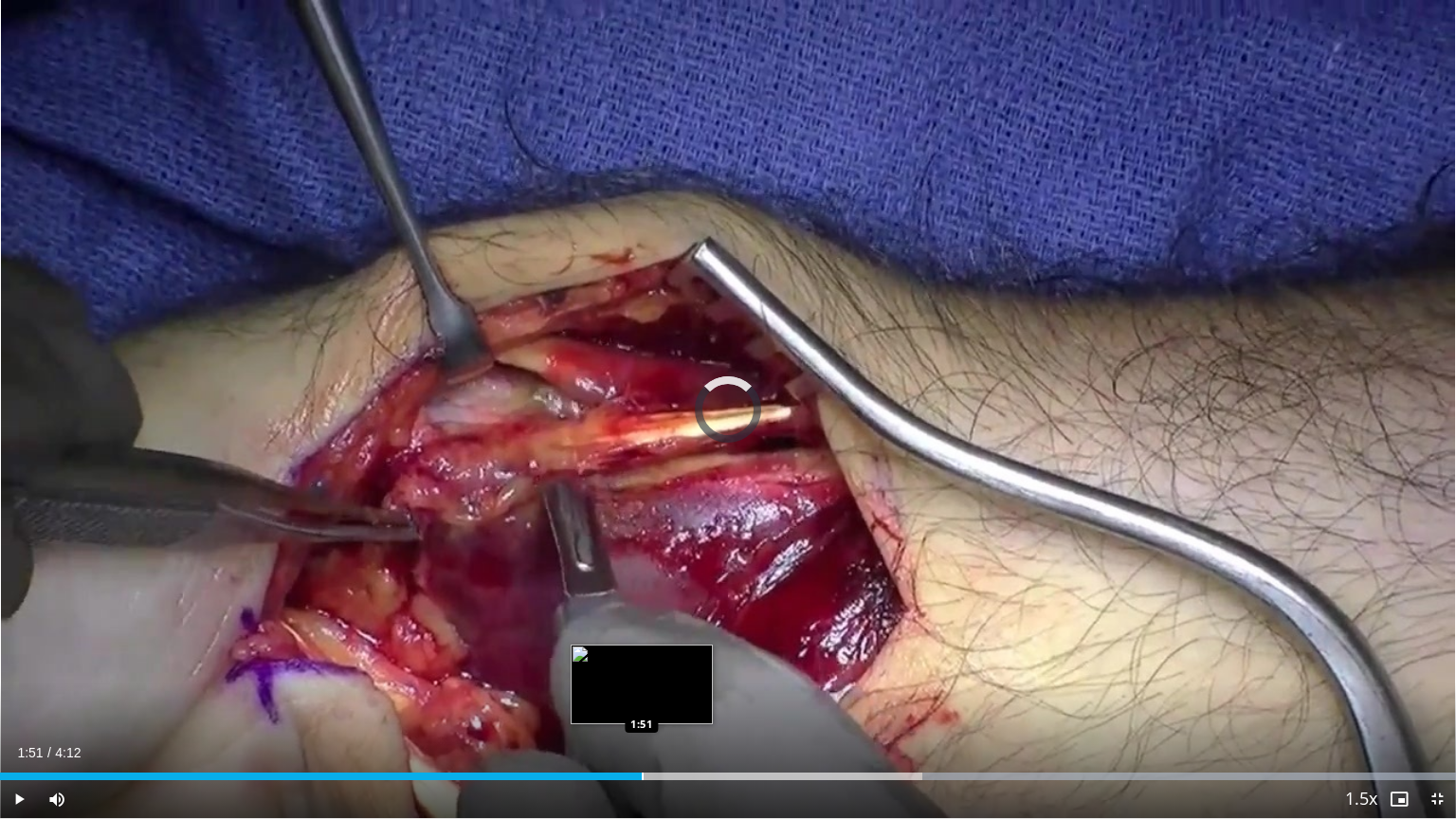 click at bounding box center [643, 776] 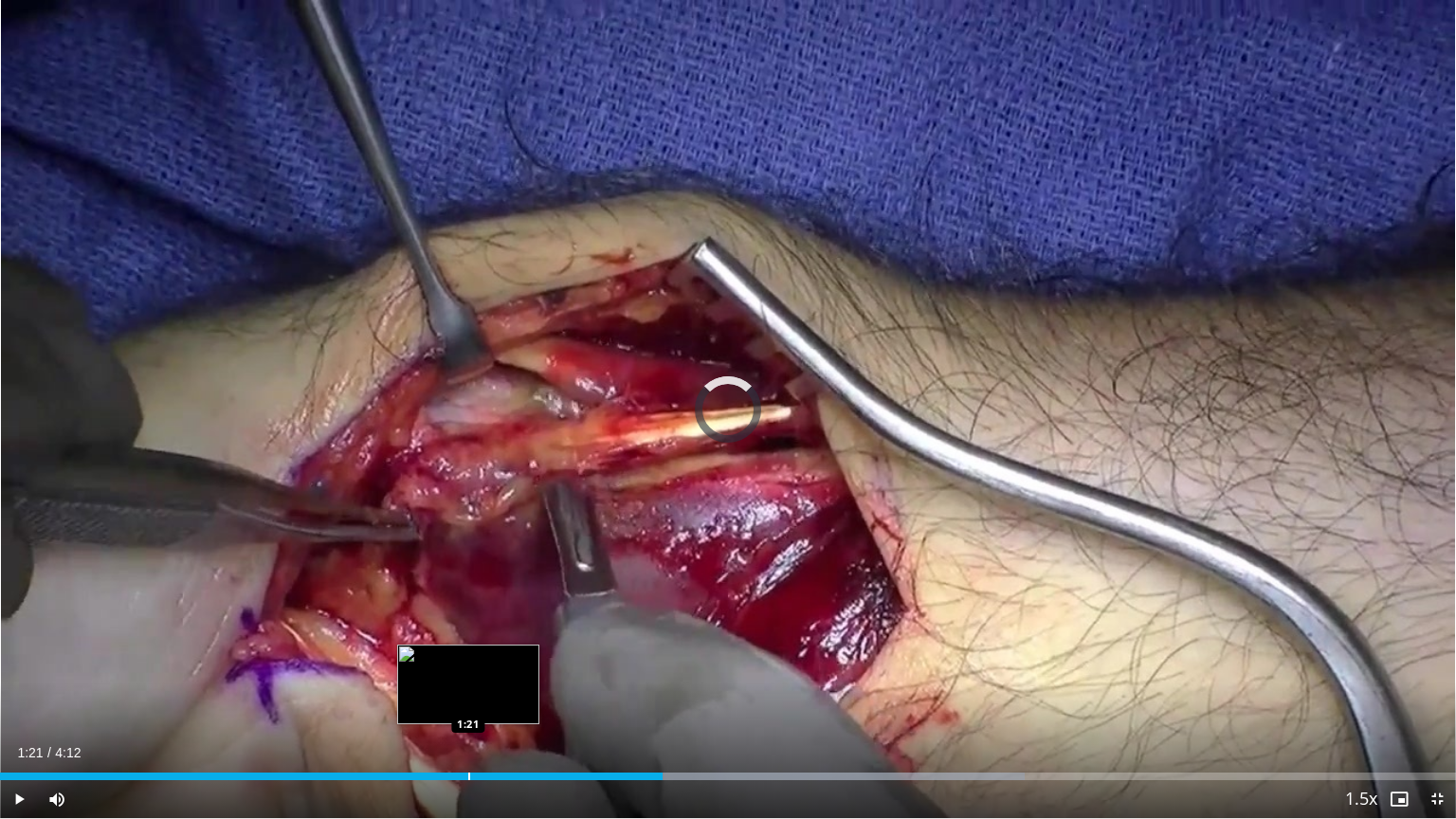 click at bounding box center (469, 776) 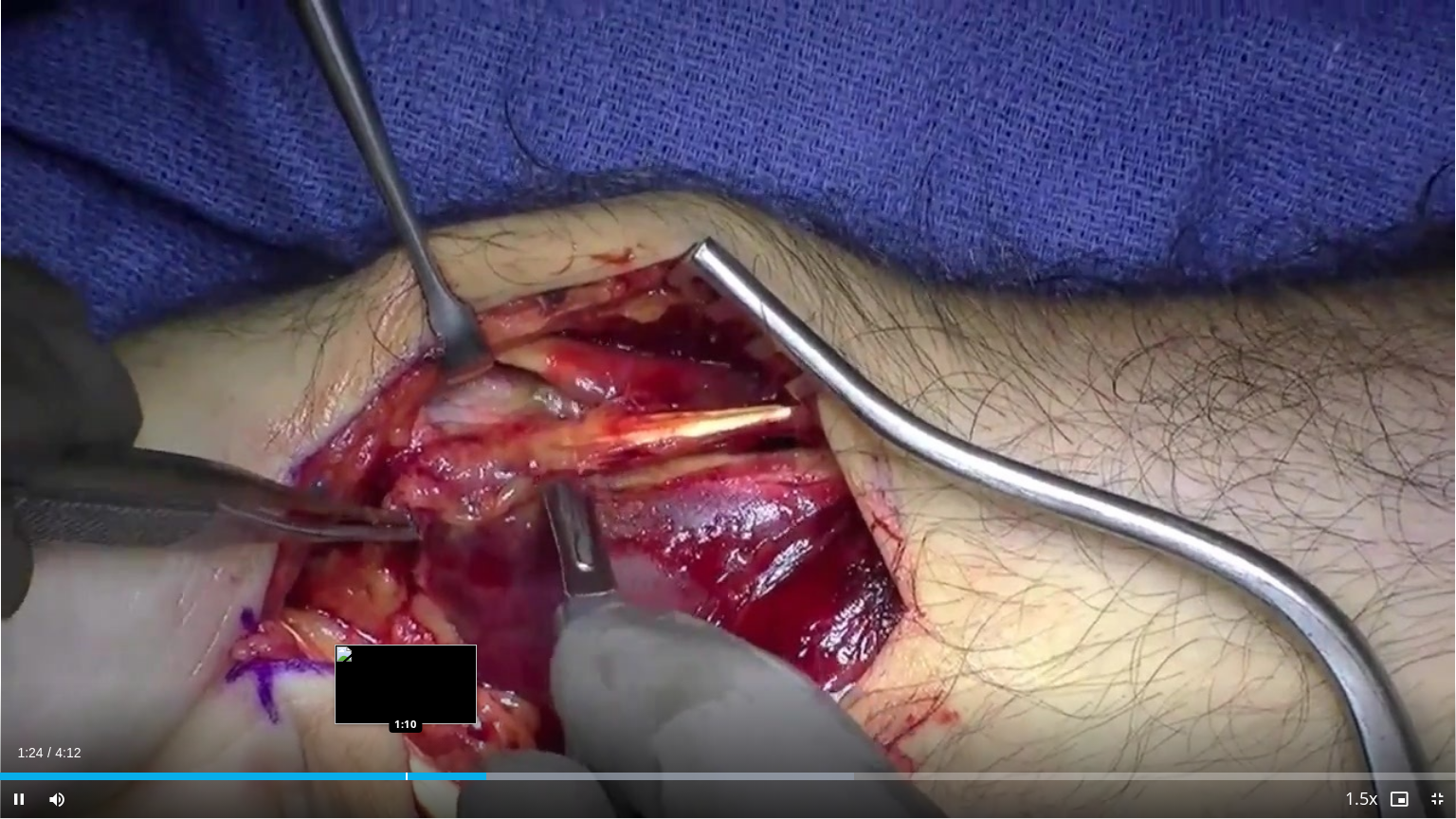 click on "**********" at bounding box center [728, 410] 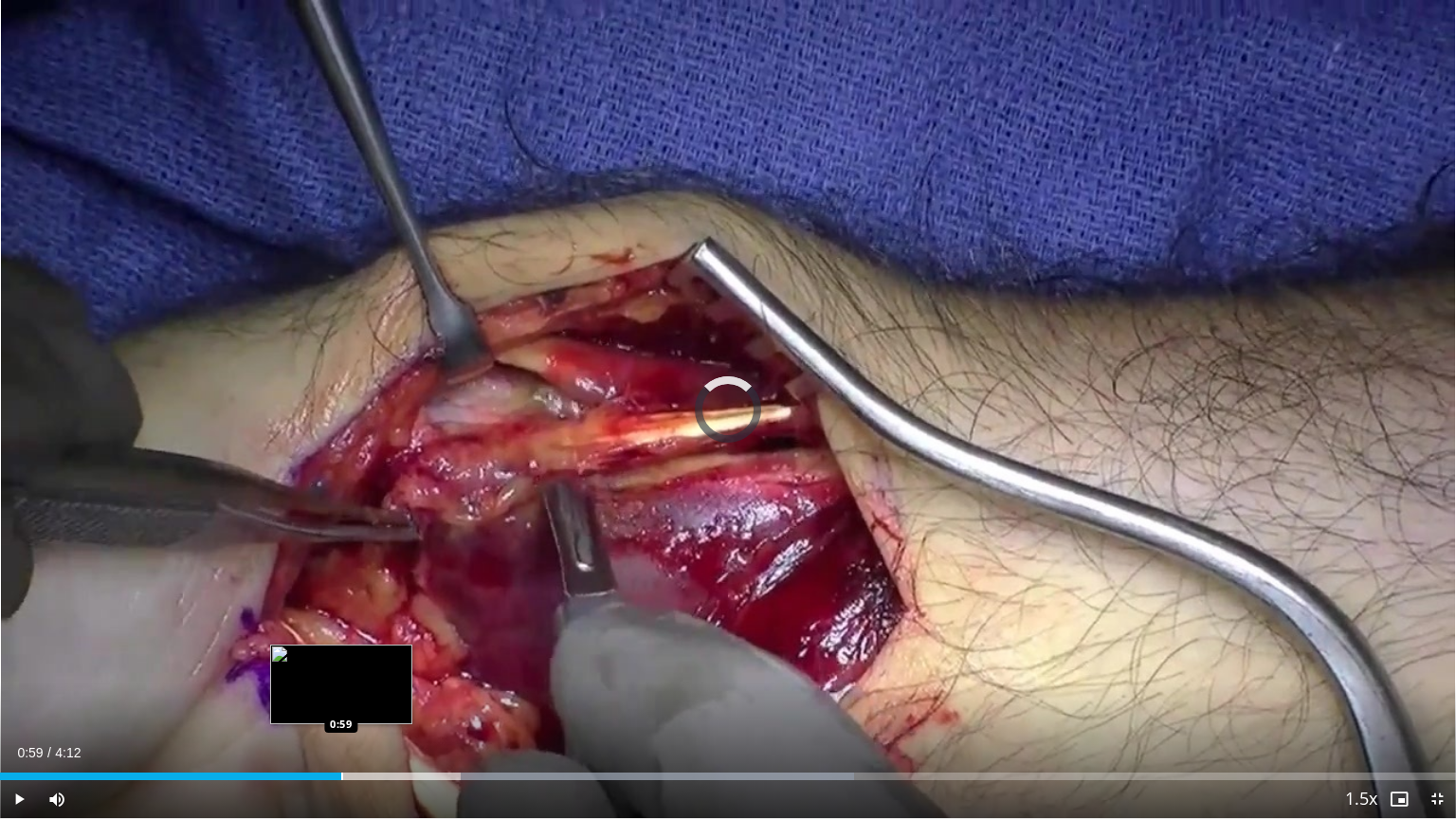 click at bounding box center (342, 776) 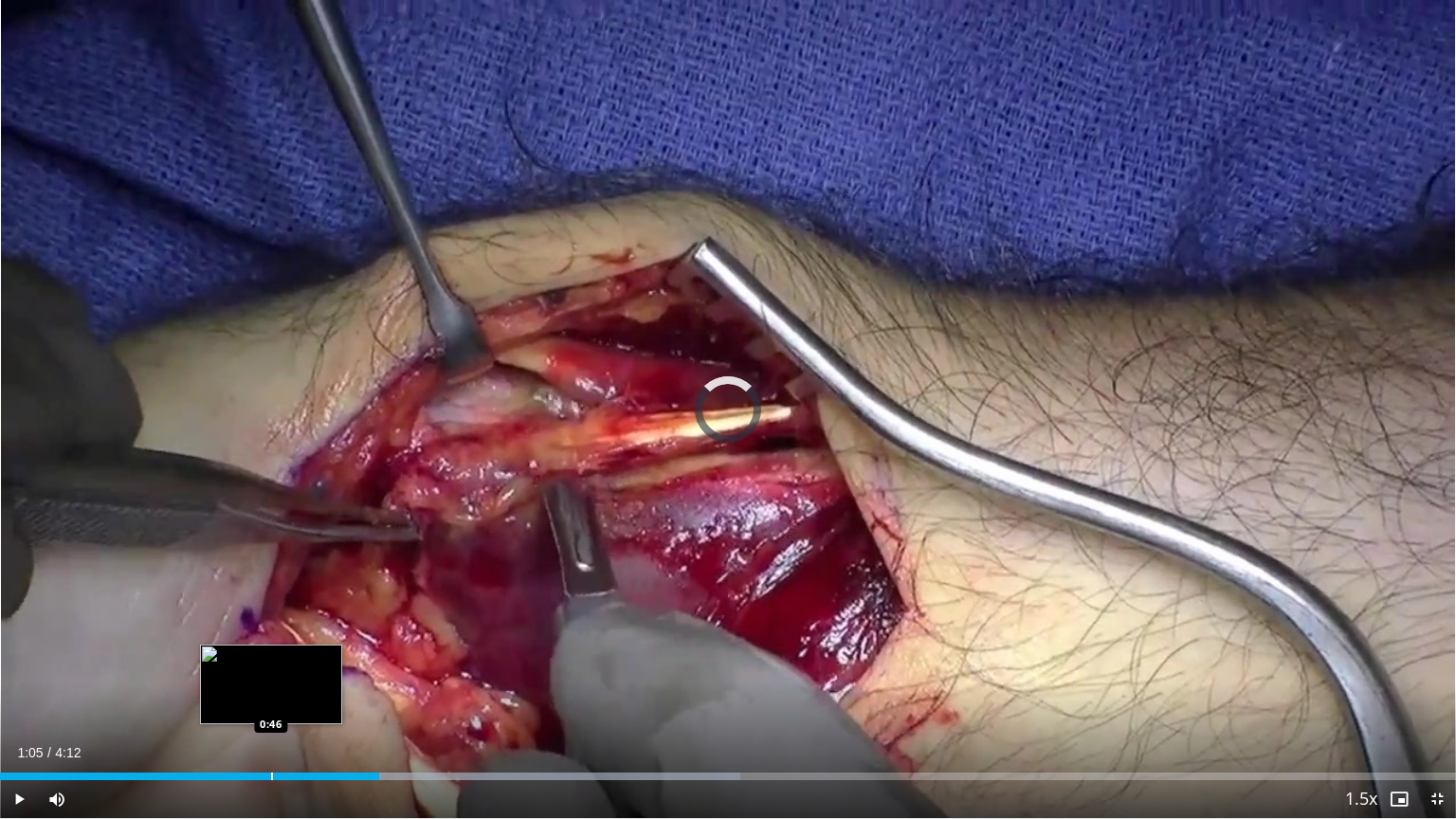 click at bounding box center [272, 776] 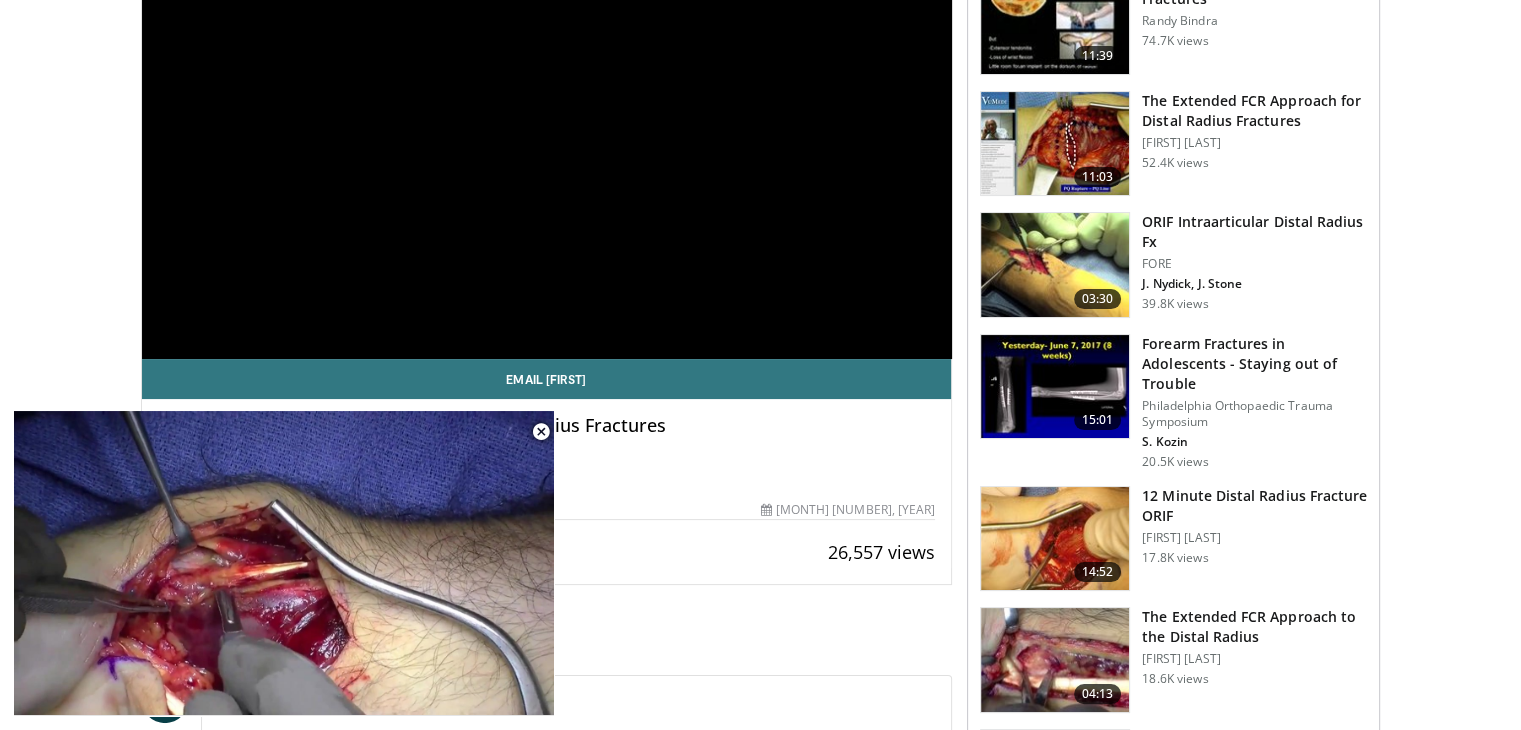 scroll, scrollTop: 320, scrollLeft: 0, axis: vertical 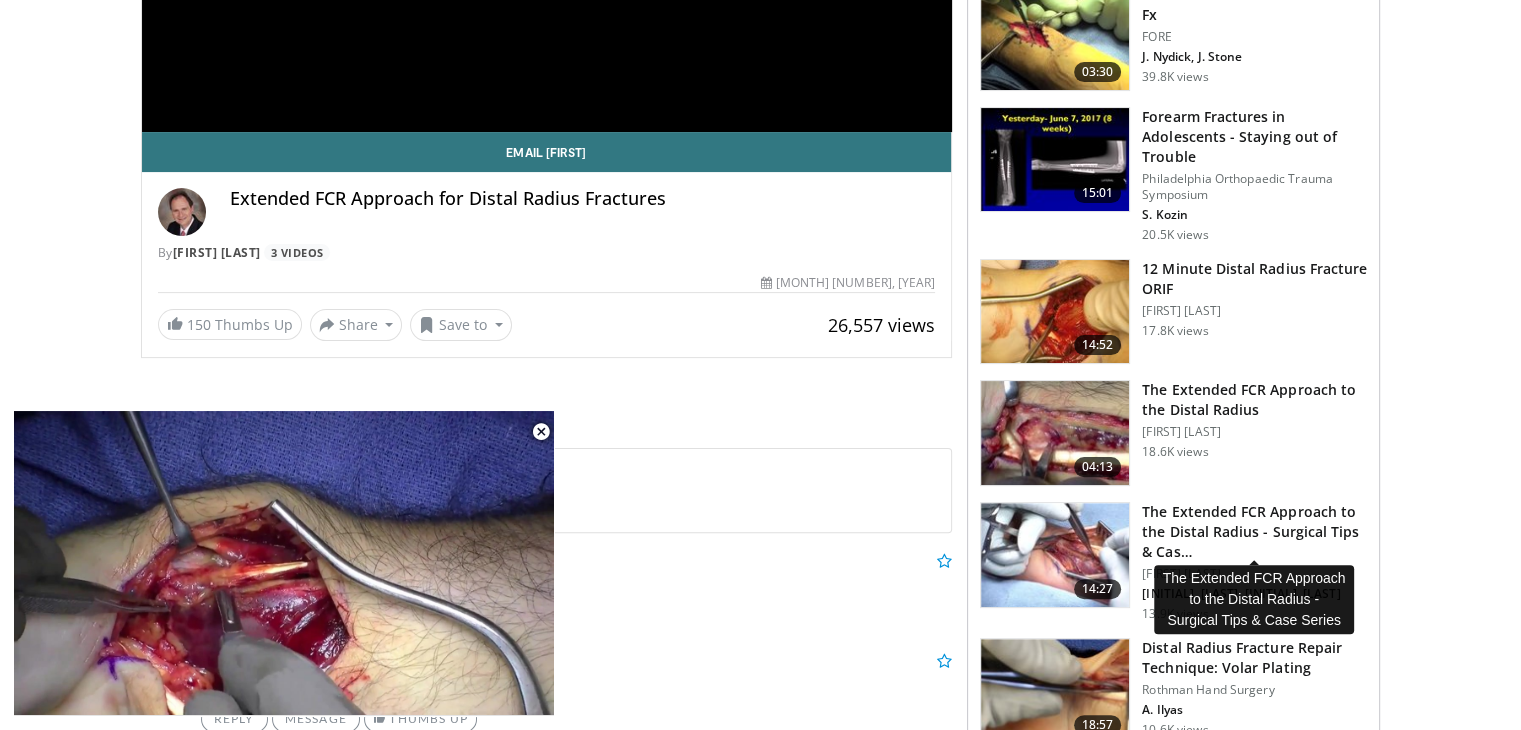 click on "The Extended FCR Approach to the Distal Radius - Surgical Tips & Cas…" at bounding box center (1254, 532) 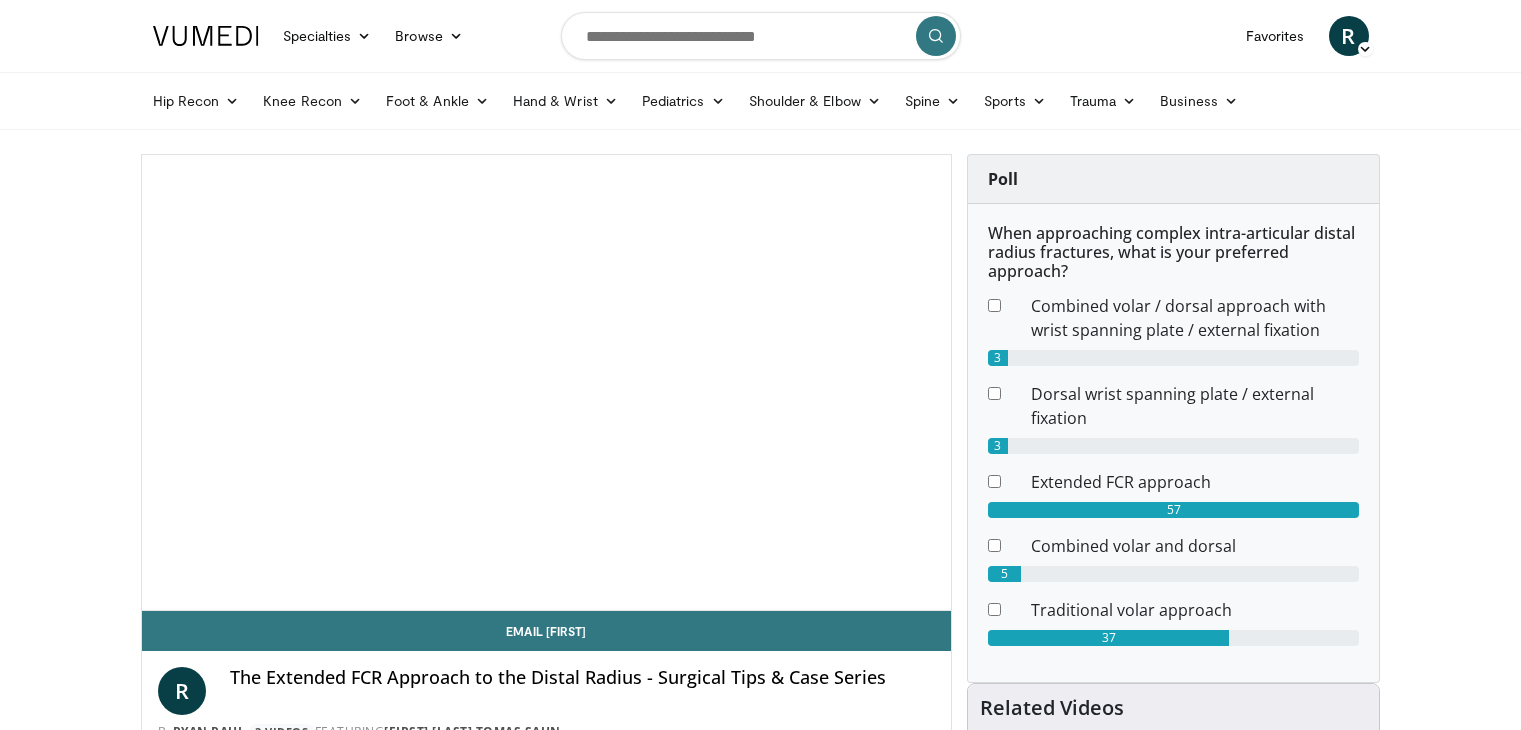 scroll, scrollTop: 0, scrollLeft: 0, axis: both 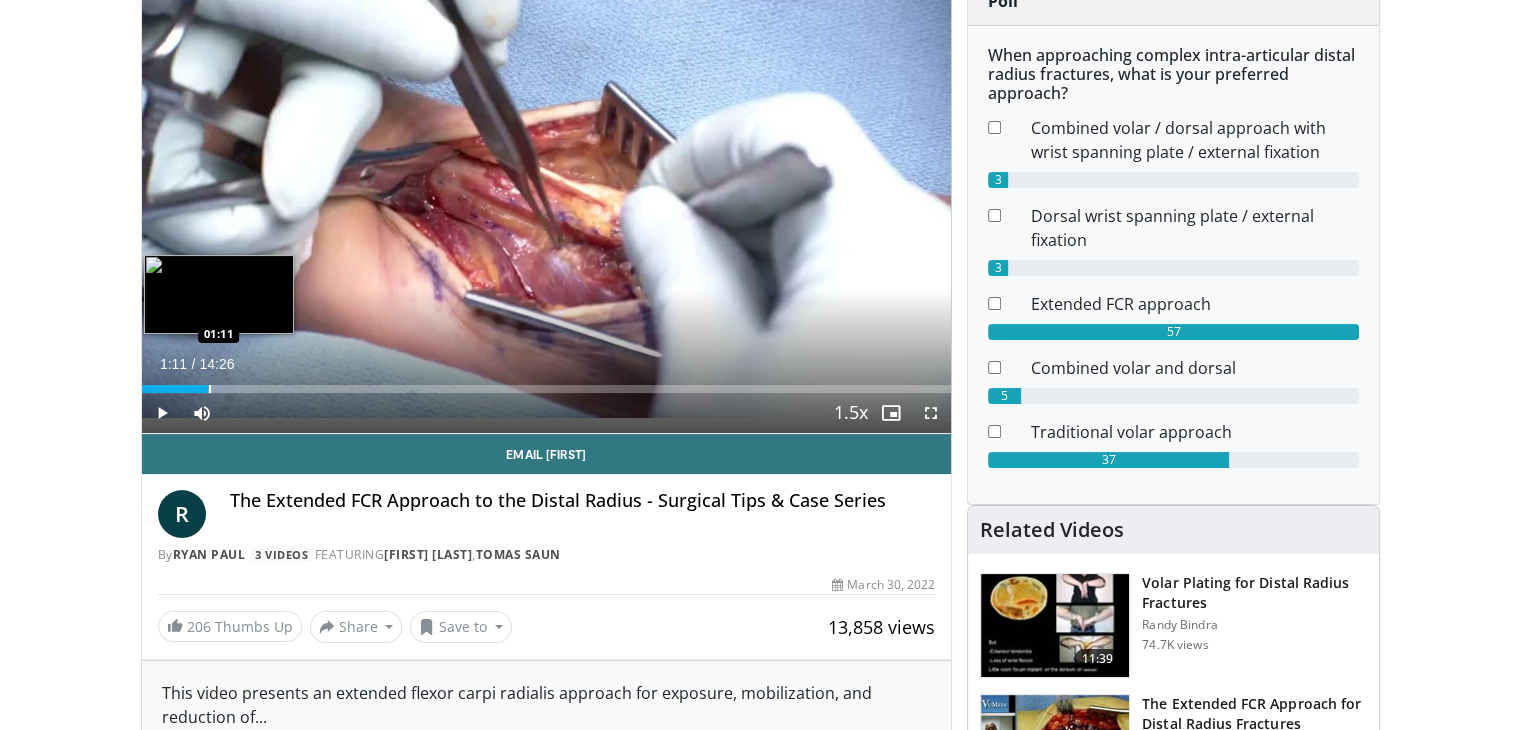 click on "Loaded :  13.74% 01:11 01:11" at bounding box center [547, 383] 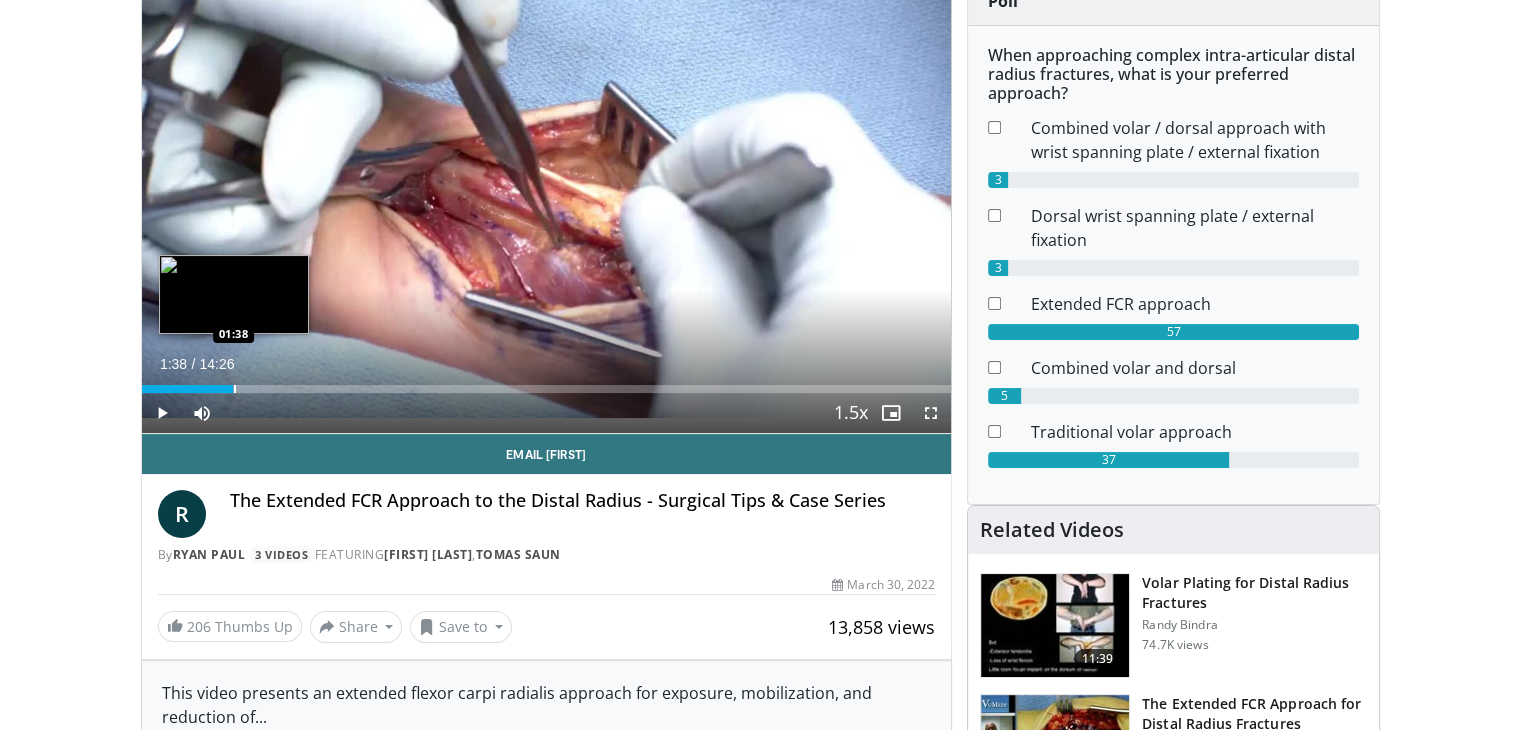 click at bounding box center (235, 389) 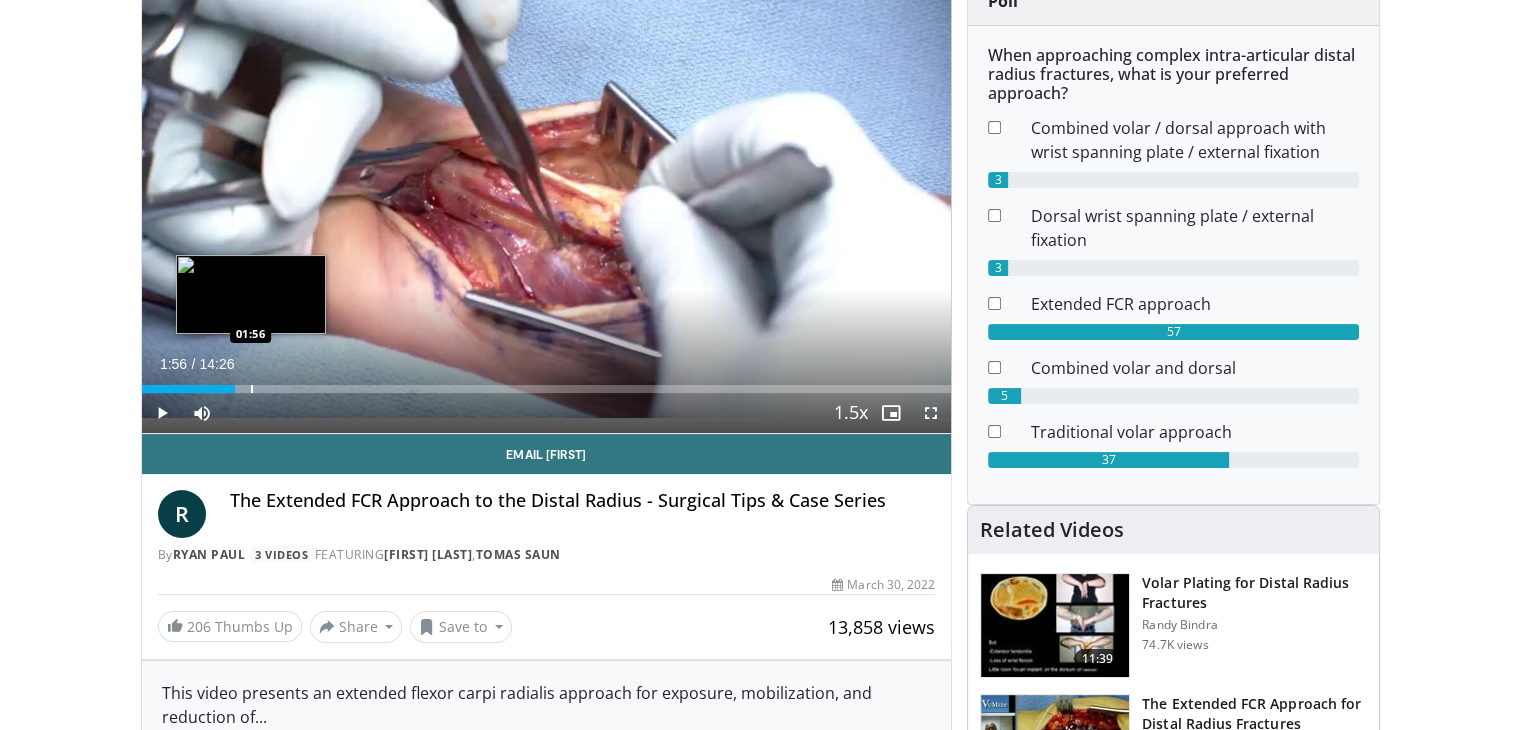 click at bounding box center [252, 389] 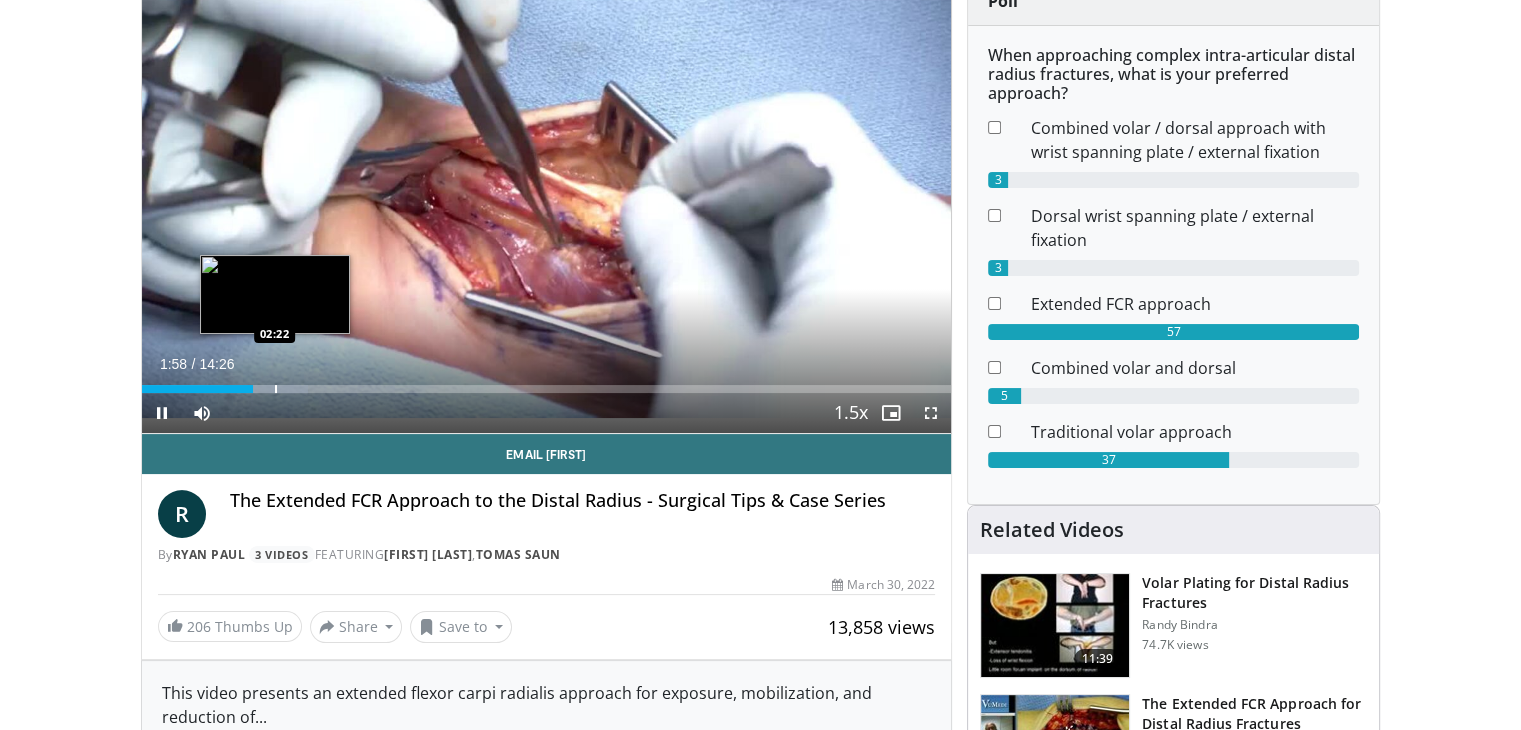 click at bounding box center [276, 389] 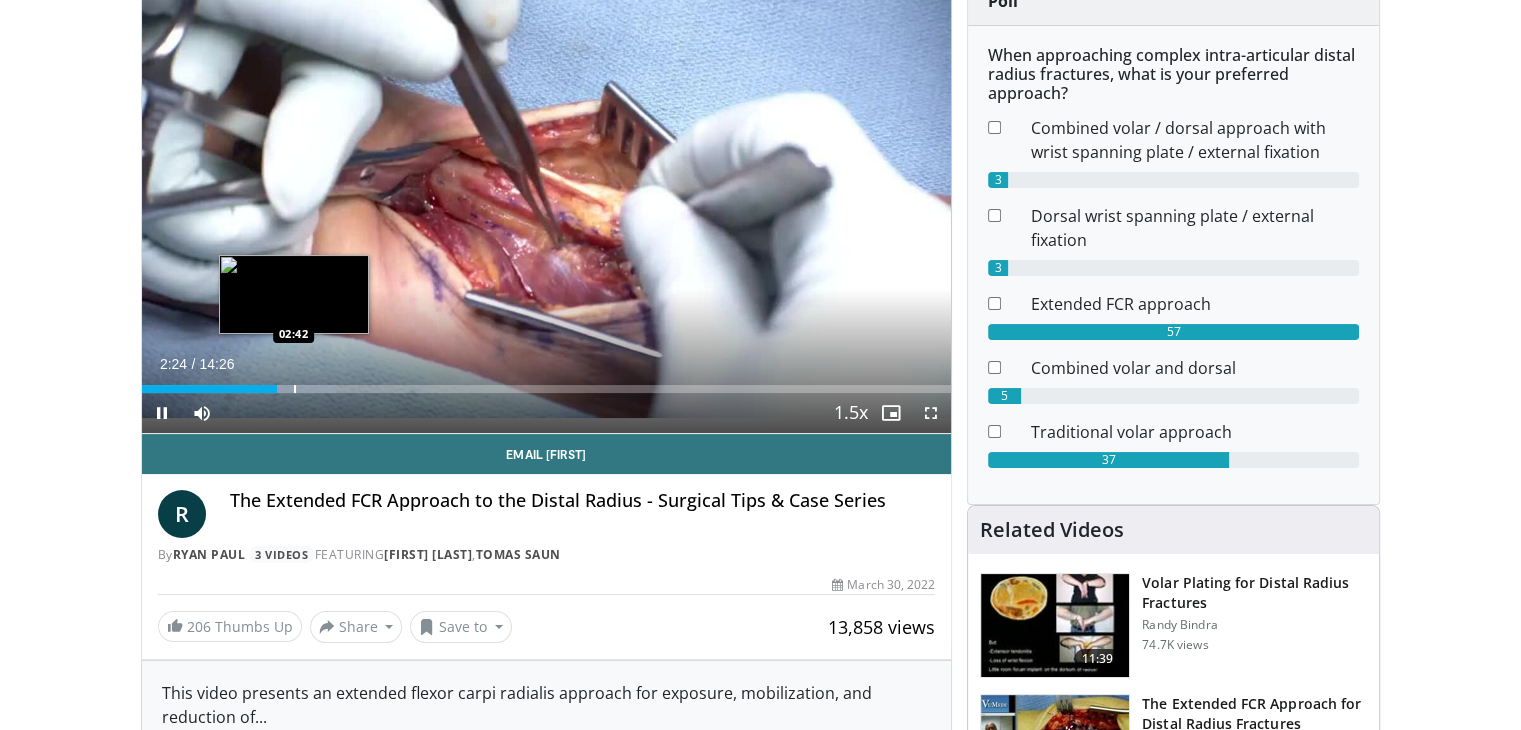 click on "**********" at bounding box center [547, 205] 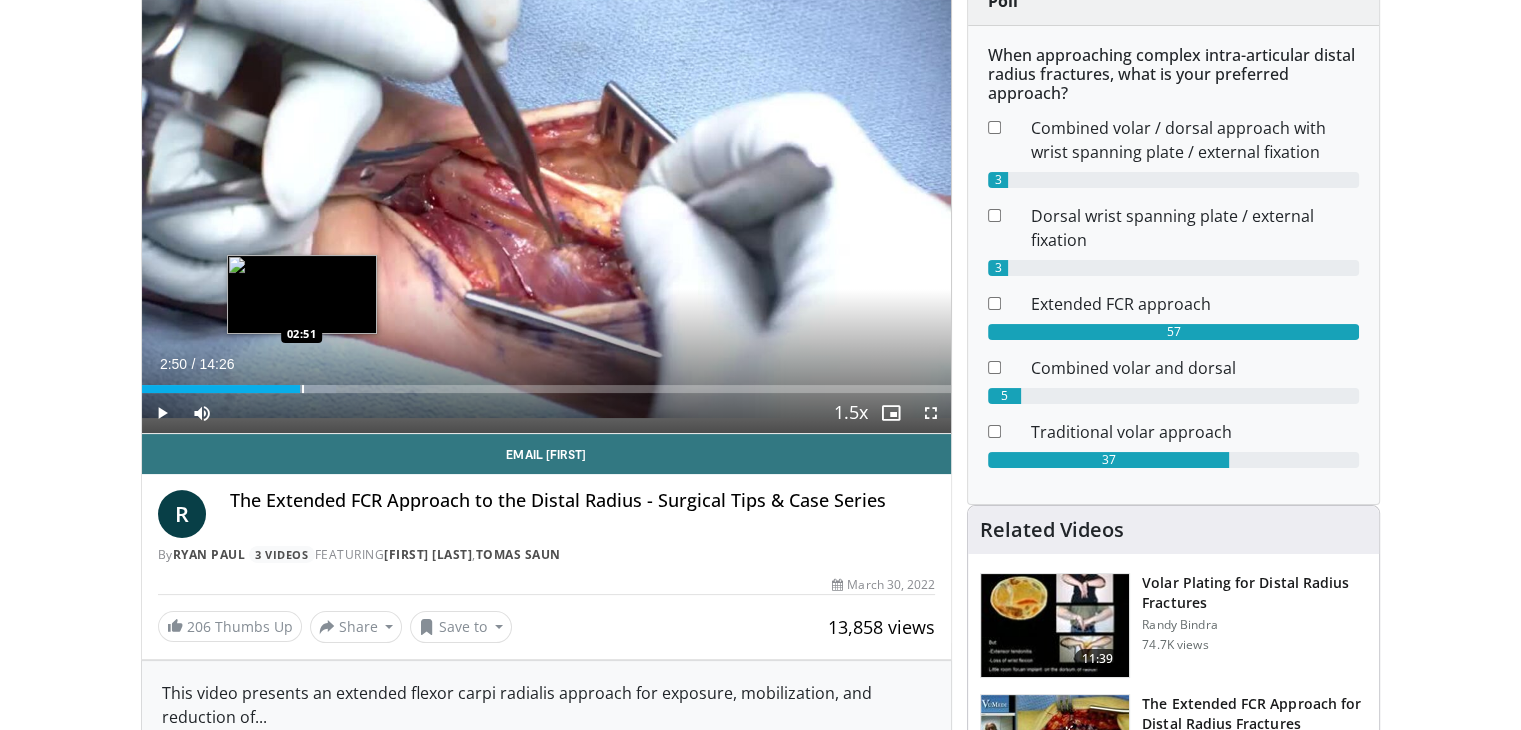 click on "Loaded :  24.04% 02:50 02:51" at bounding box center (547, 389) 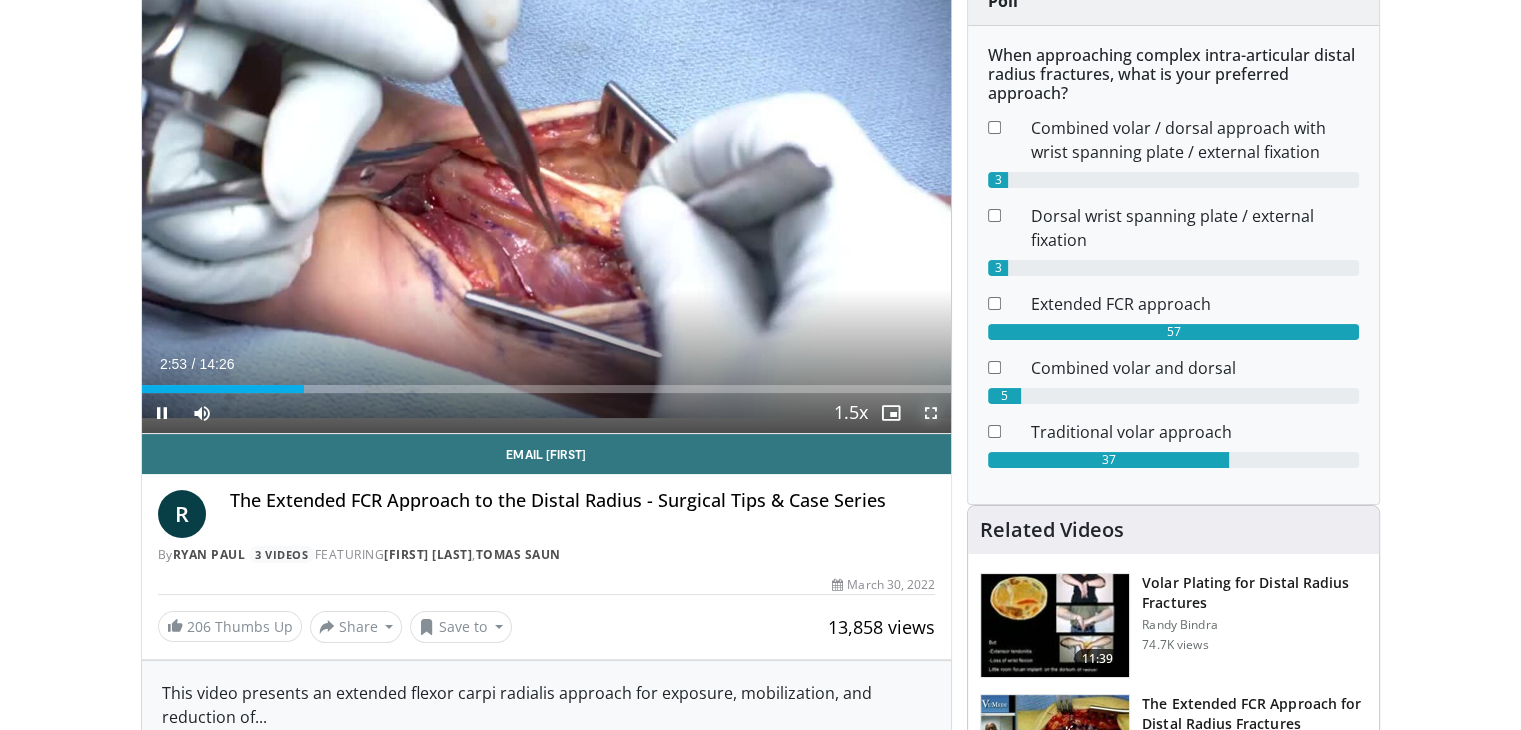 click at bounding box center [931, 413] 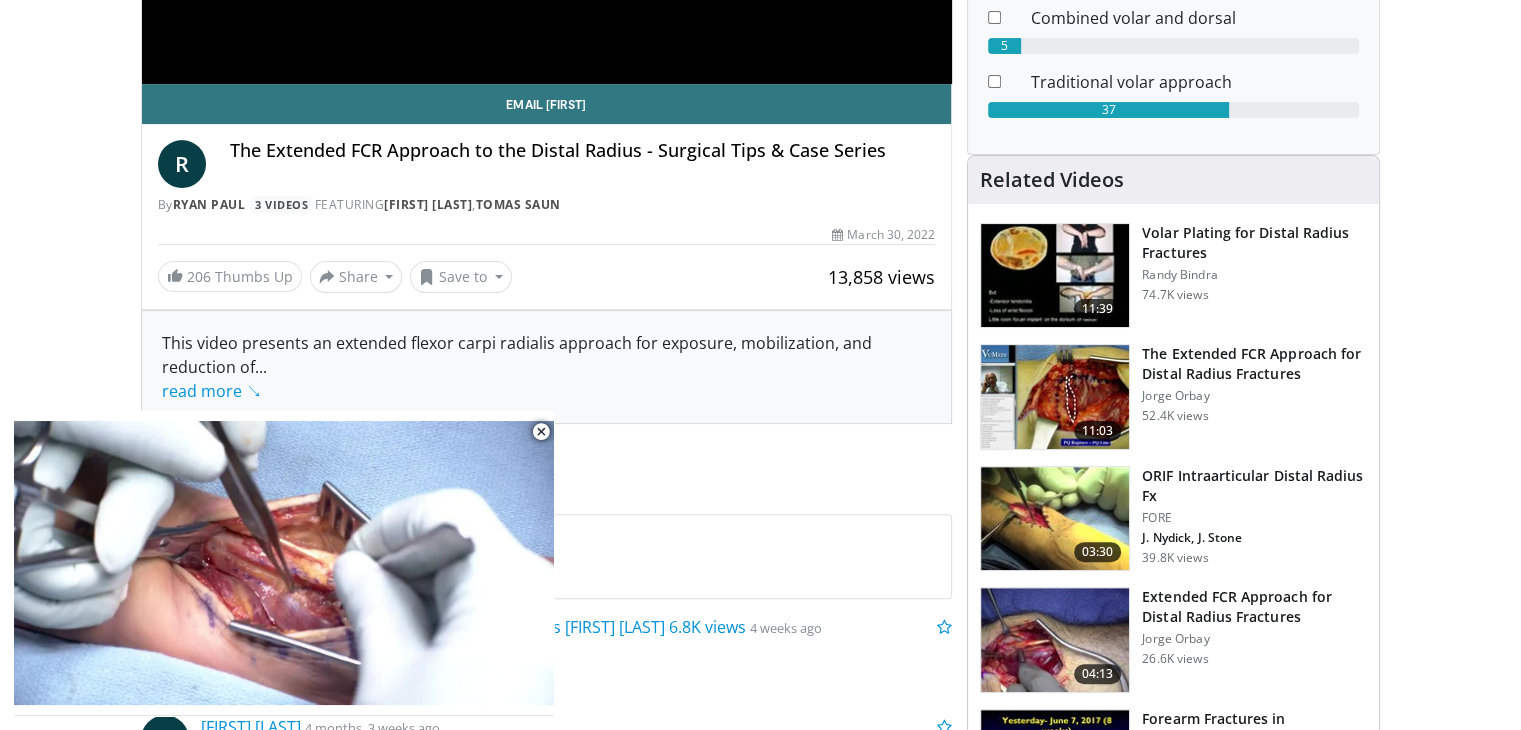 scroll, scrollTop: 538, scrollLeft: 0, axis: vertical 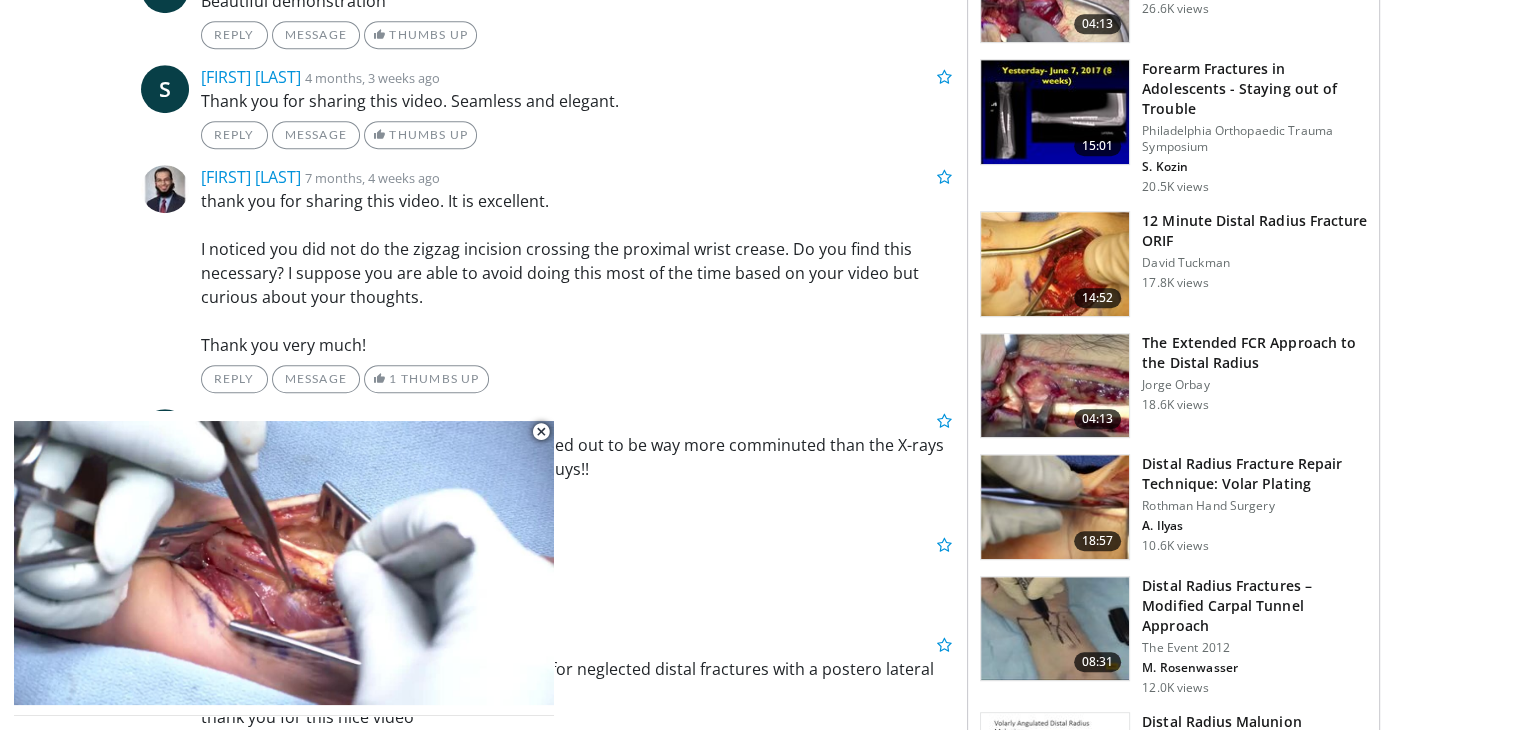 click on "Jorge Orbay" at bounding box center [1254, 385] 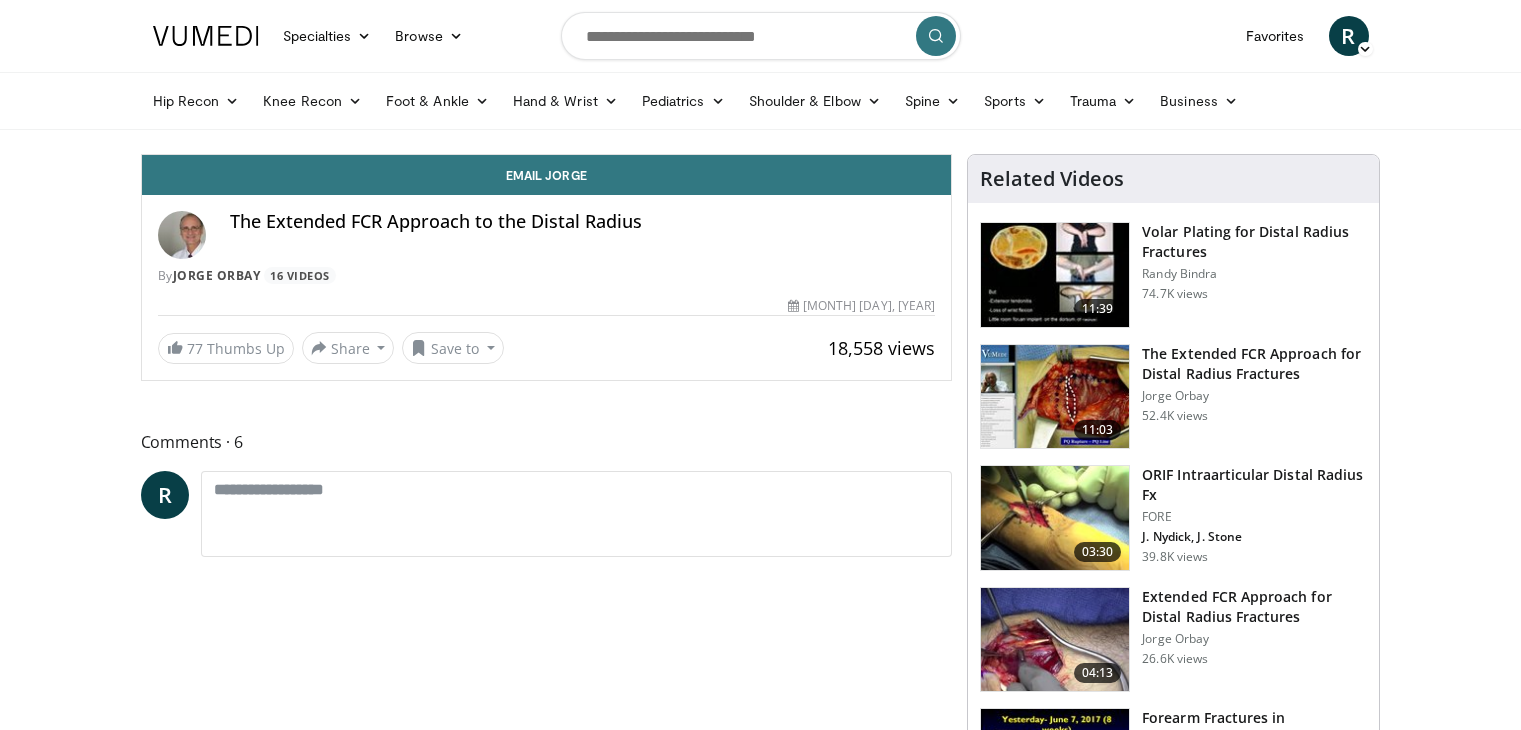 scroll, scrollTop: 0, scrollLeft: 0, axis: both 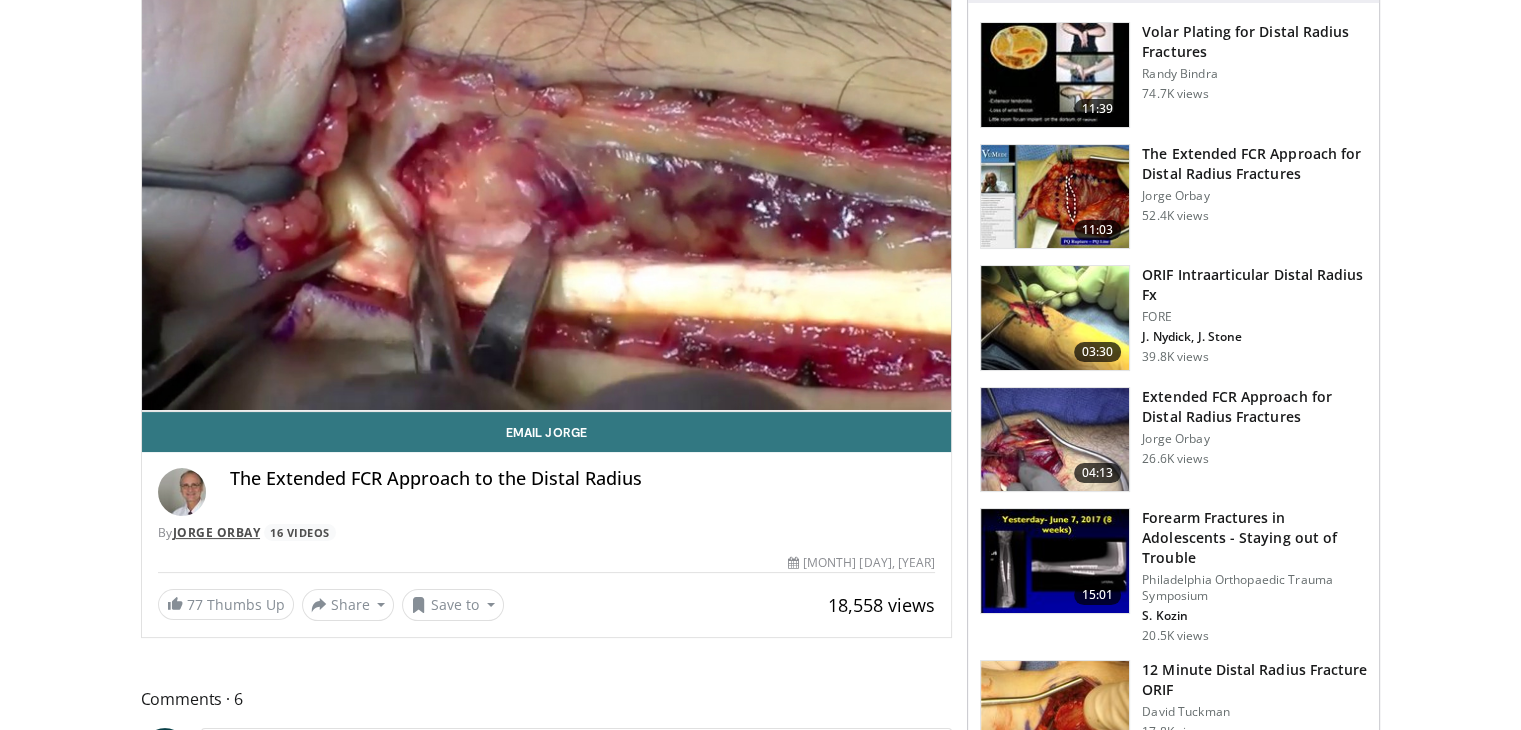 click on "Jorge Orbay" at bounding box center (217, 532) 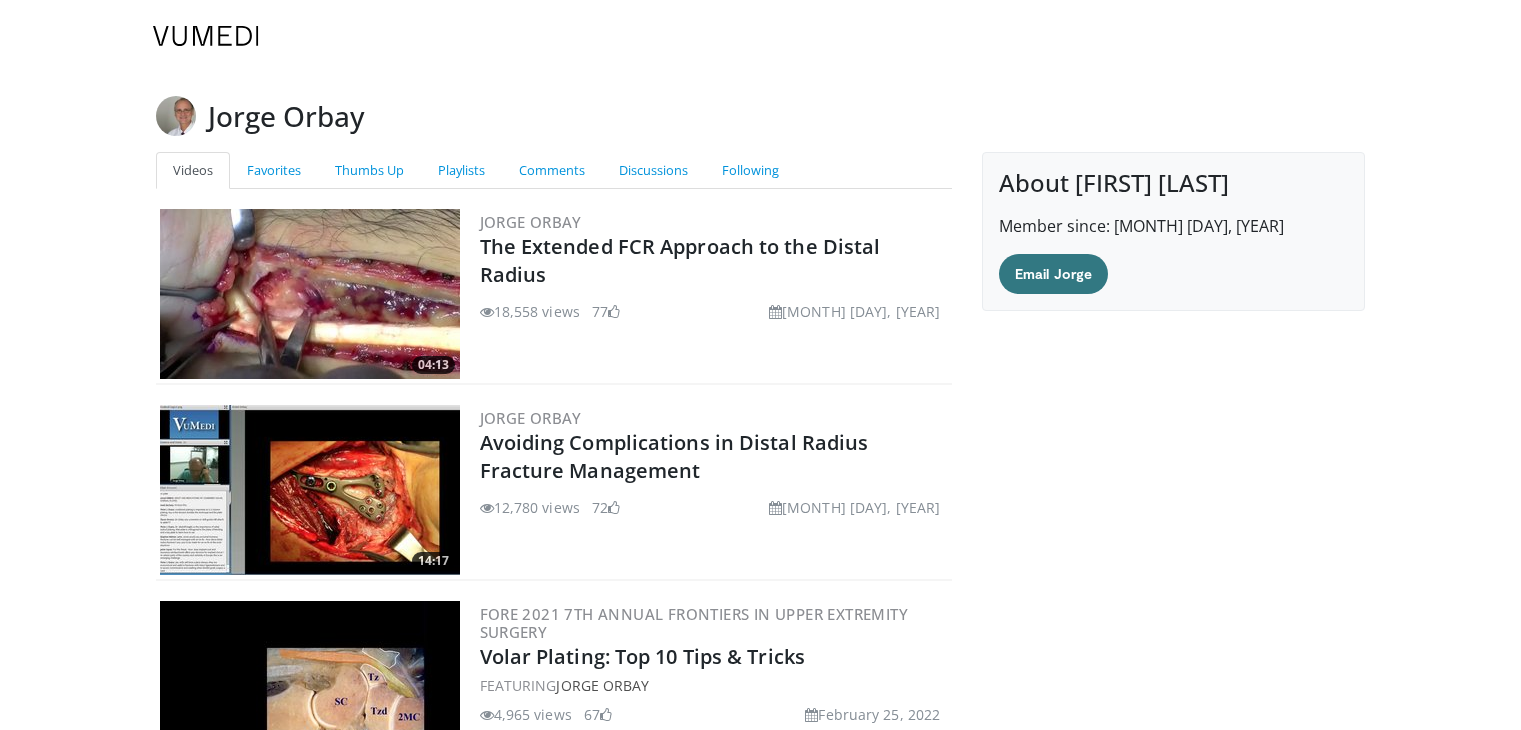 scroll, scrollTop: 0, scrollLeft: 0, axis: both 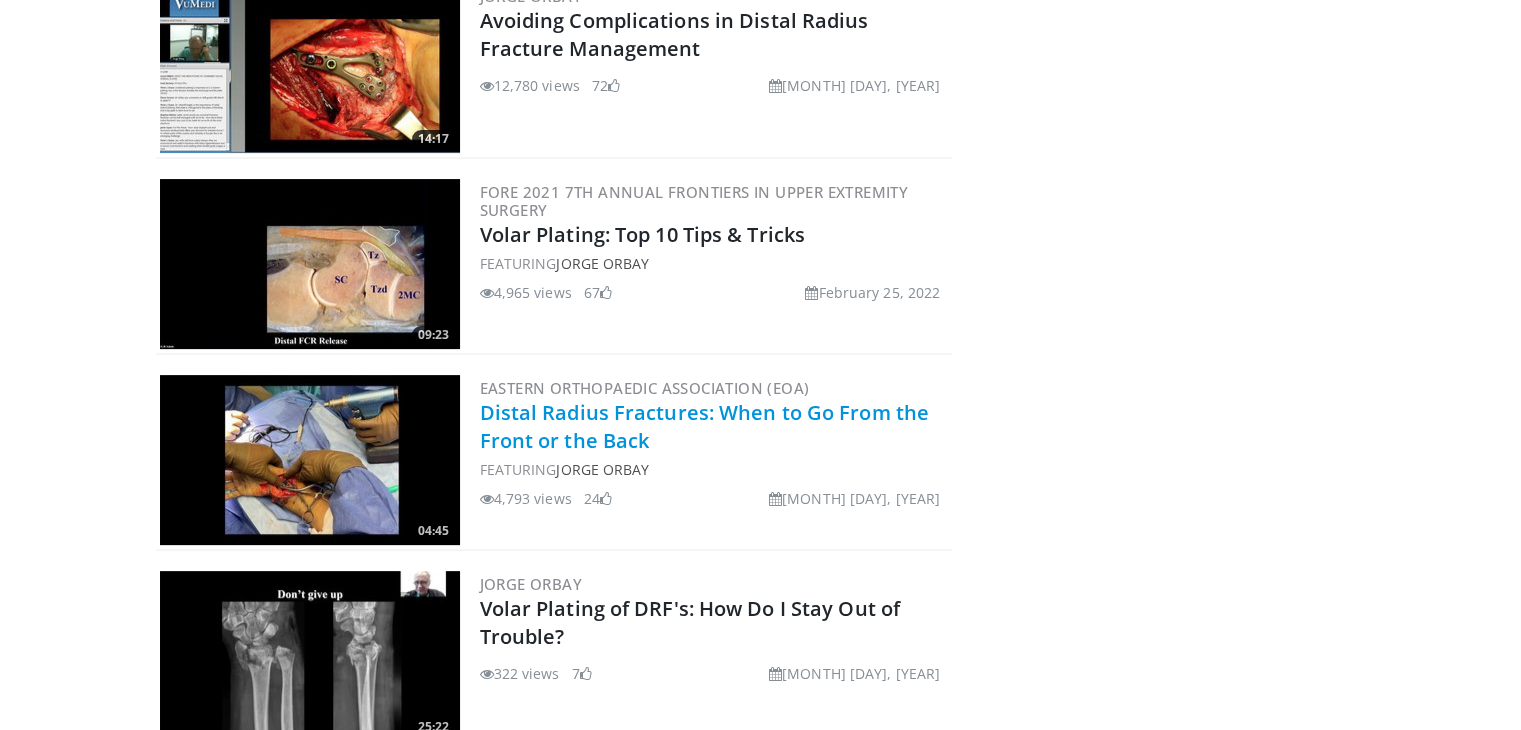 click on "Distal Radius Fractures: When to Go From the Front or the Back" at bounding box center [704, 426] 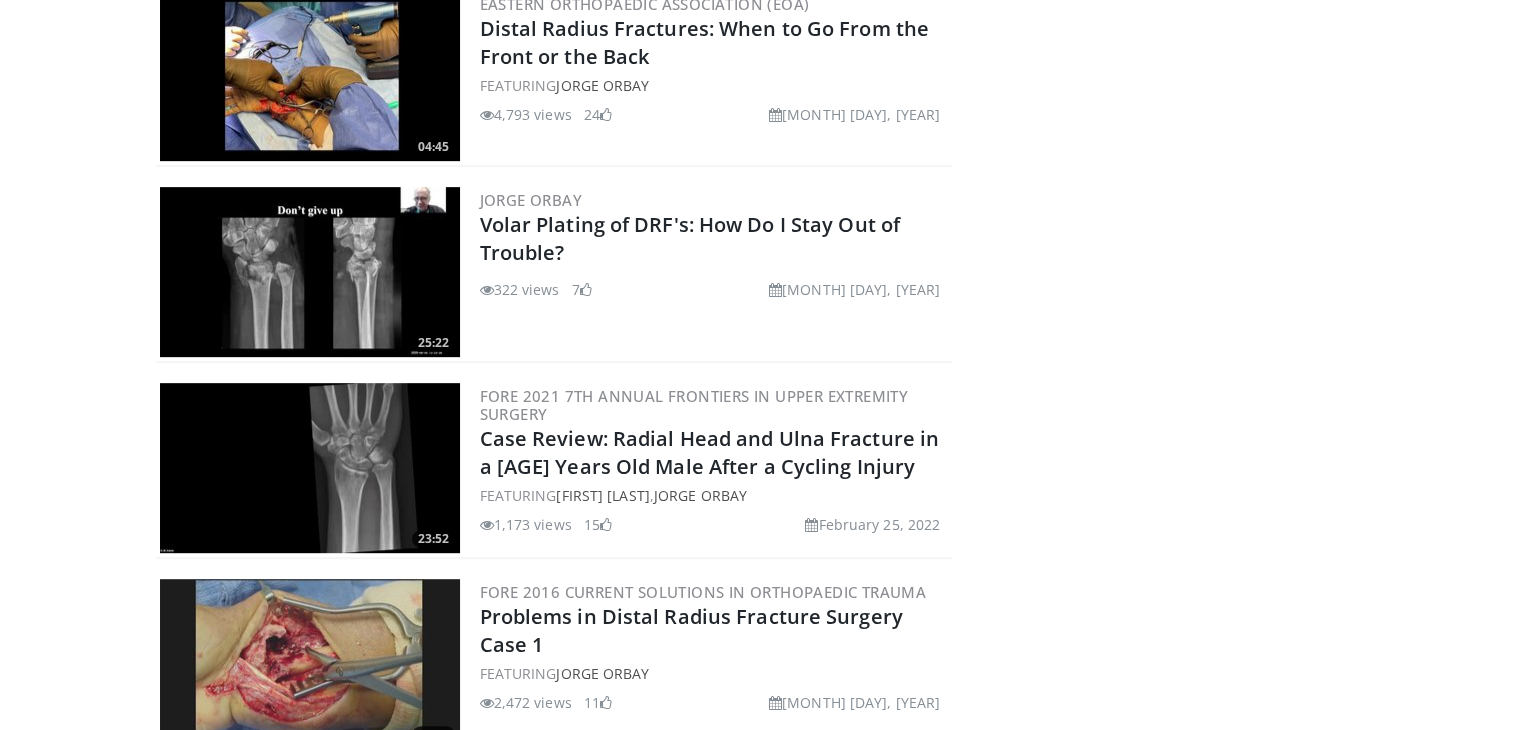 scroll, scrollTop: 880, scrollLeft: 0, axis: vertical 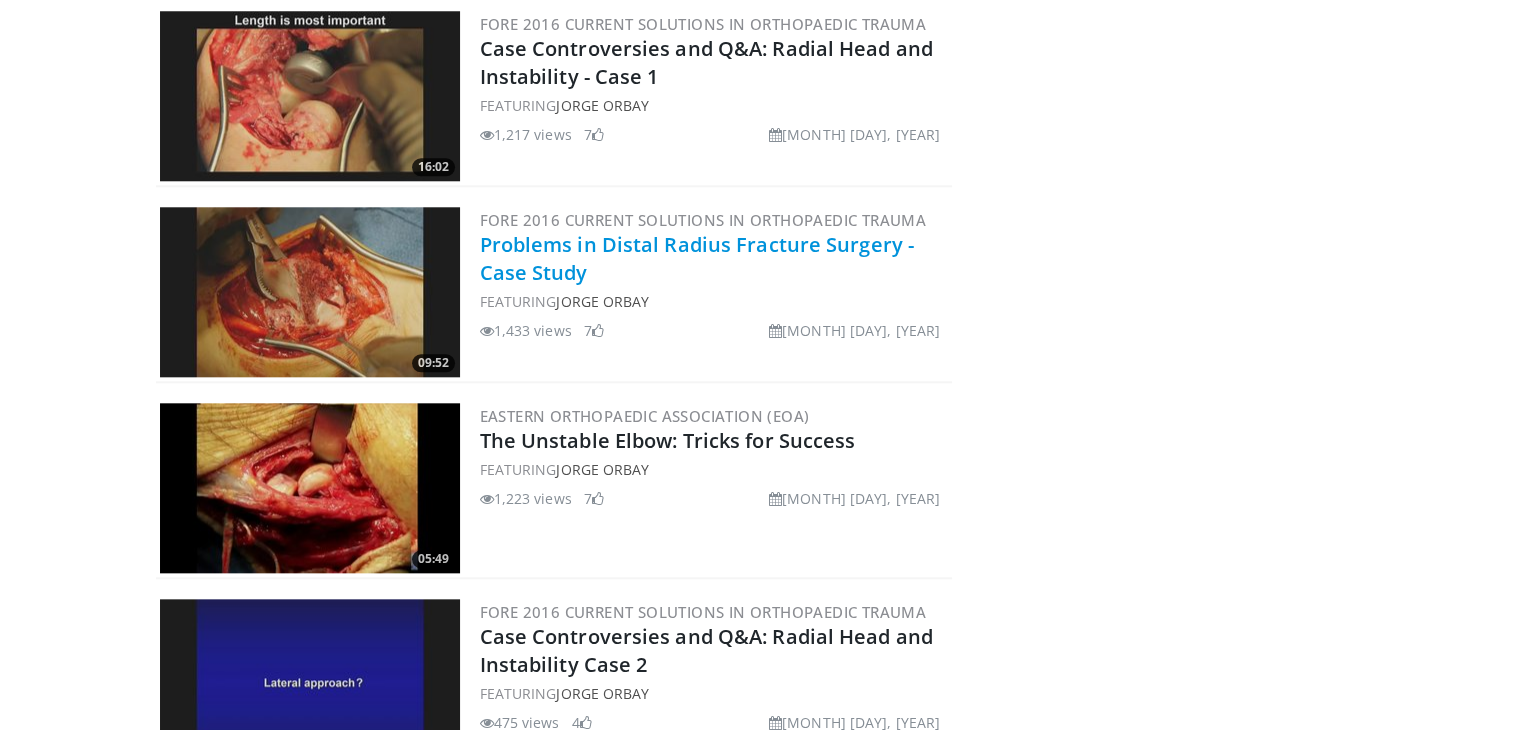 click on "Problems in Distal Radius Fracture Surgery - Case Study" at bounding box center [697, 258] 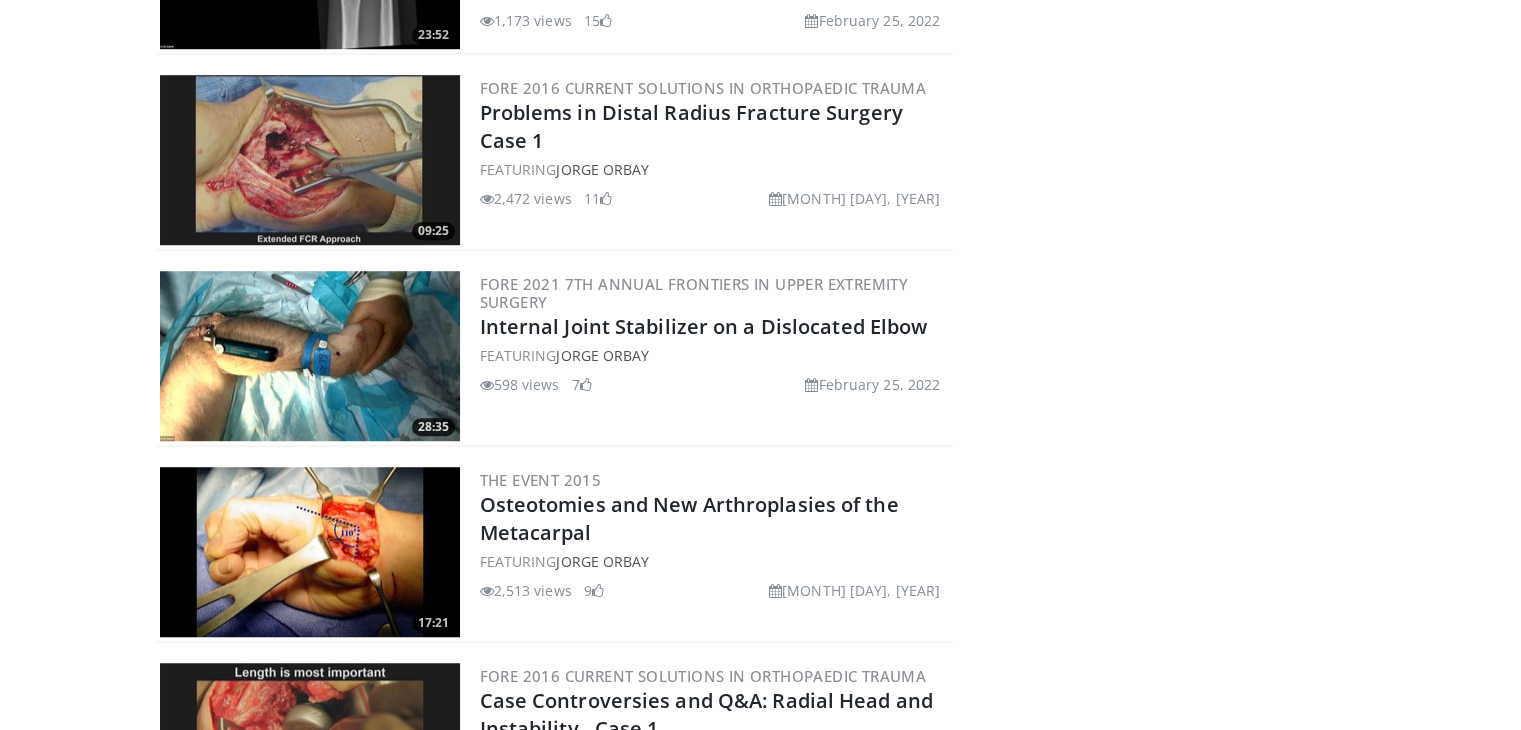 scroll, scrollTop: 1340, scrollLeft: 0, axis: vertical 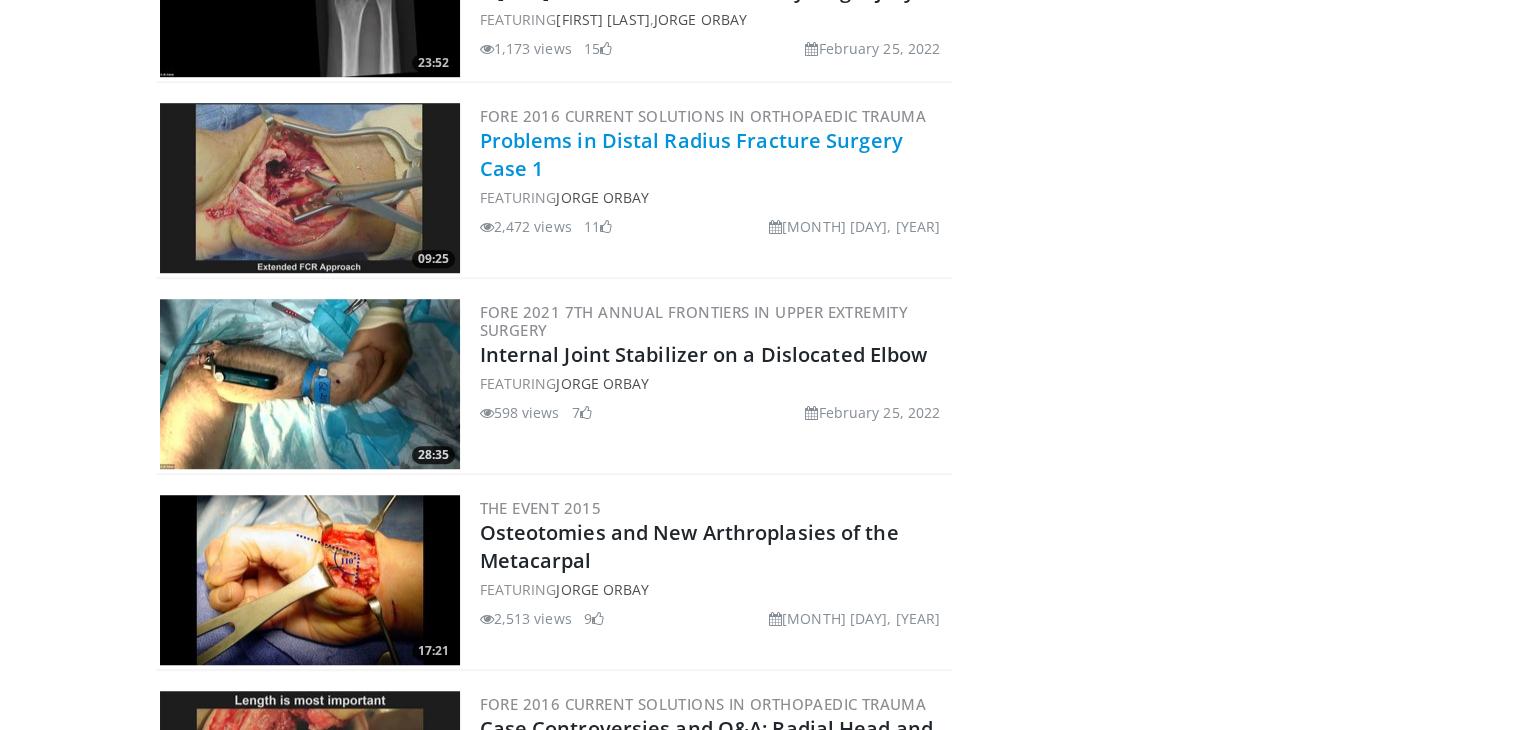click on "Problems in Distal Radius Fracture Surgery Case 1" at bounding box center (691, 154) 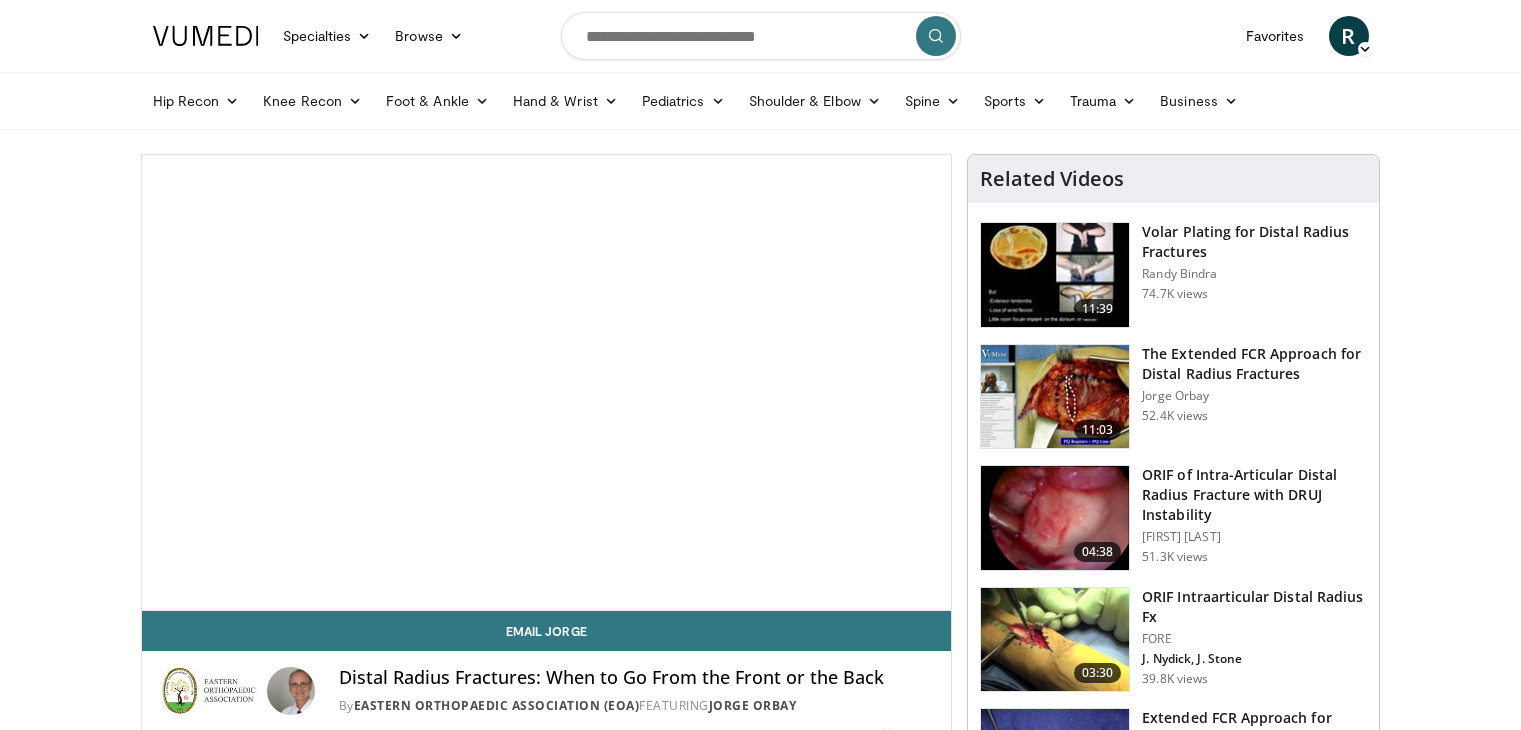 scroll, scrollTop: 0, scrollLeft: 0, axis: both 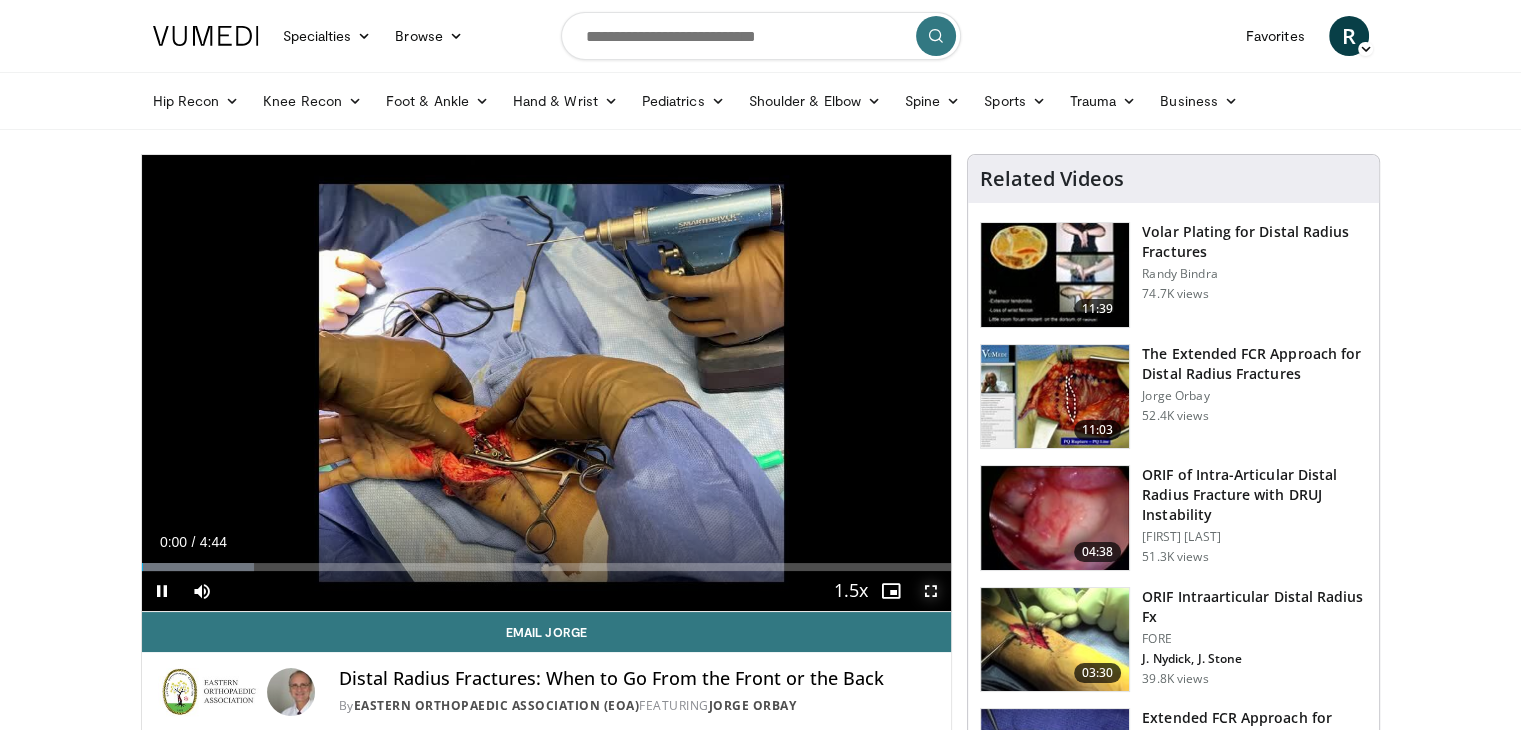 click at bounding box center (931, 591) 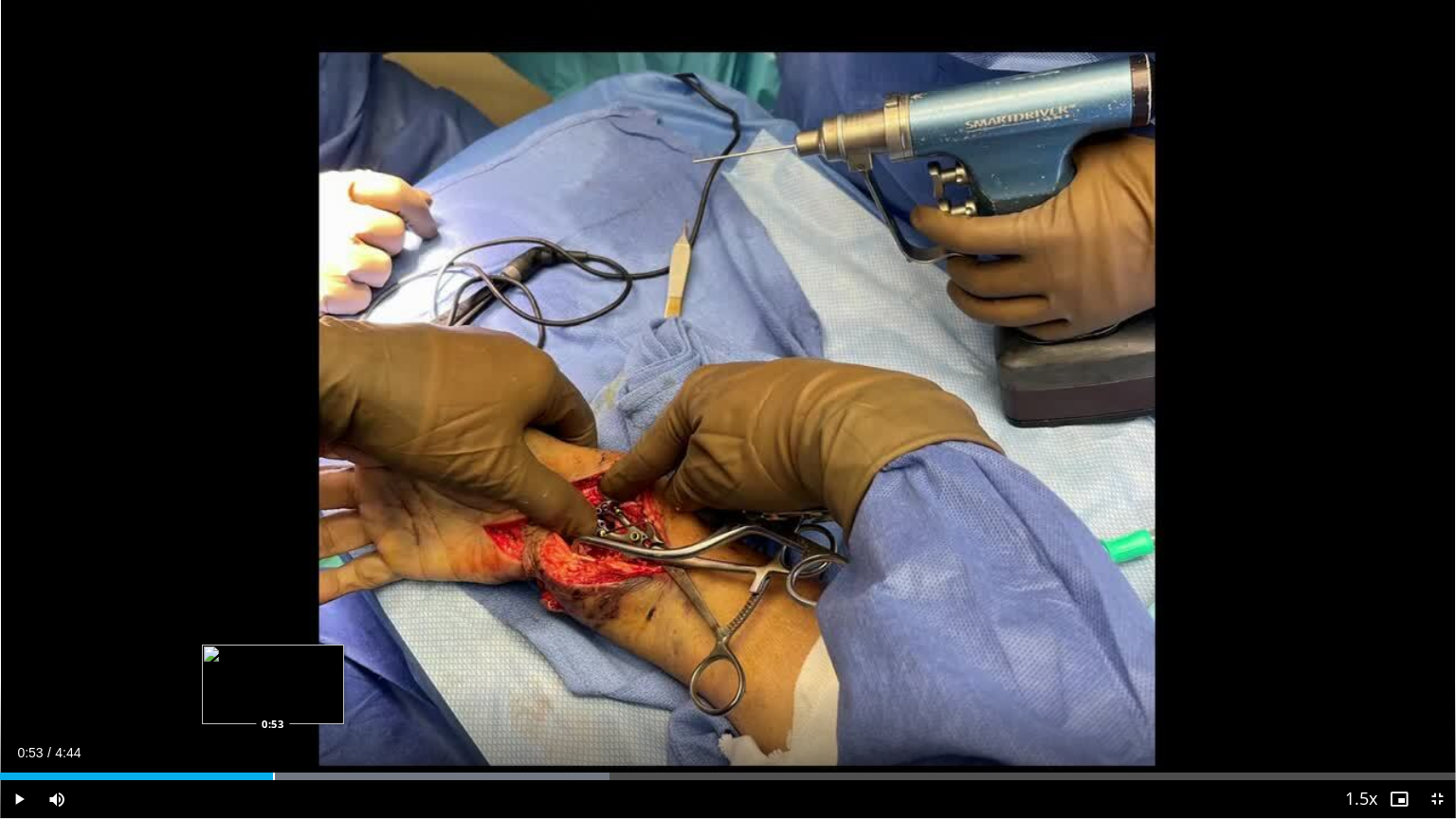 click at bounding box center [274, 776] 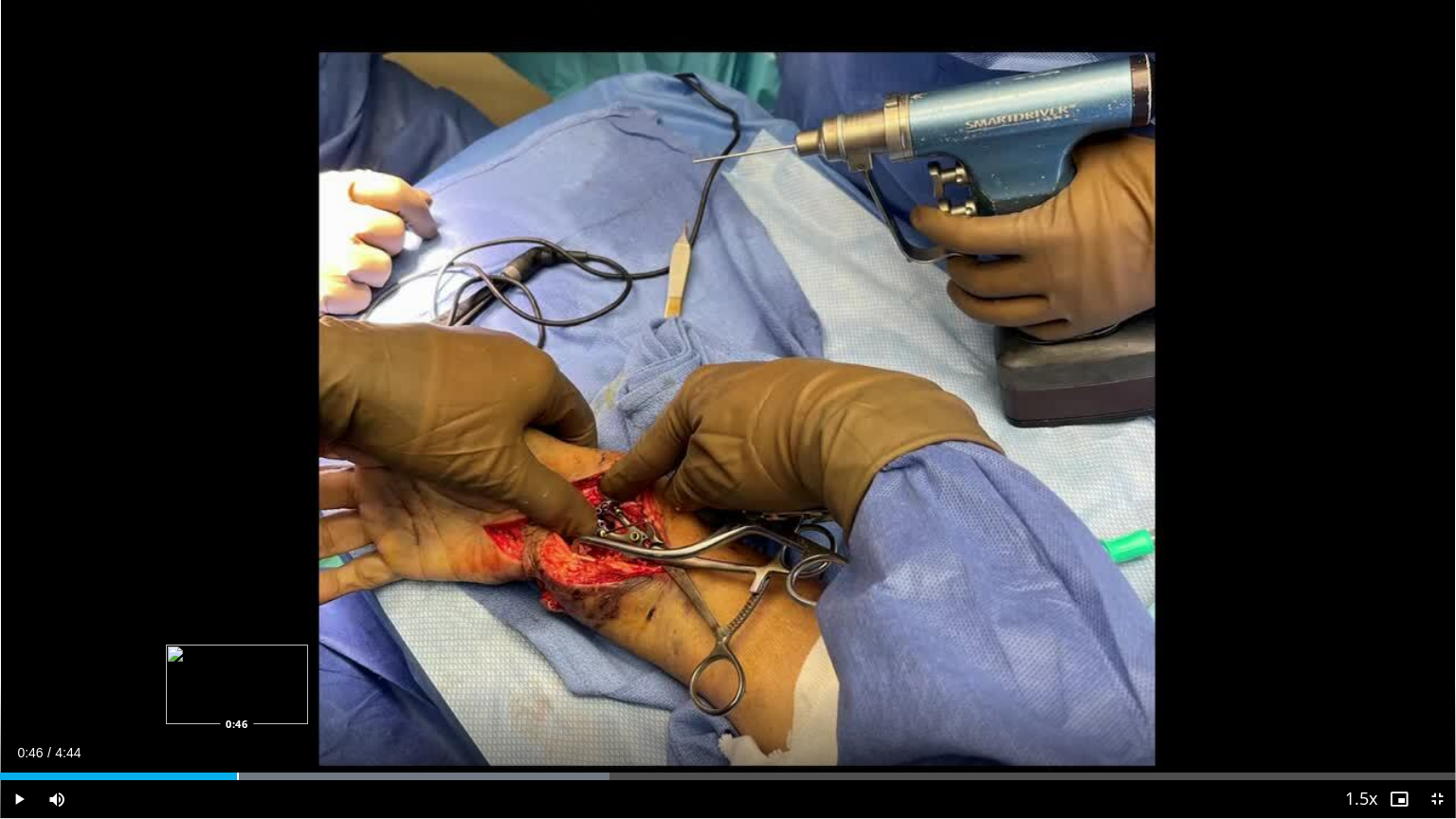 click on "Loaded :  41.89% 0:46 0:46" at bounding box center [728, 771] 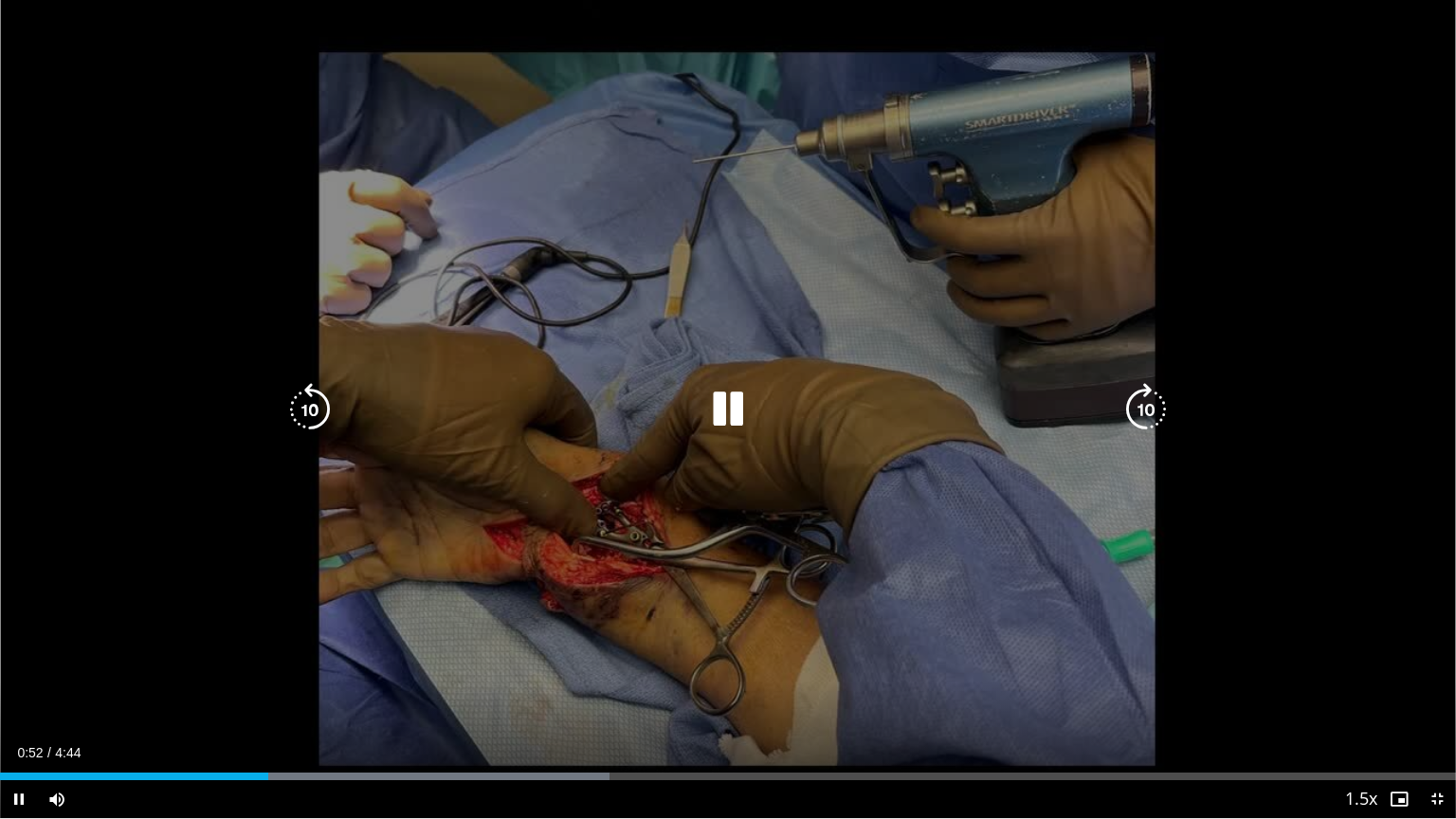 click at bounding box center [728, 410] 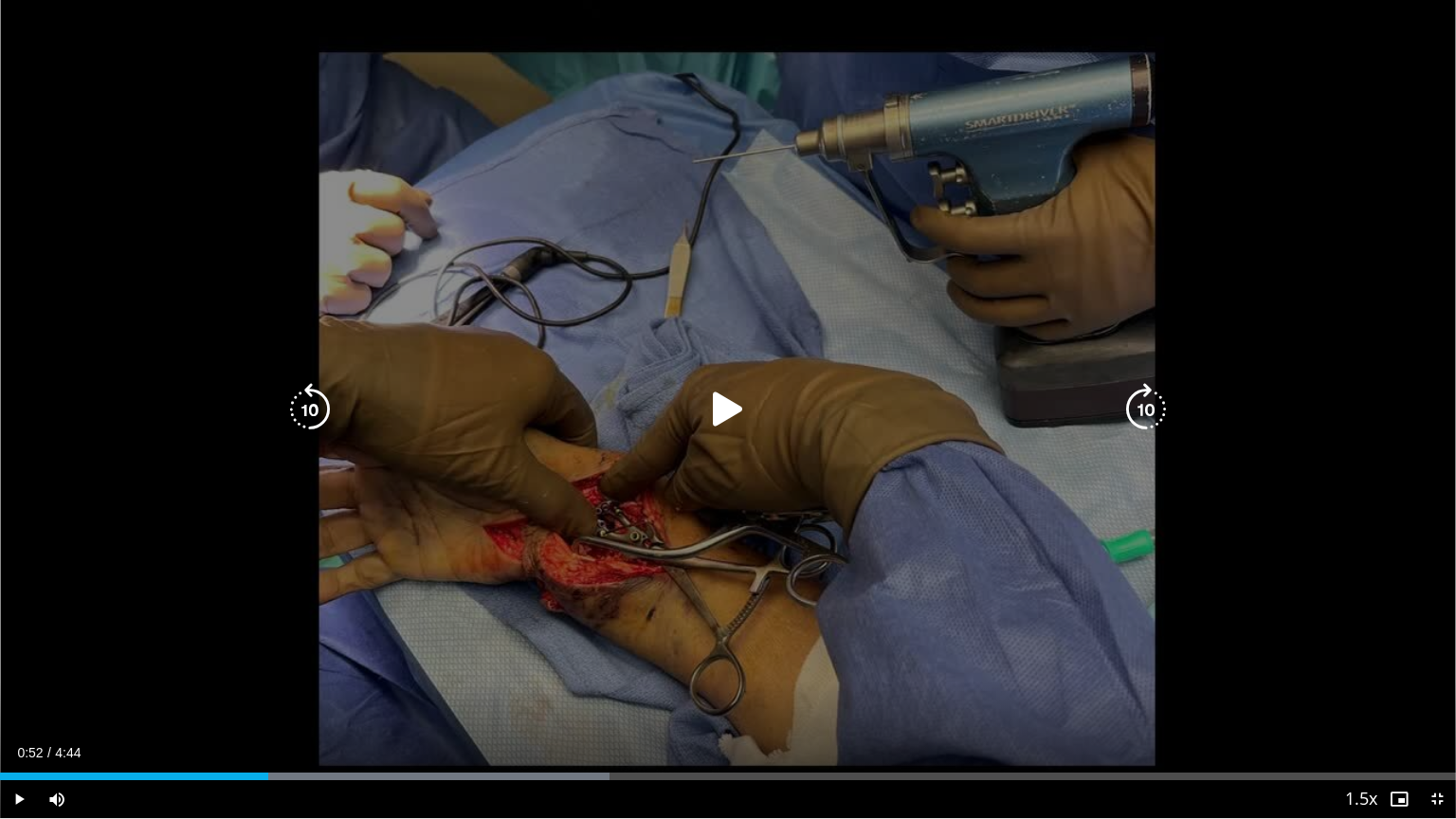 click at bounding box center [728, 410] 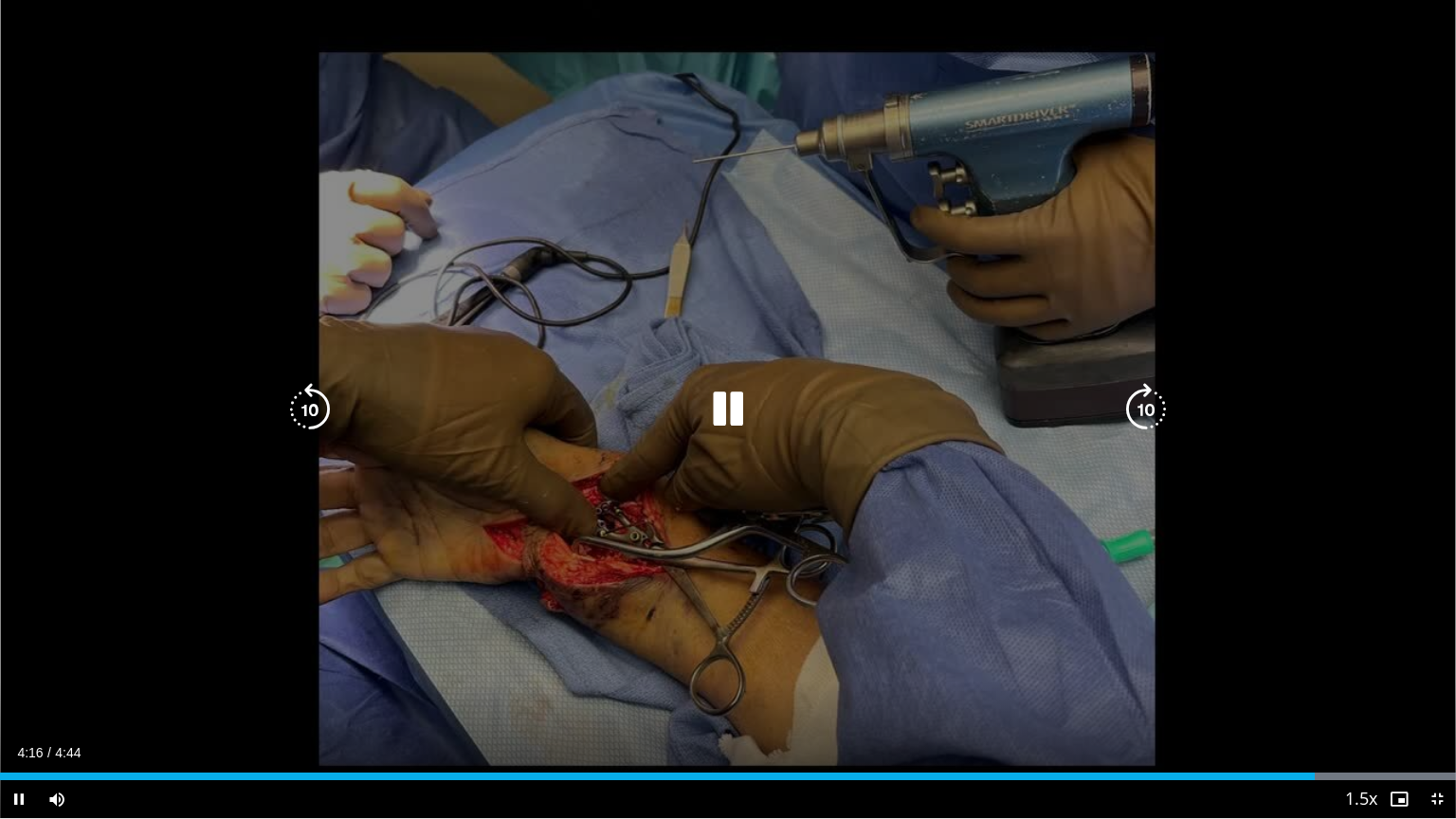 click at bounding box center (728, 410) 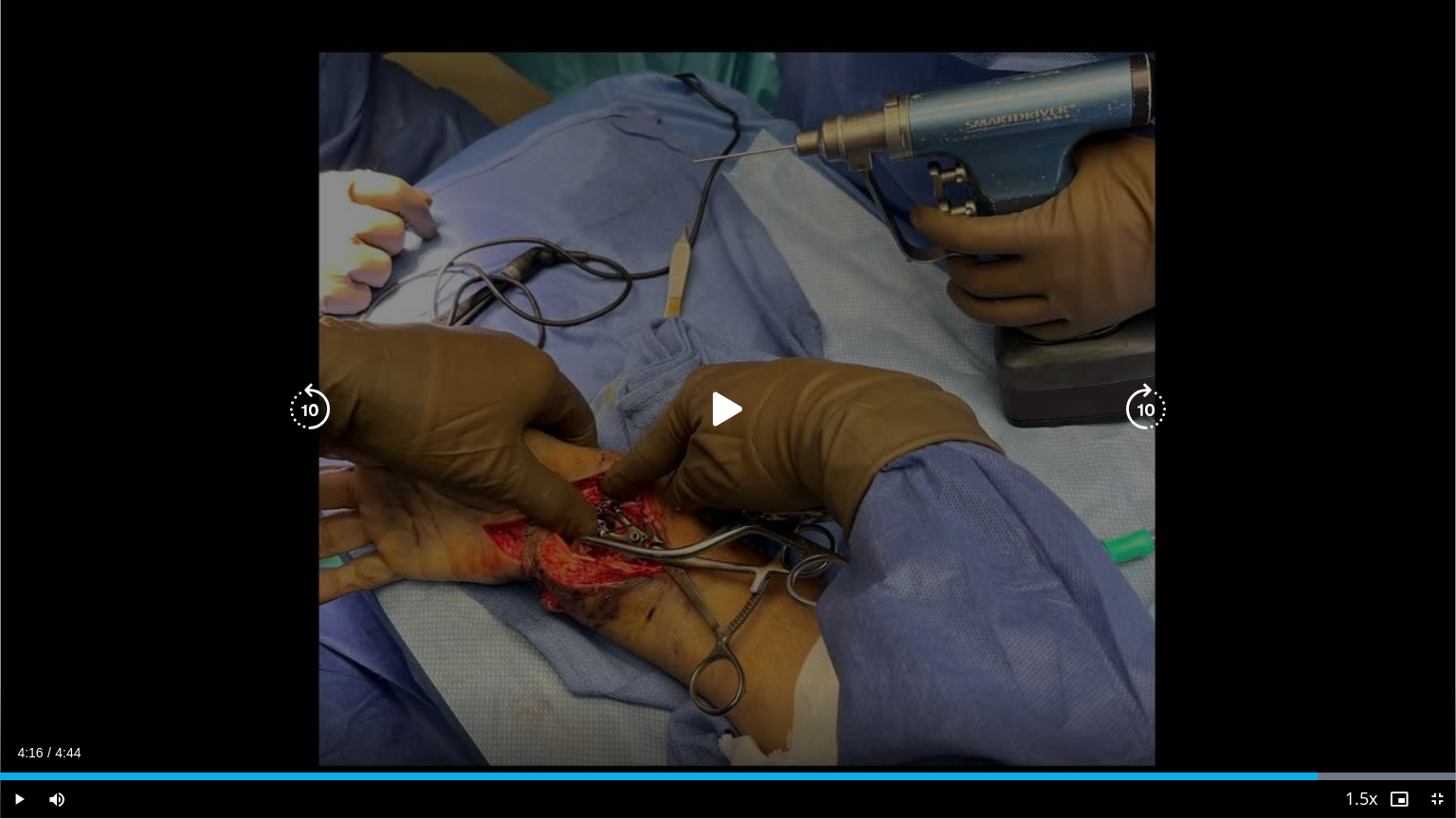 click at bounding box center [728, 410] 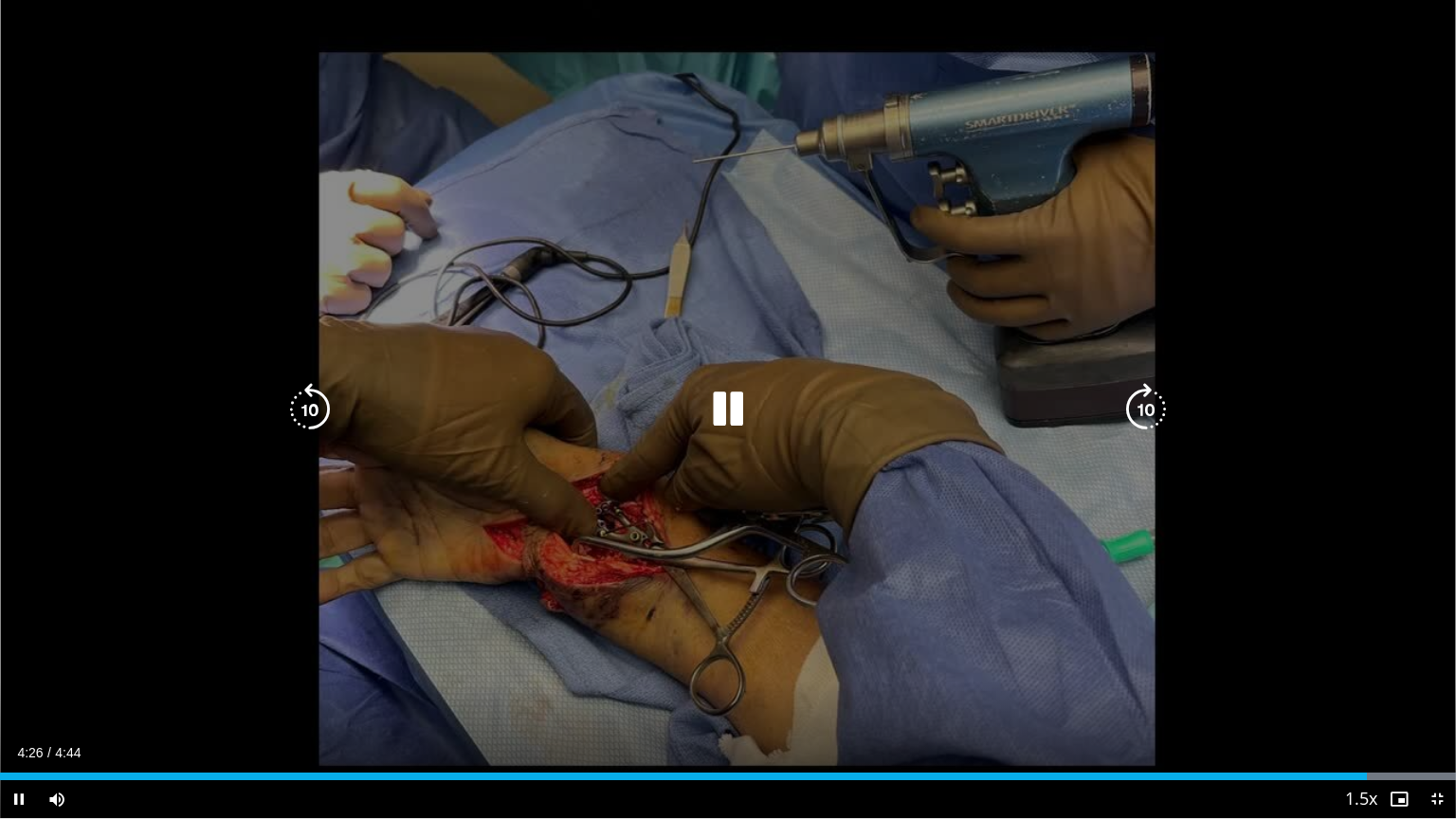 click at bounding box center (728, 410) 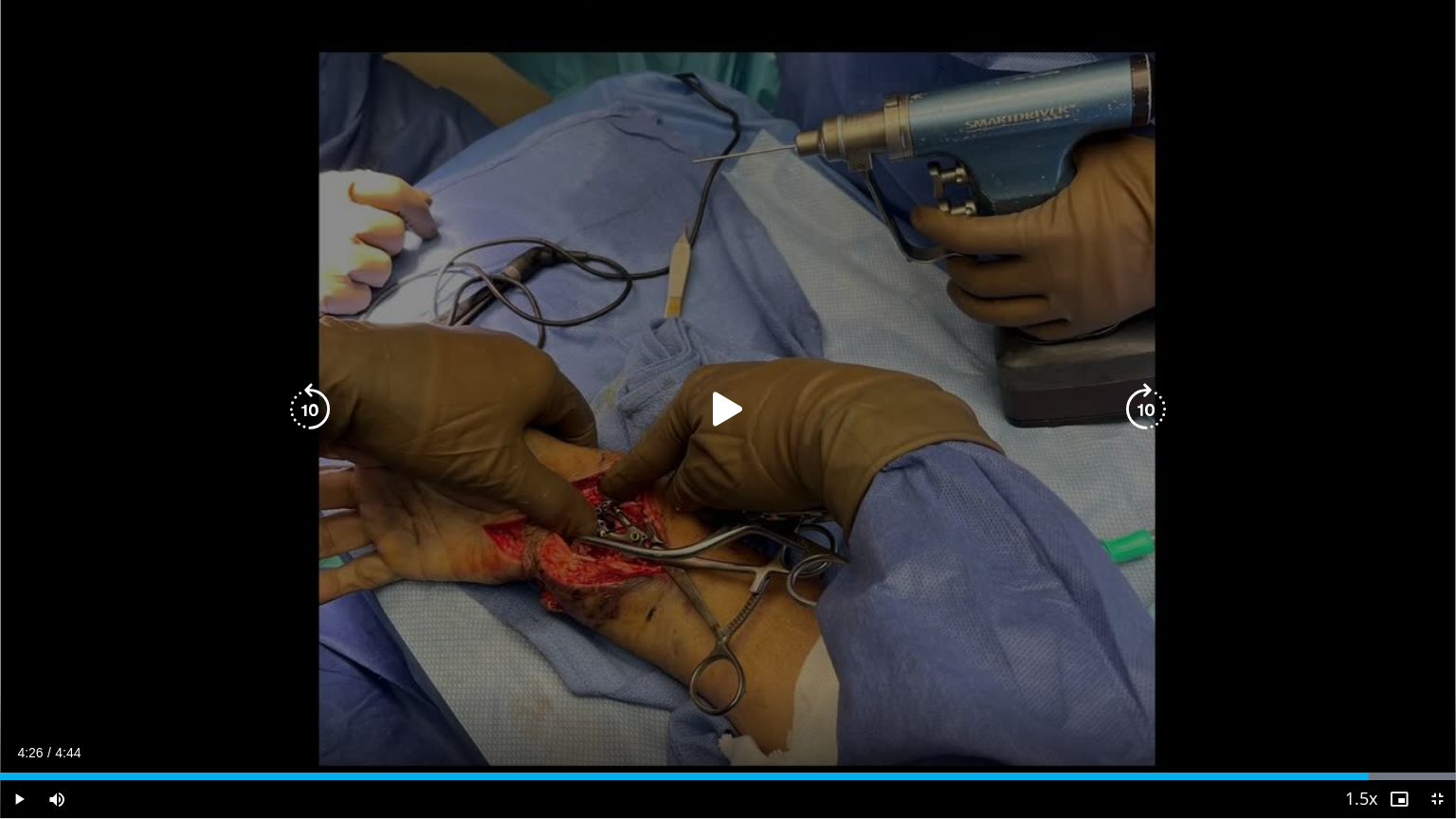 click at bounding box center [728, 410] 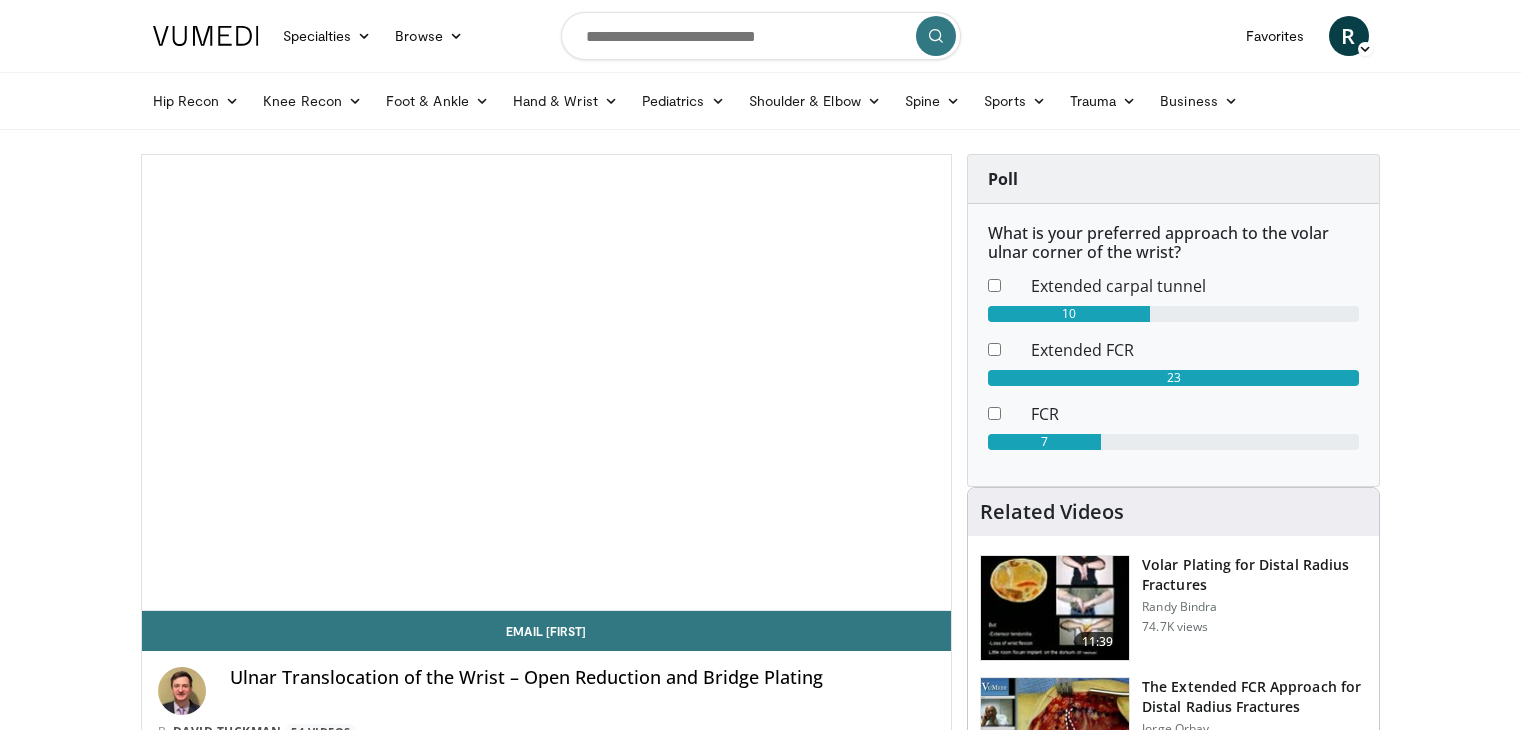 scroll, scrollTop: 0, scrollLeft: 0, axis: both 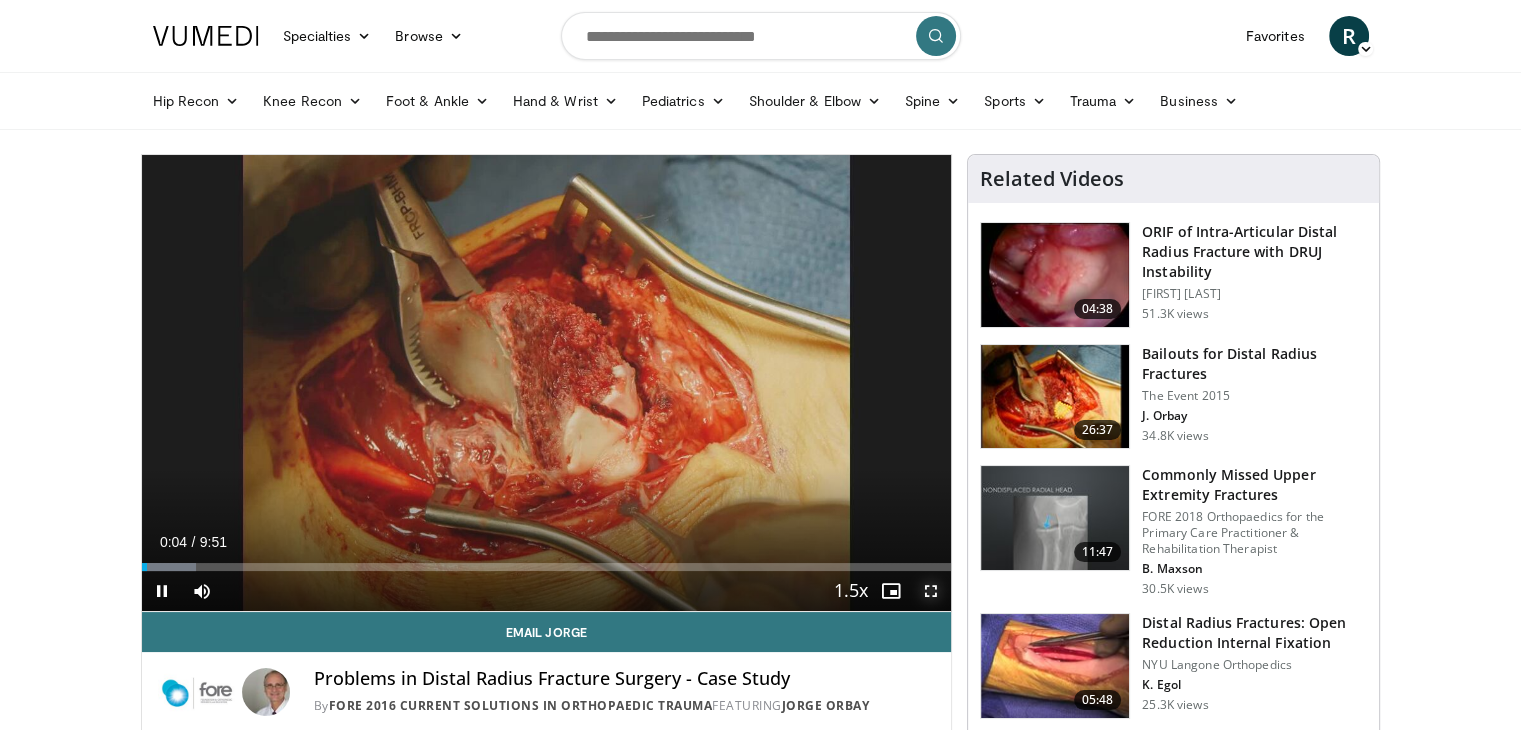 click at bounding box center [931, 591] 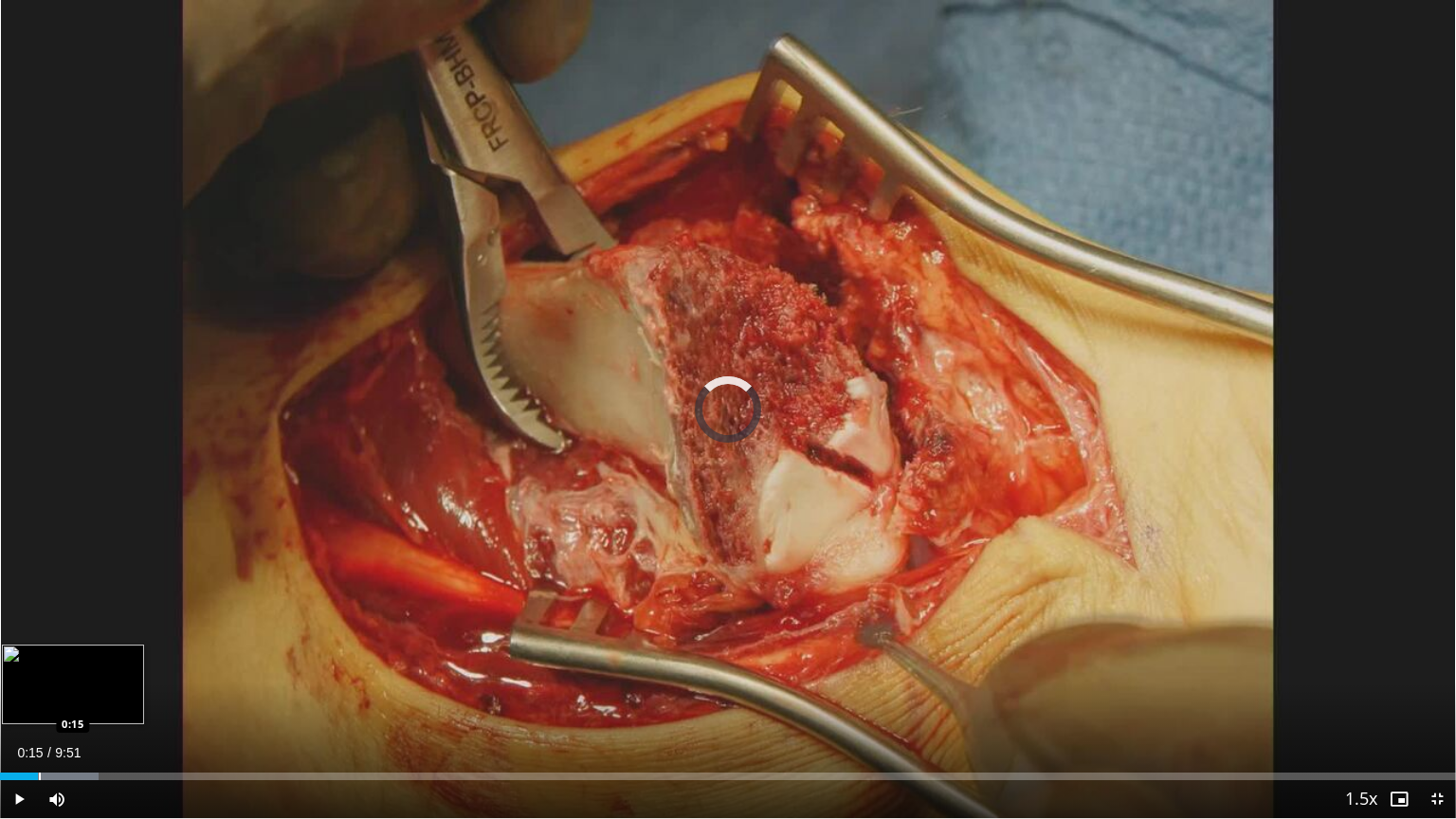 click on "Loaded :  6.77% 0:15 0:15" at bounding box center [728, 771] 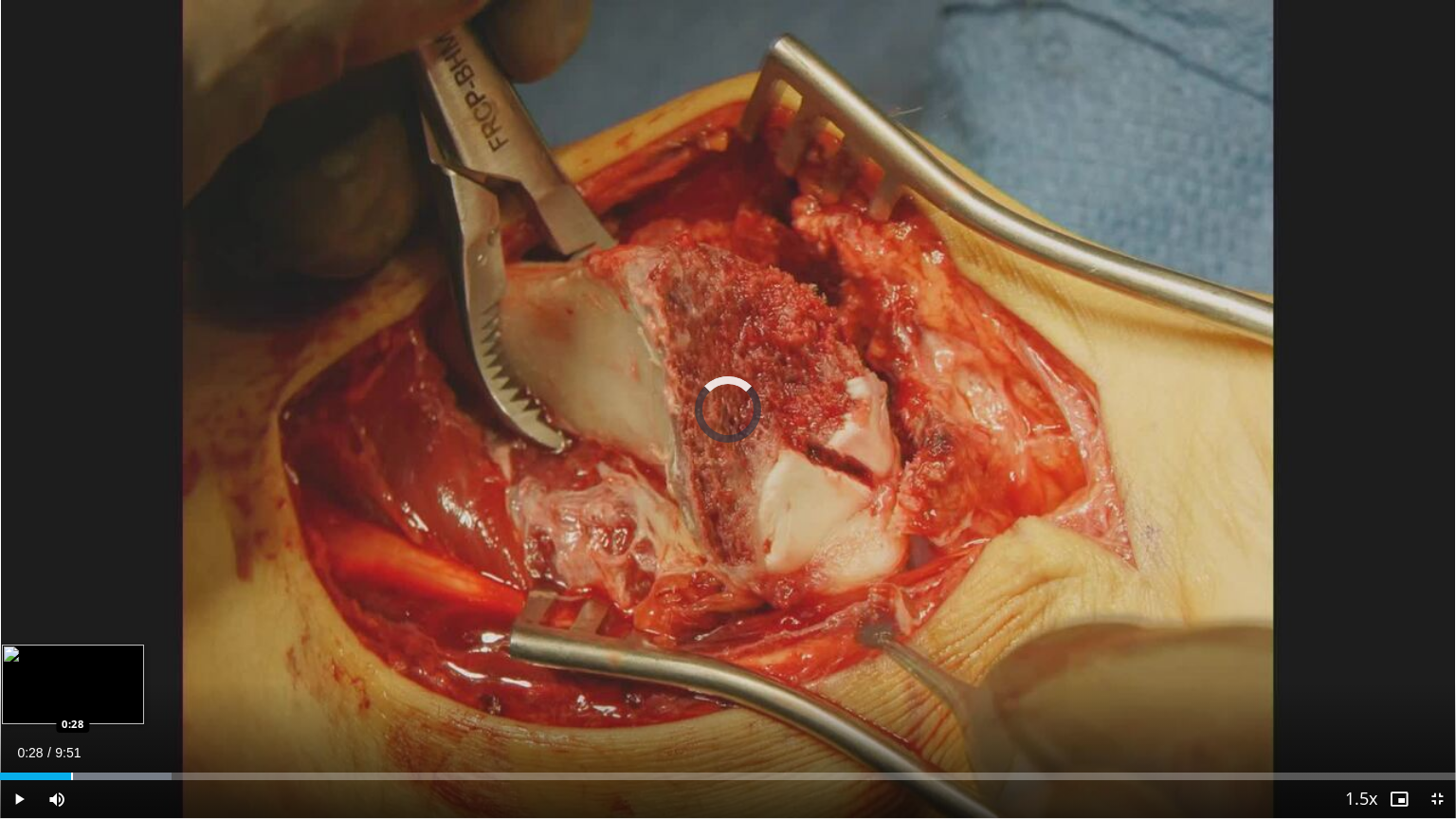 click on "Loaded :  11.80% 0:28 0:28" at bounding box center (728, 771) 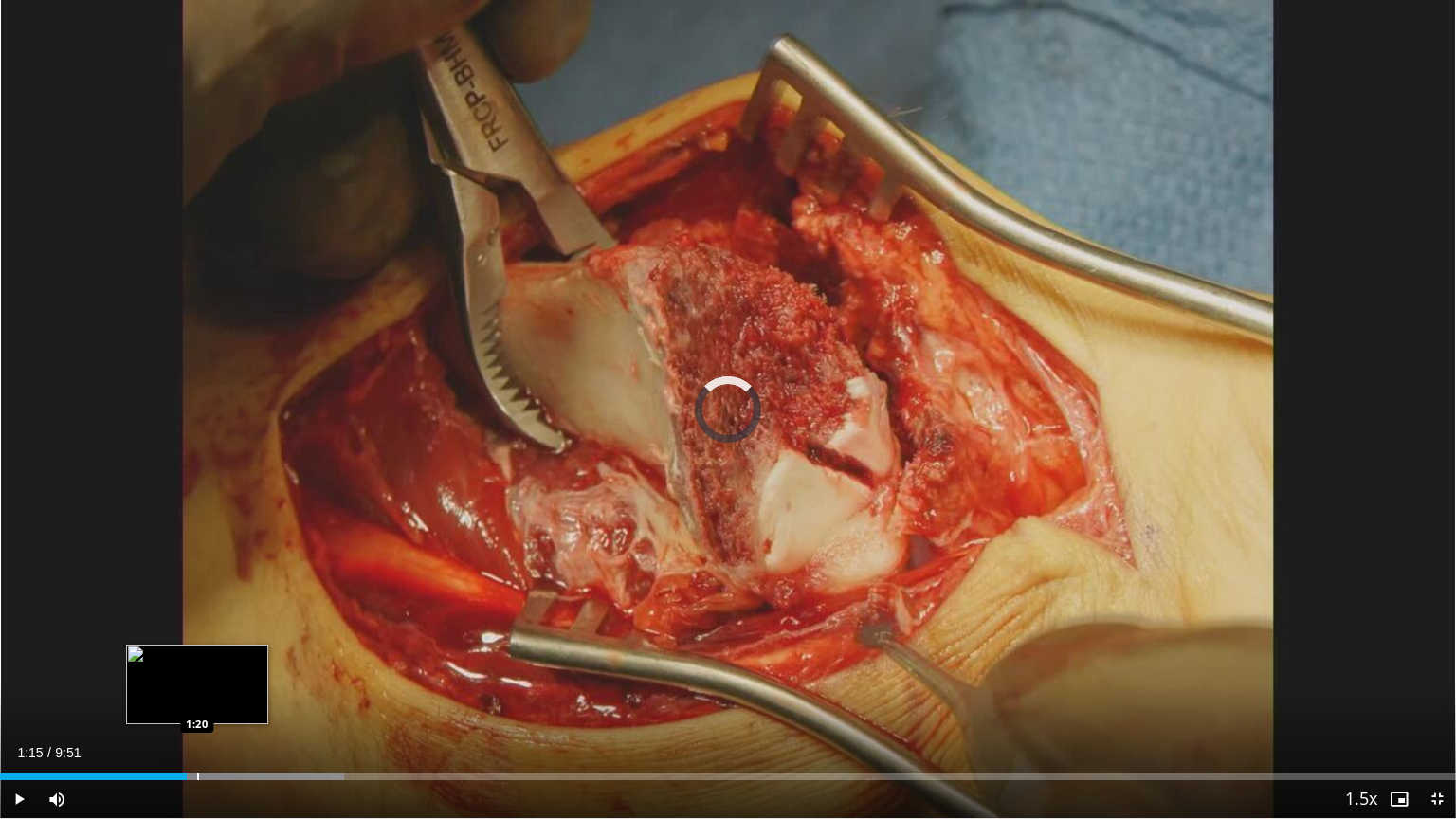 click on "Loaded :  23.62% 1:16 1:20" at bounding box center (728, 771) 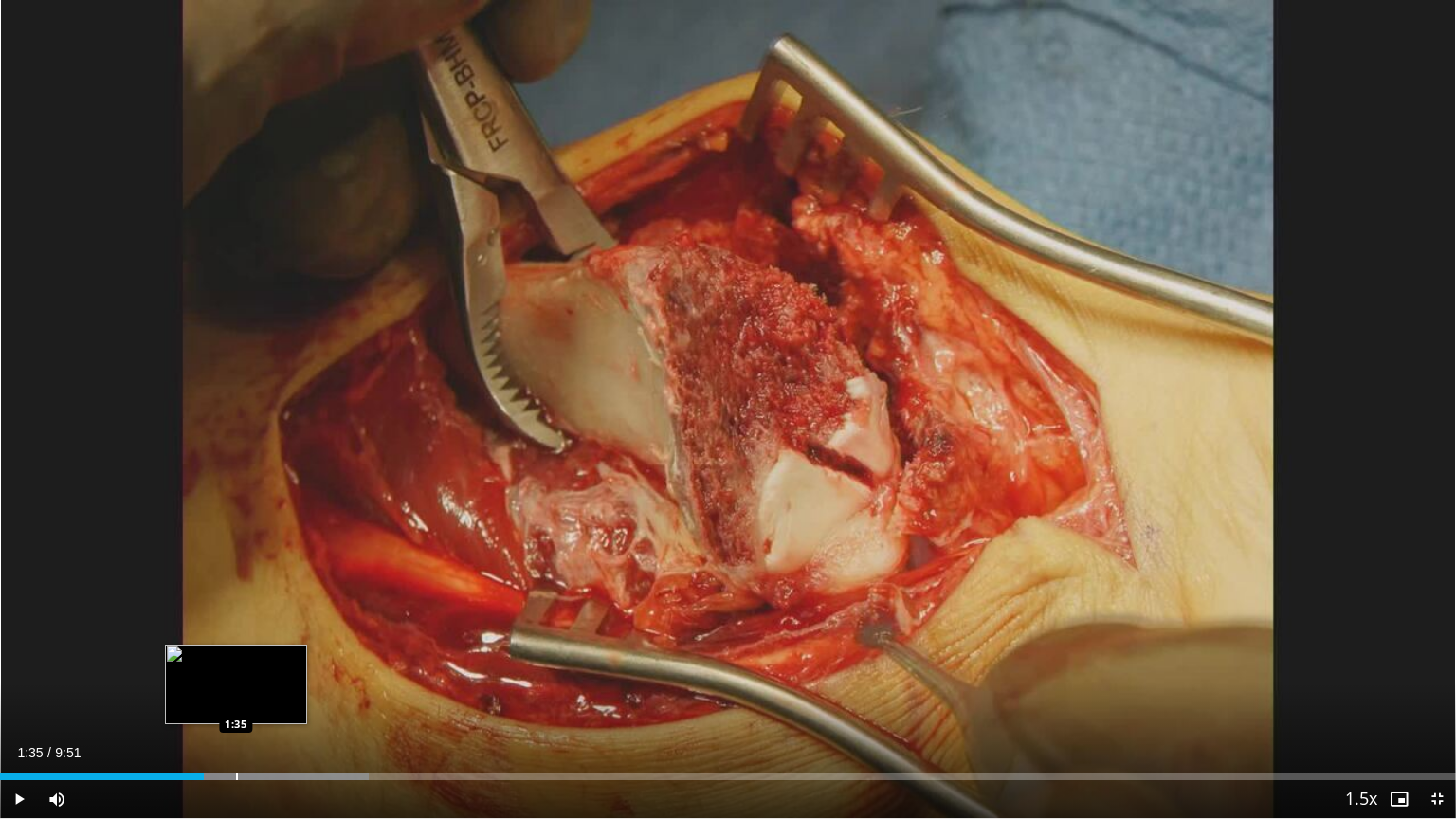 click at bounding box center [237, 776] 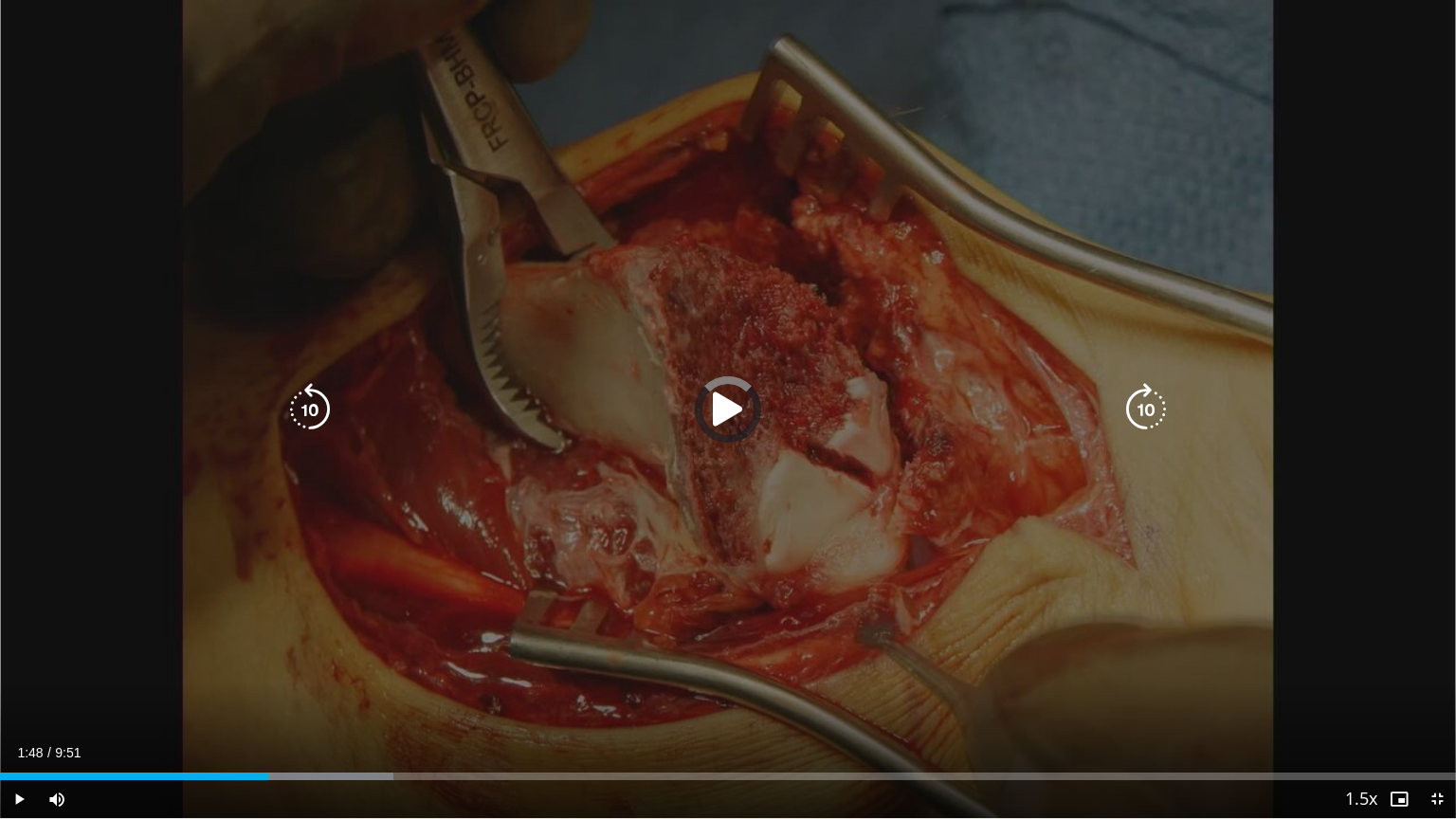 click at bounding box center (279, 776) 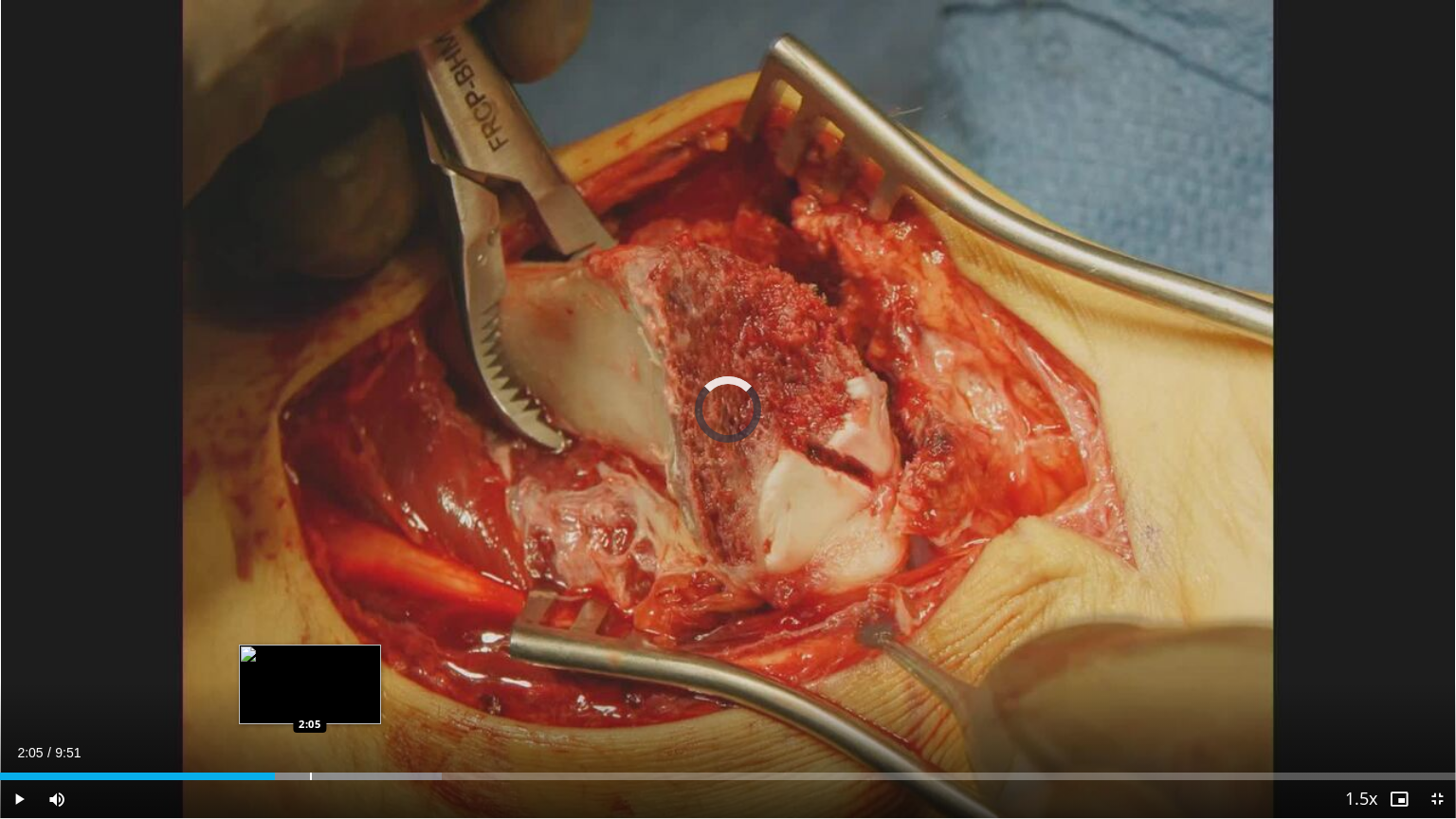 click at bounding box center (311, 776) 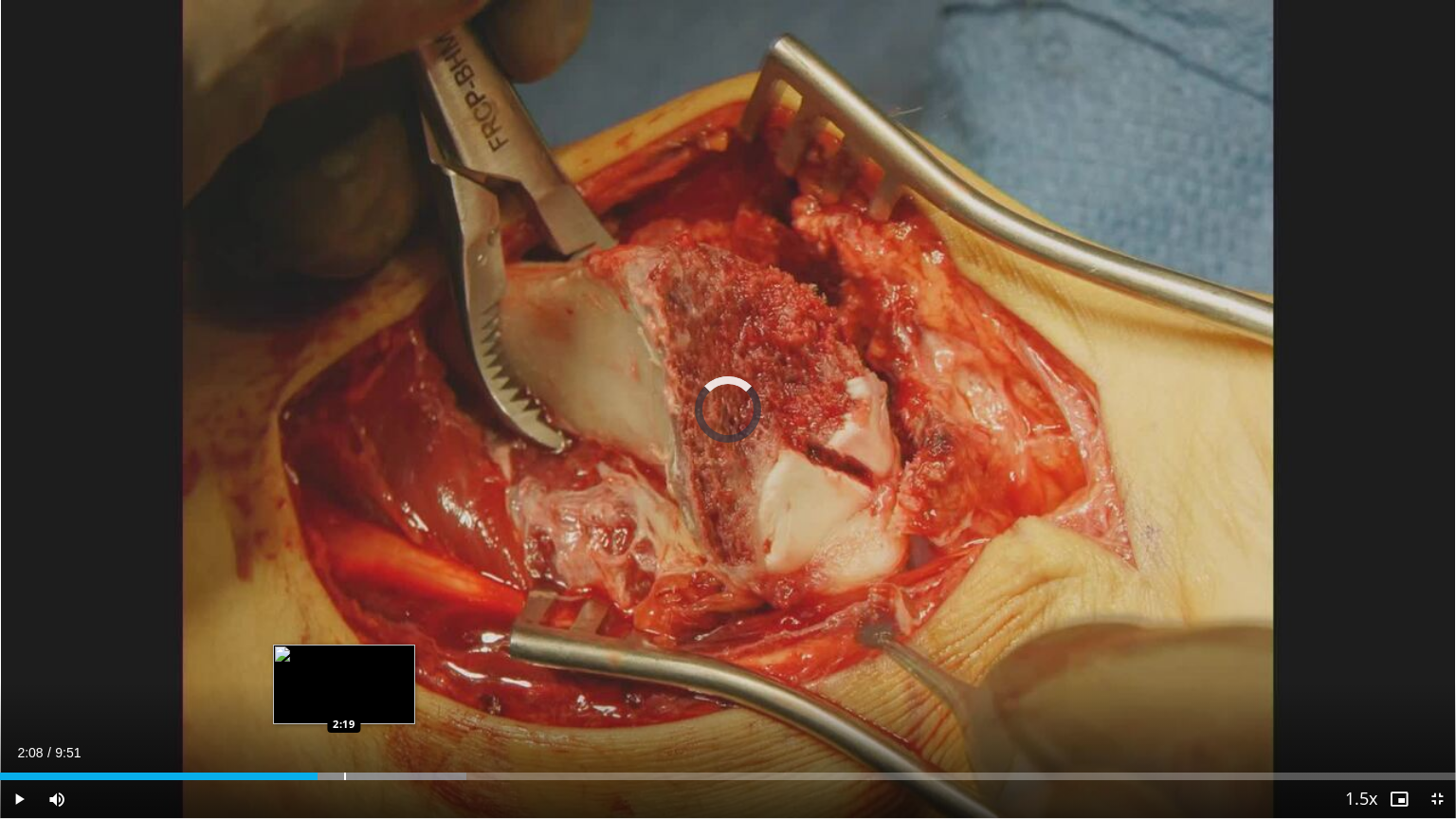 click at bounding box center [345, 776] 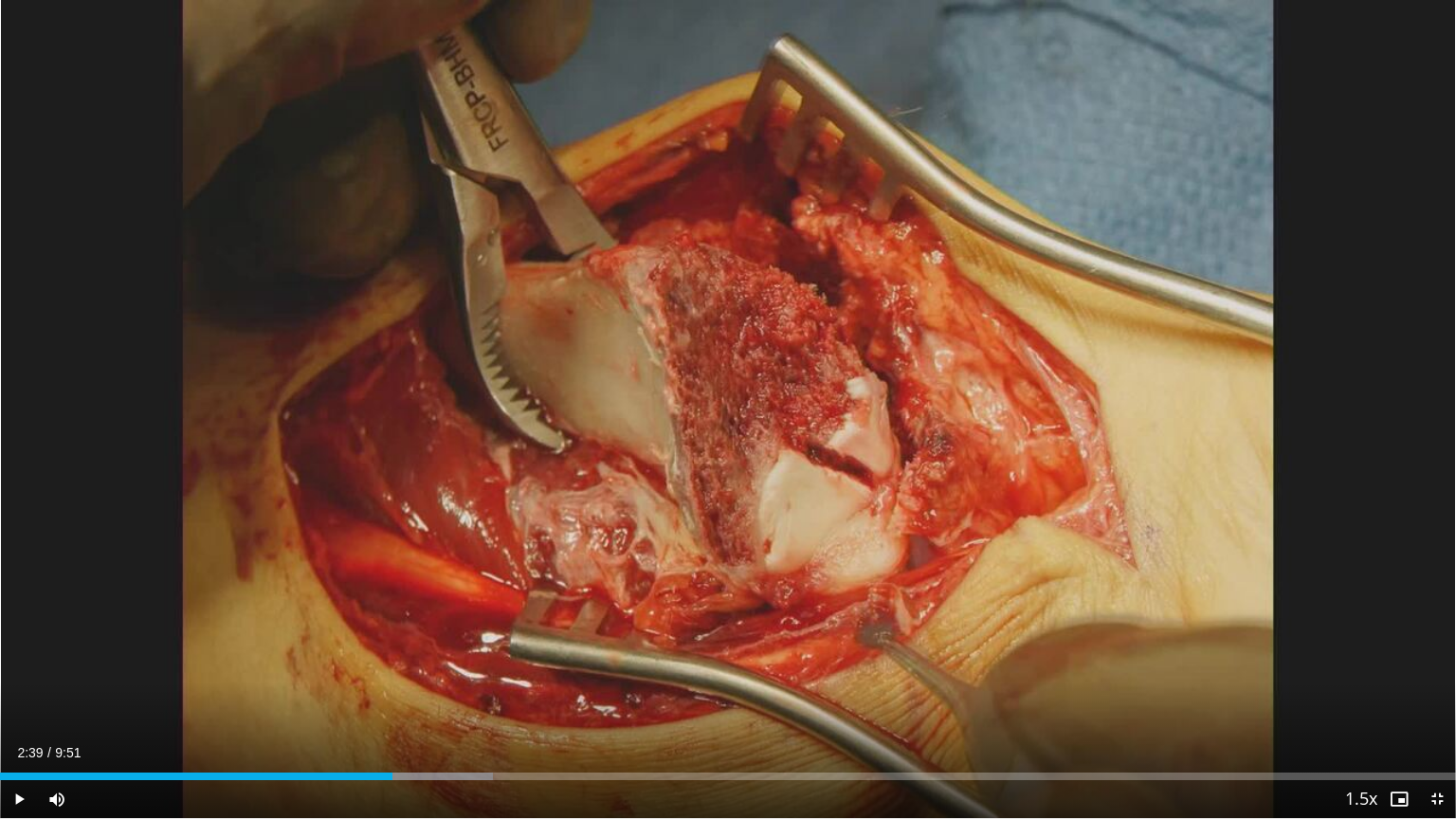 click at bounding box center [393, 776] 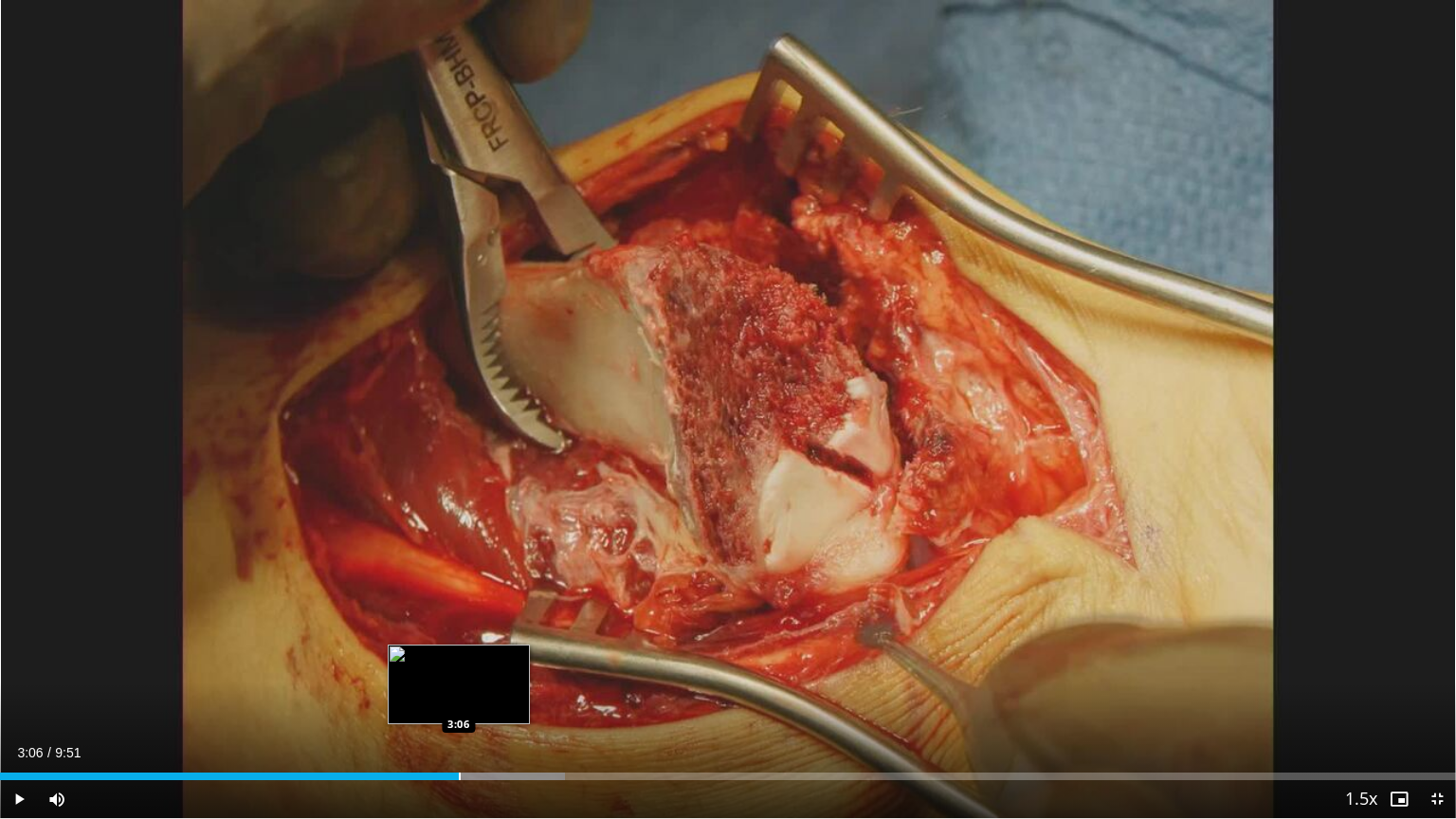 click at bounding box center (460, 776) 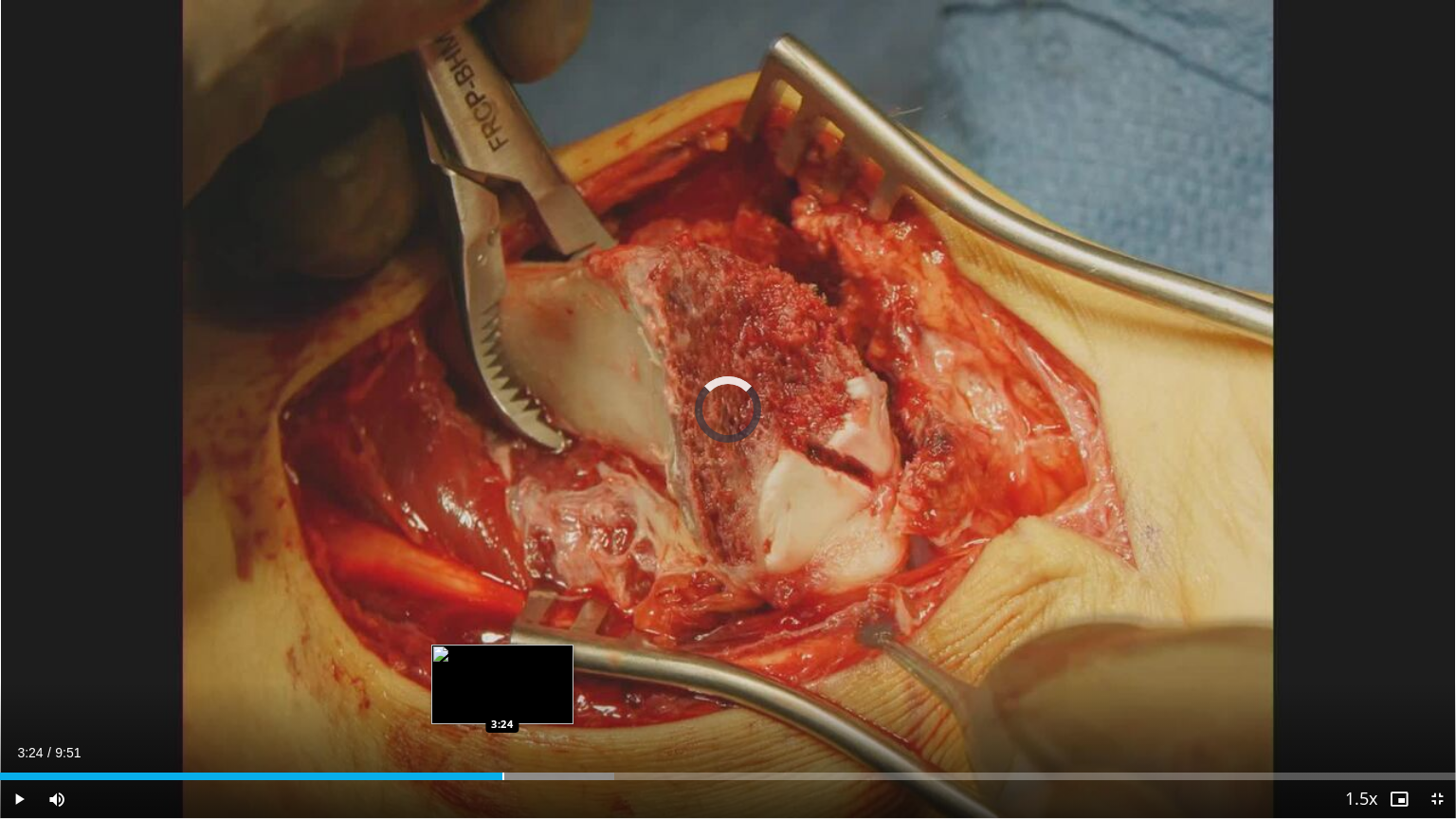 click at bounding box center [503, 776] 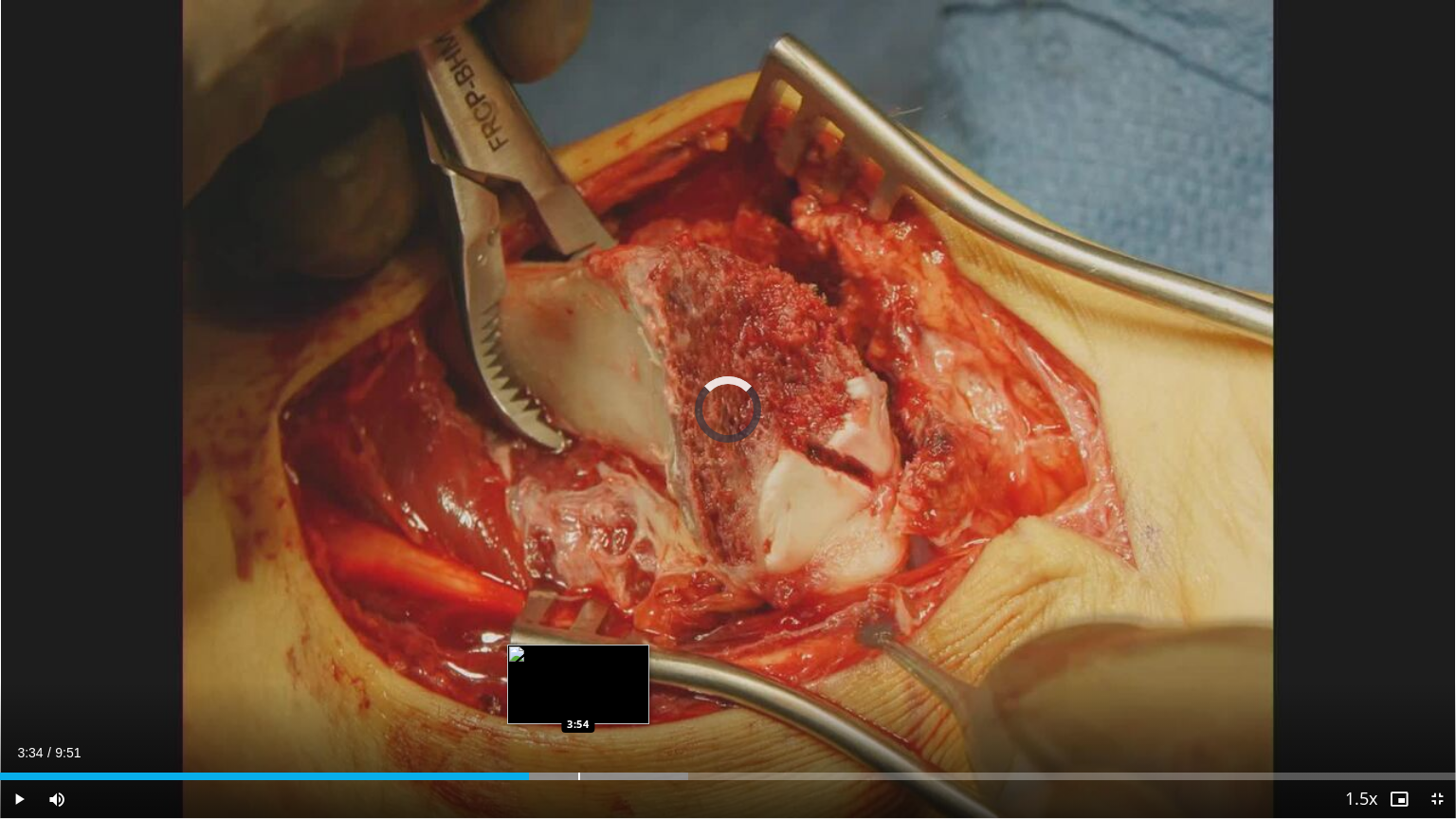 click at bounding box center [579, 776] 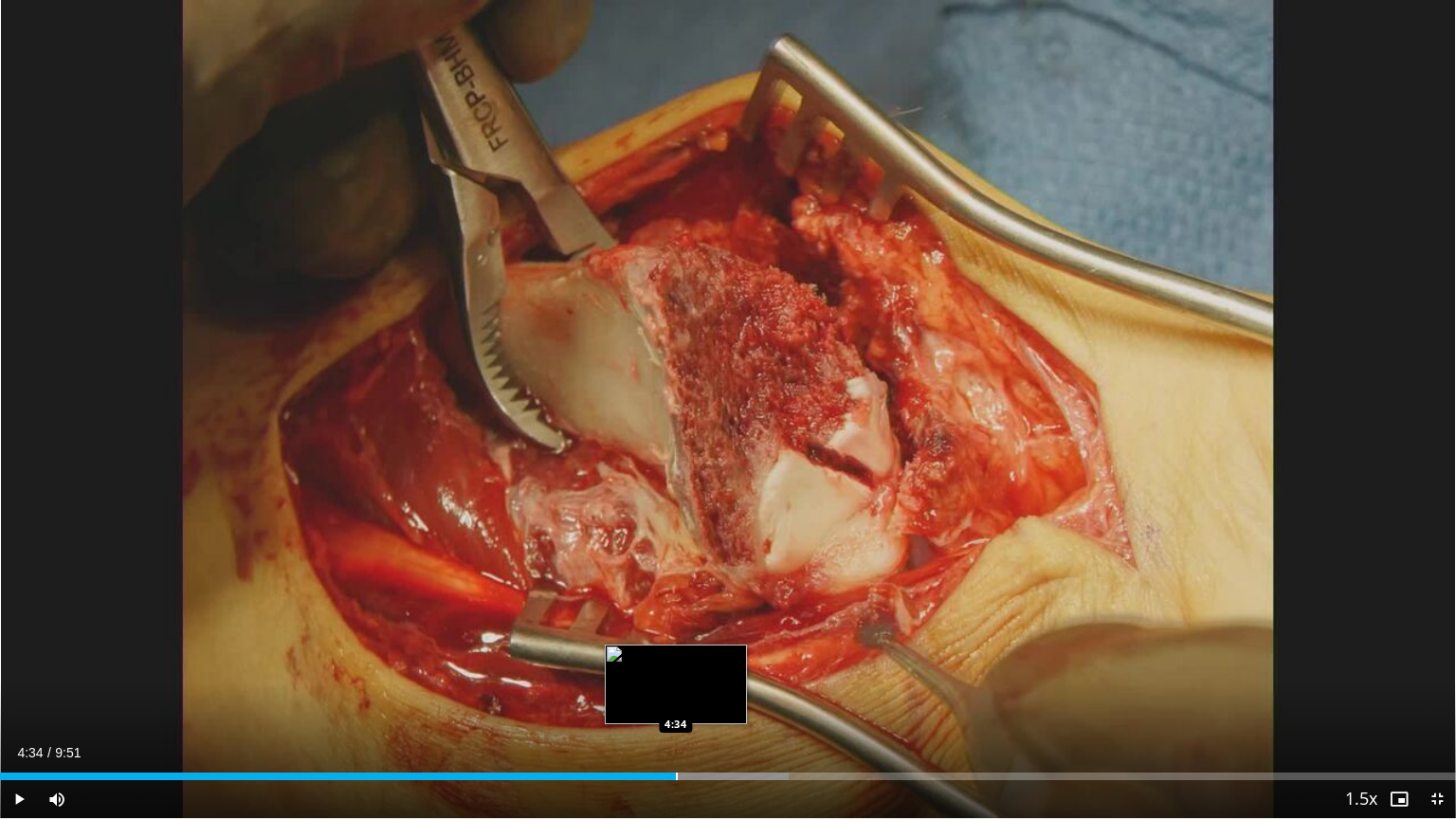 click on "Loaded :  54.15% 4:34 4:34" at bounding box center [728, 771] 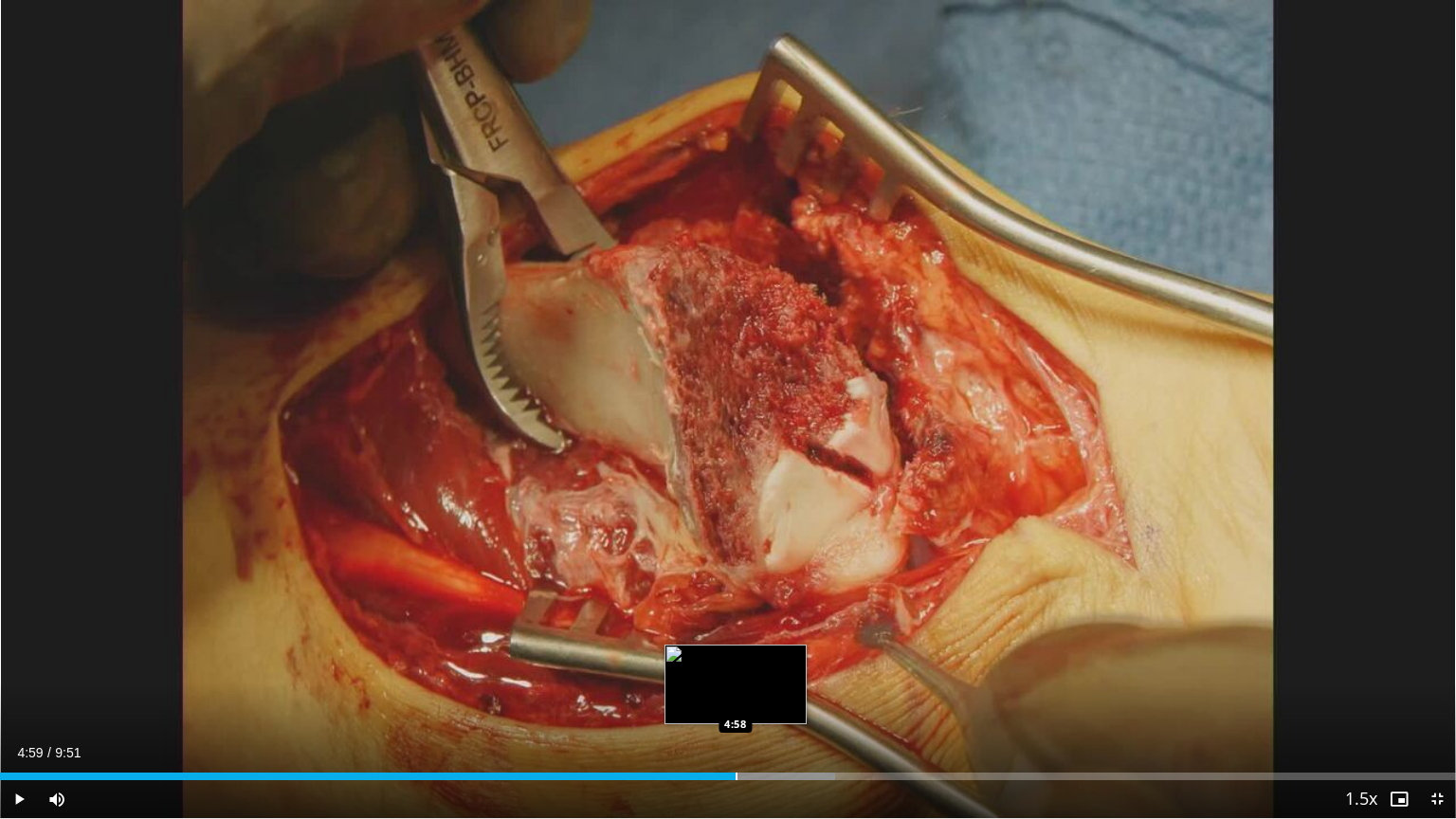 click at bounding box center [737, 776] 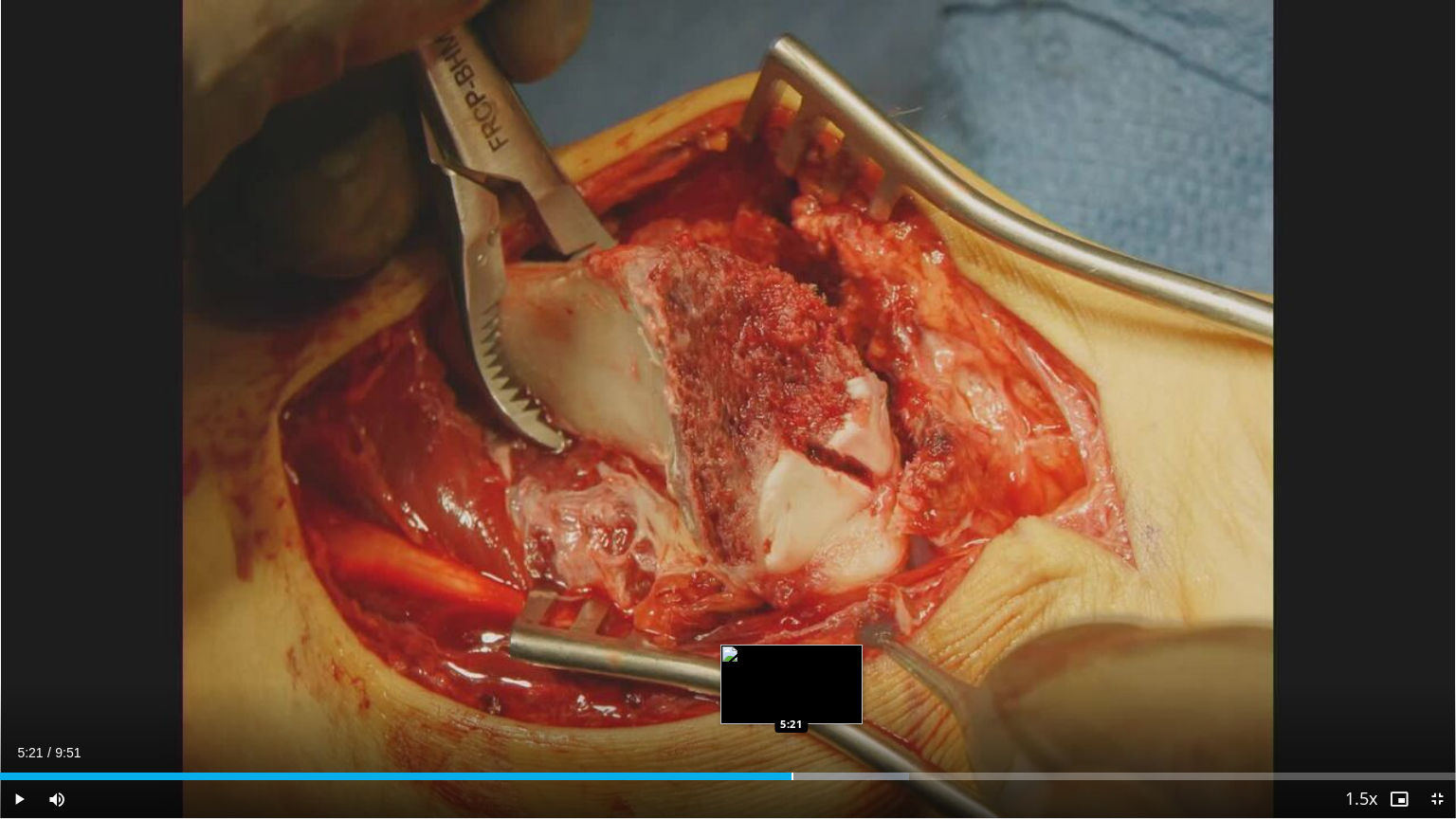 click on "Loaded :  62.44% 5:21 5:21" at bounding box center (728, 771) 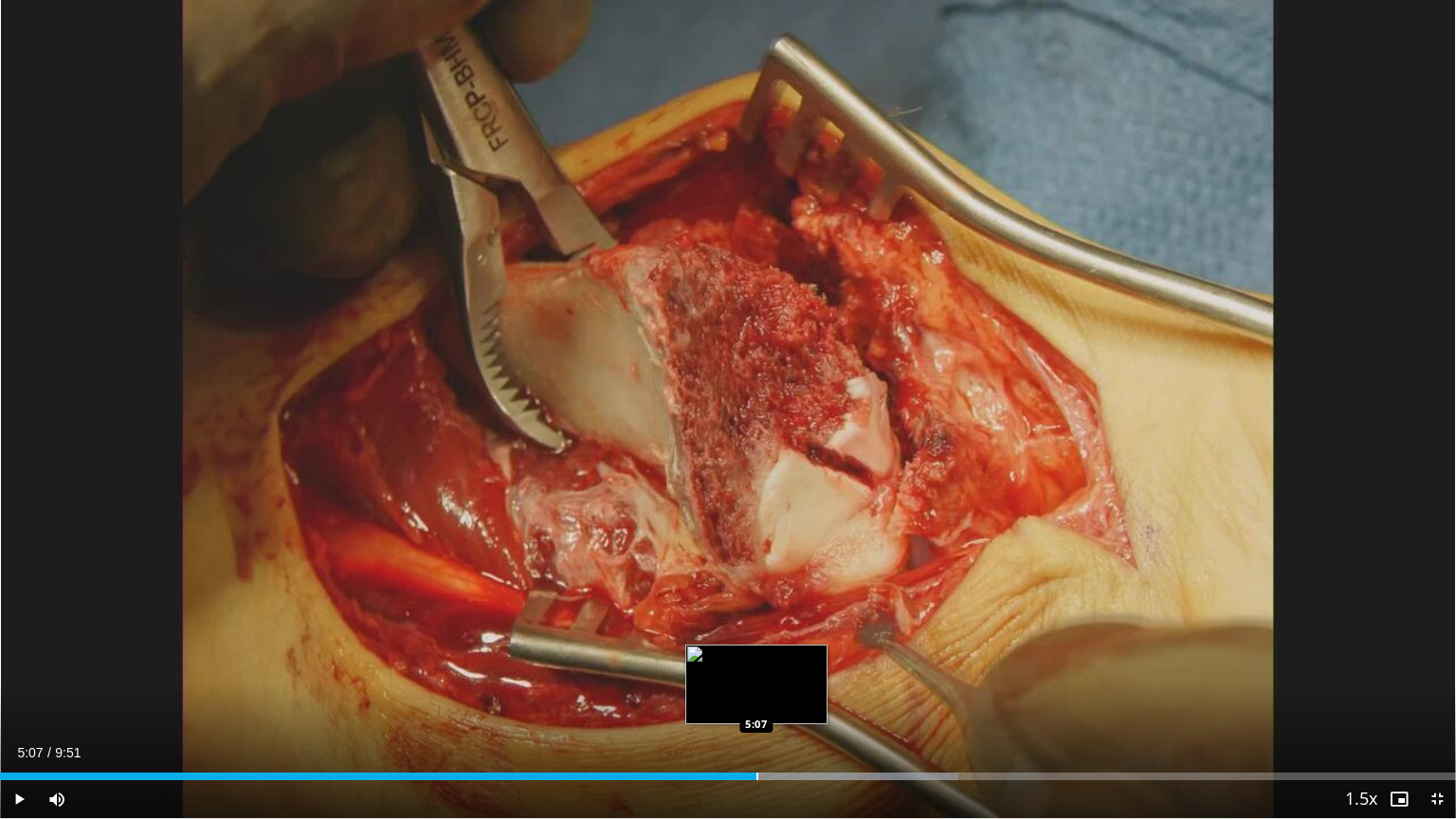 click at bounding box center (757, 776) 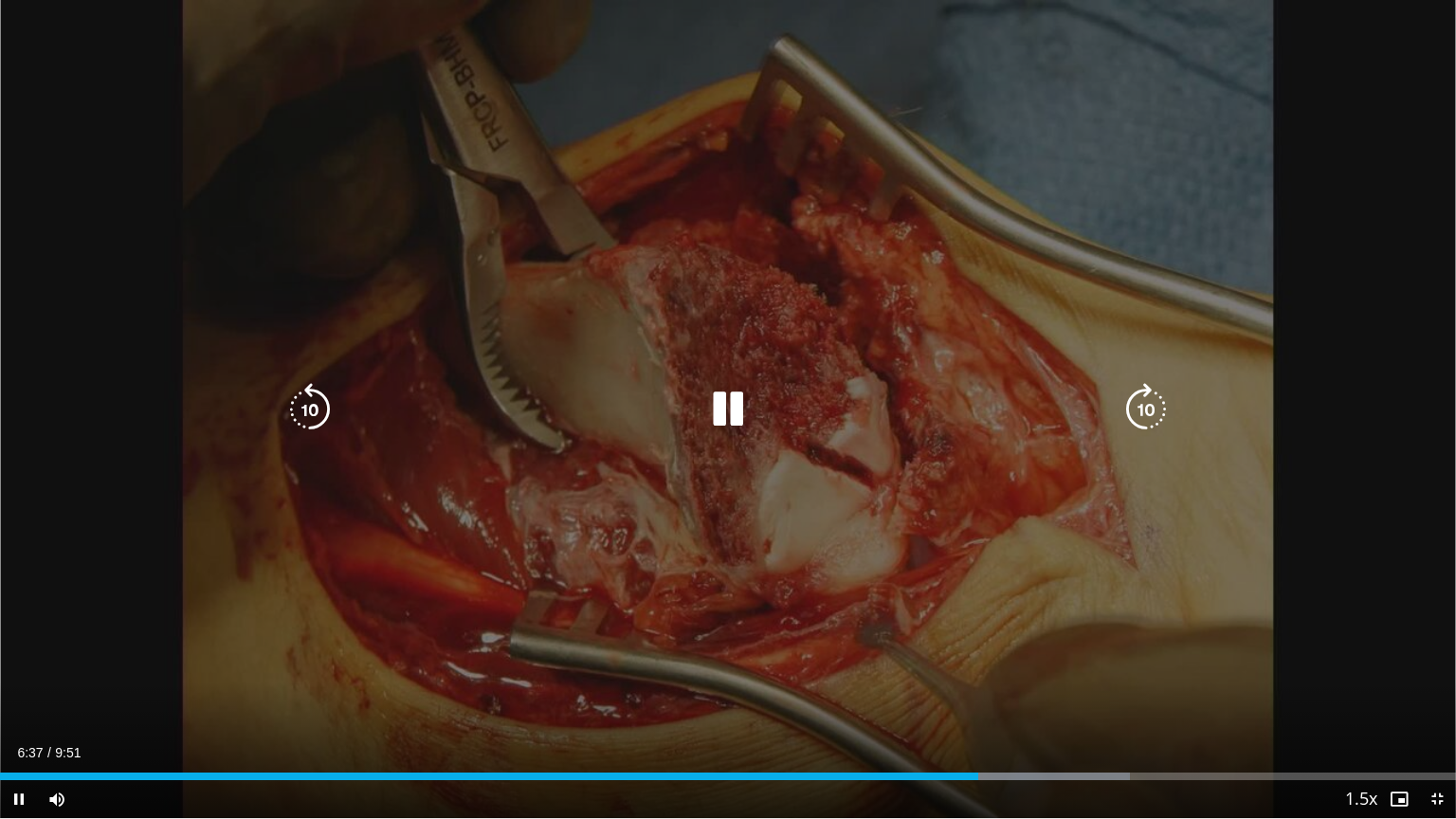 click at bounding box center (728, 410) 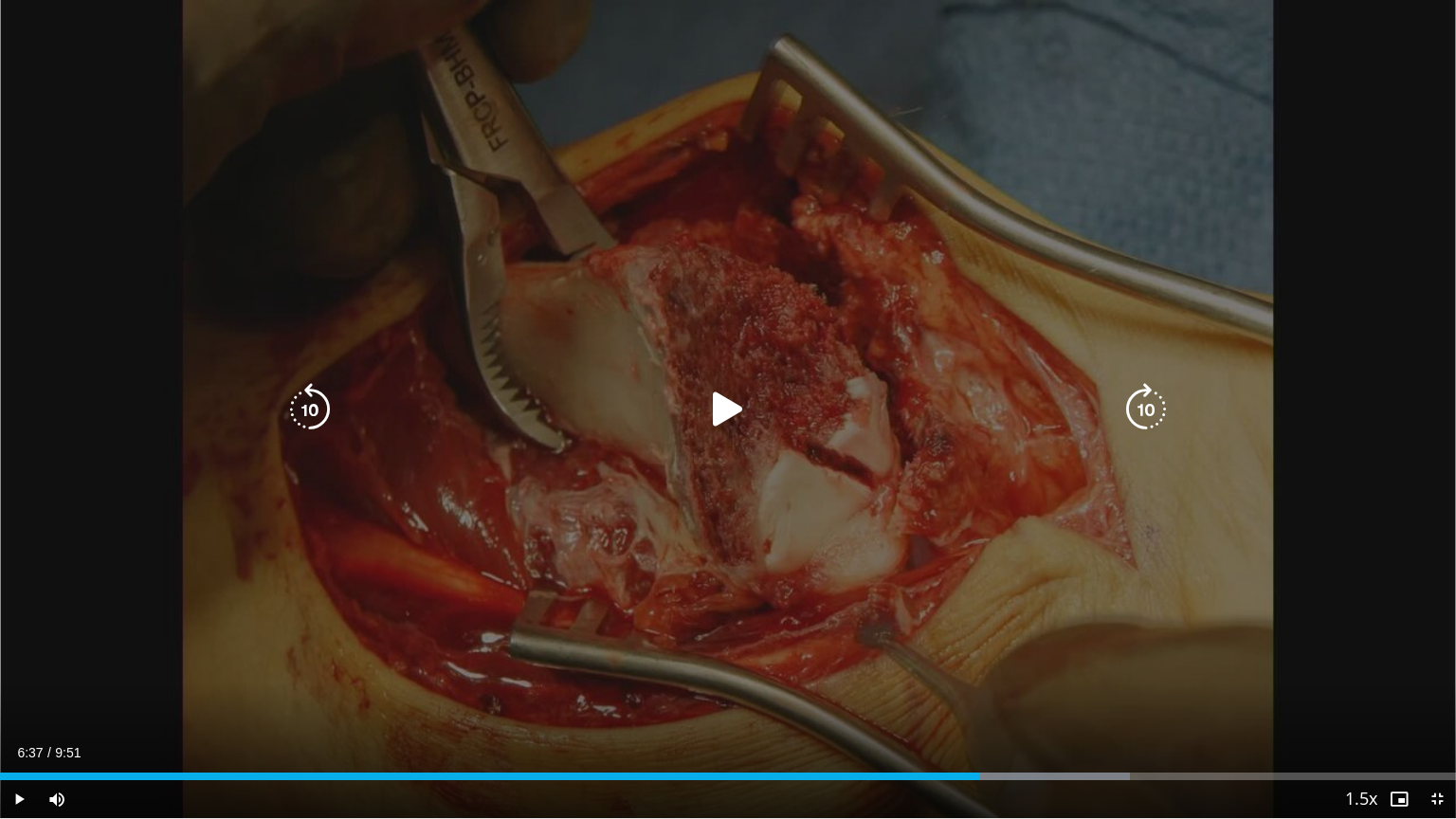 click at bounding box center [728, 410] 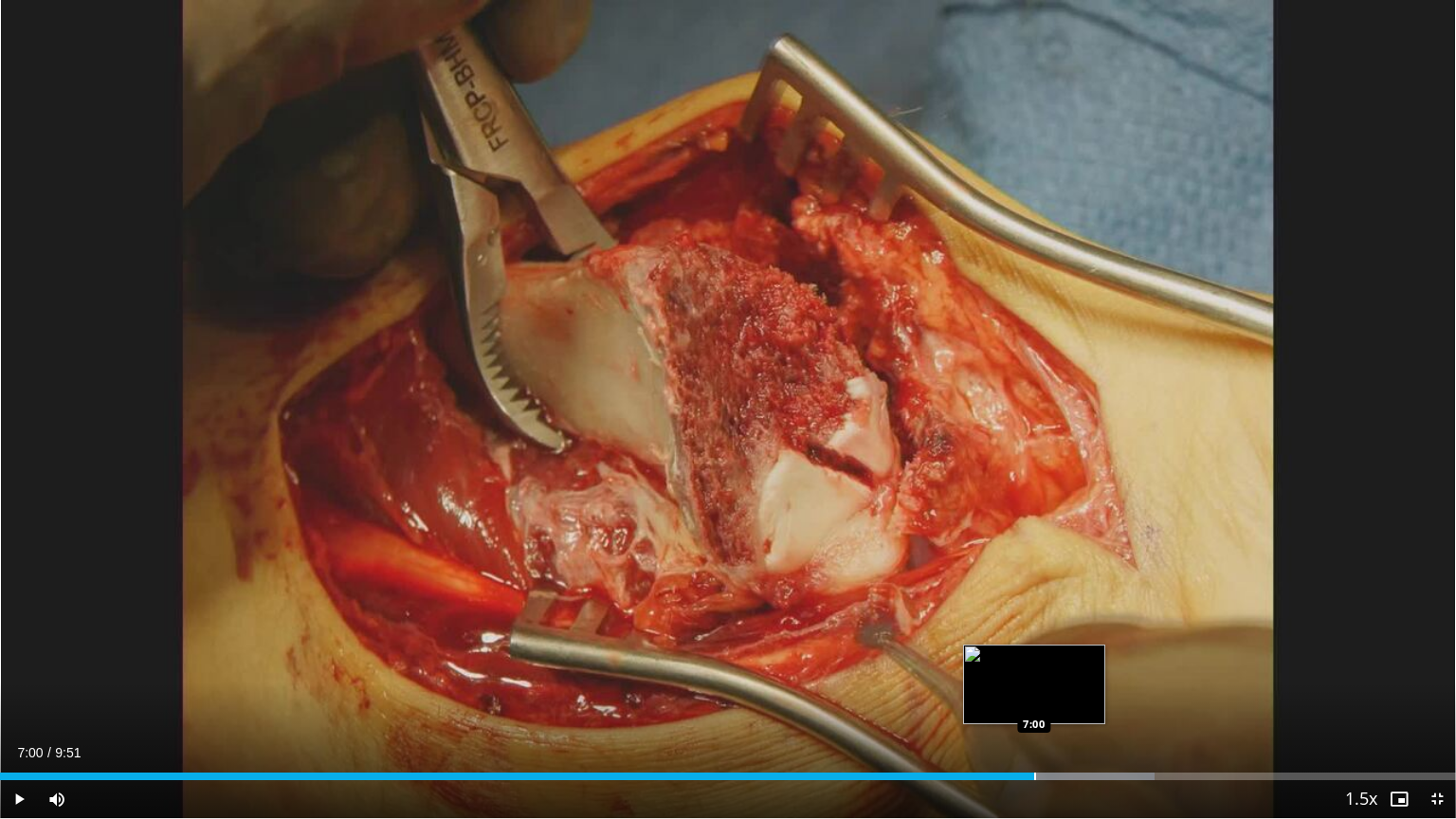 click at bounding box center (1035, 776) 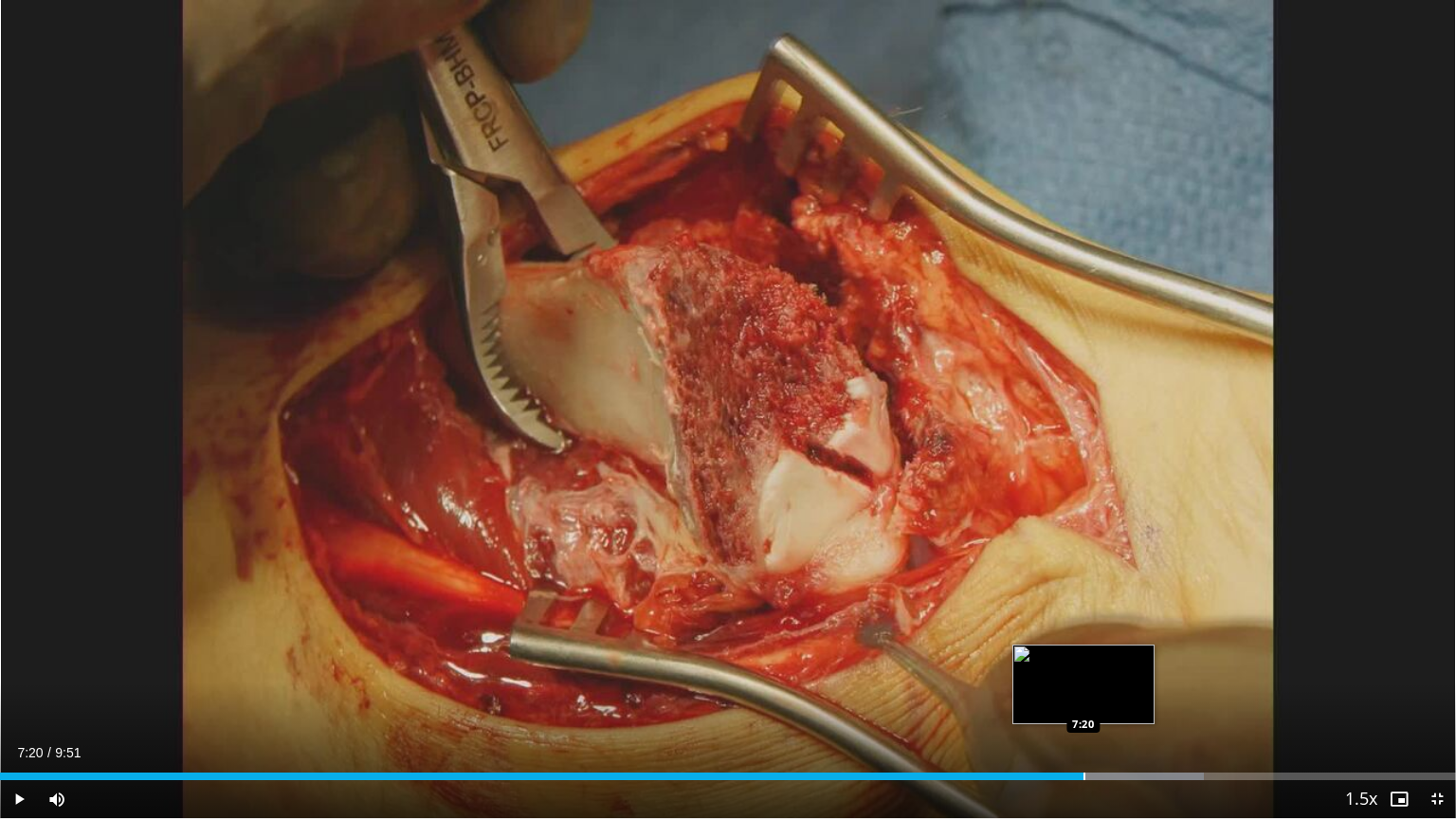 click at bounding box center (1084, 776) 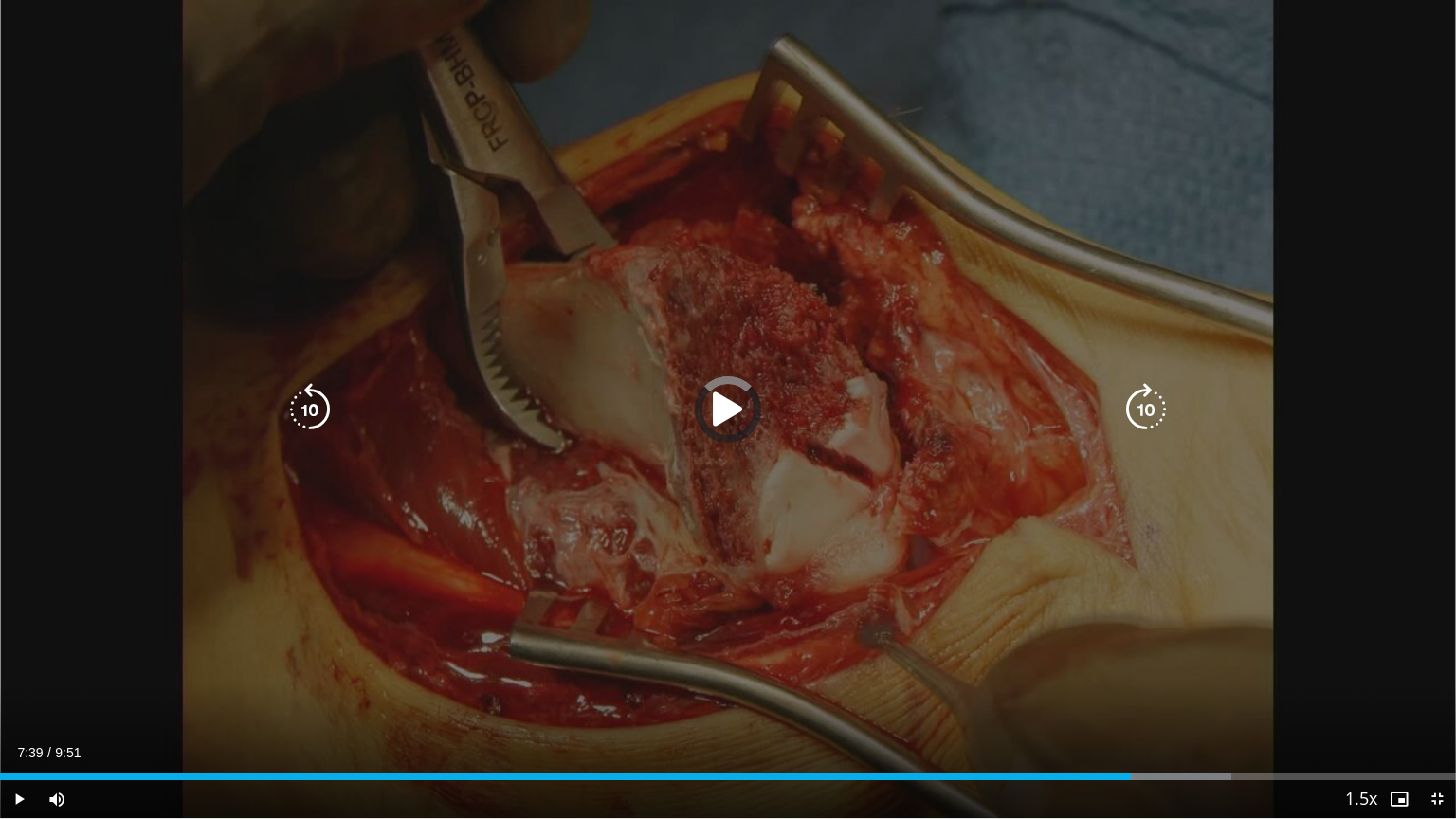click on "Loaded :  84.60% 7:39 7:37" at bounding box center (728, 776) 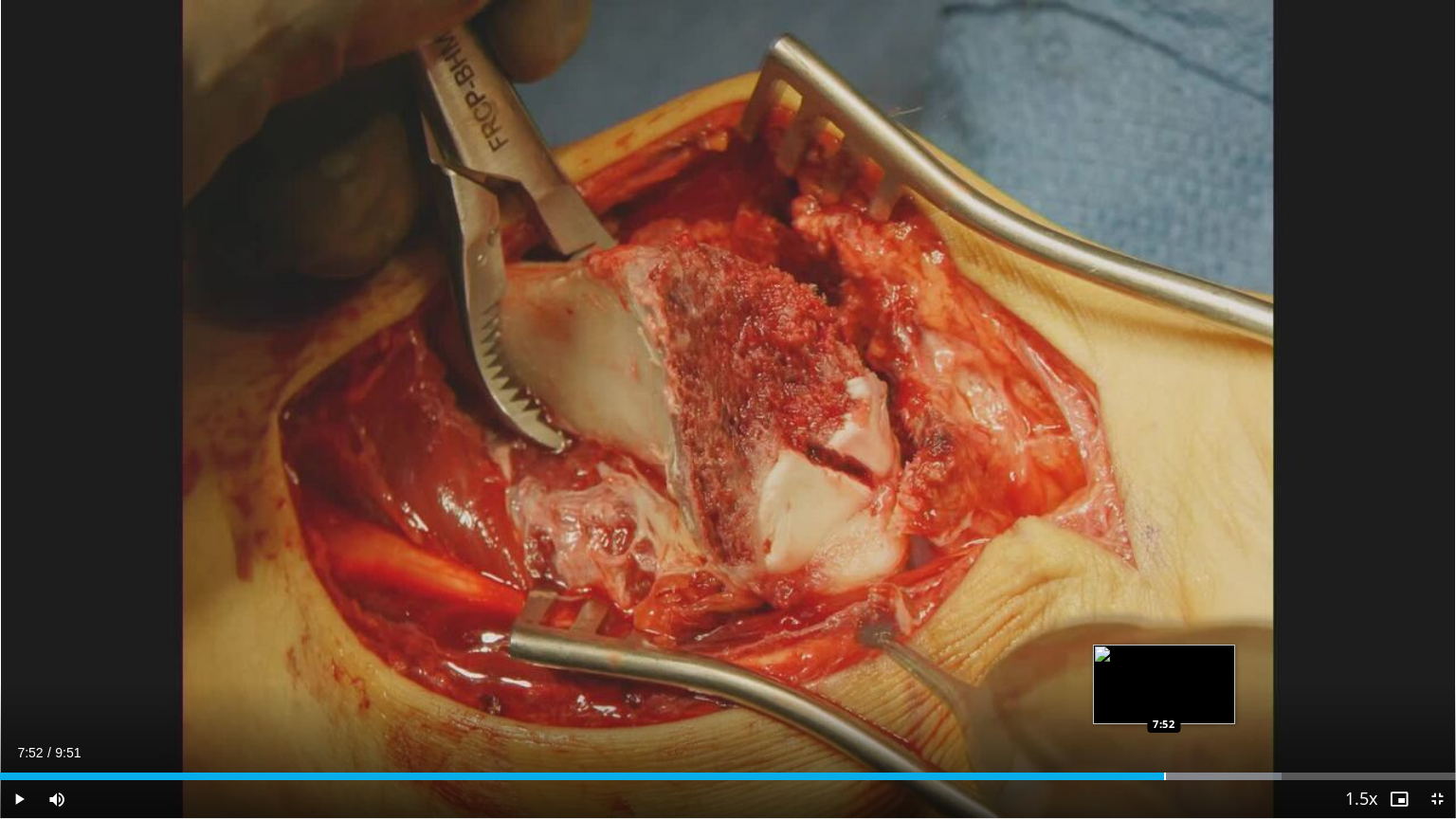 click at bounding box center (1165, 776) 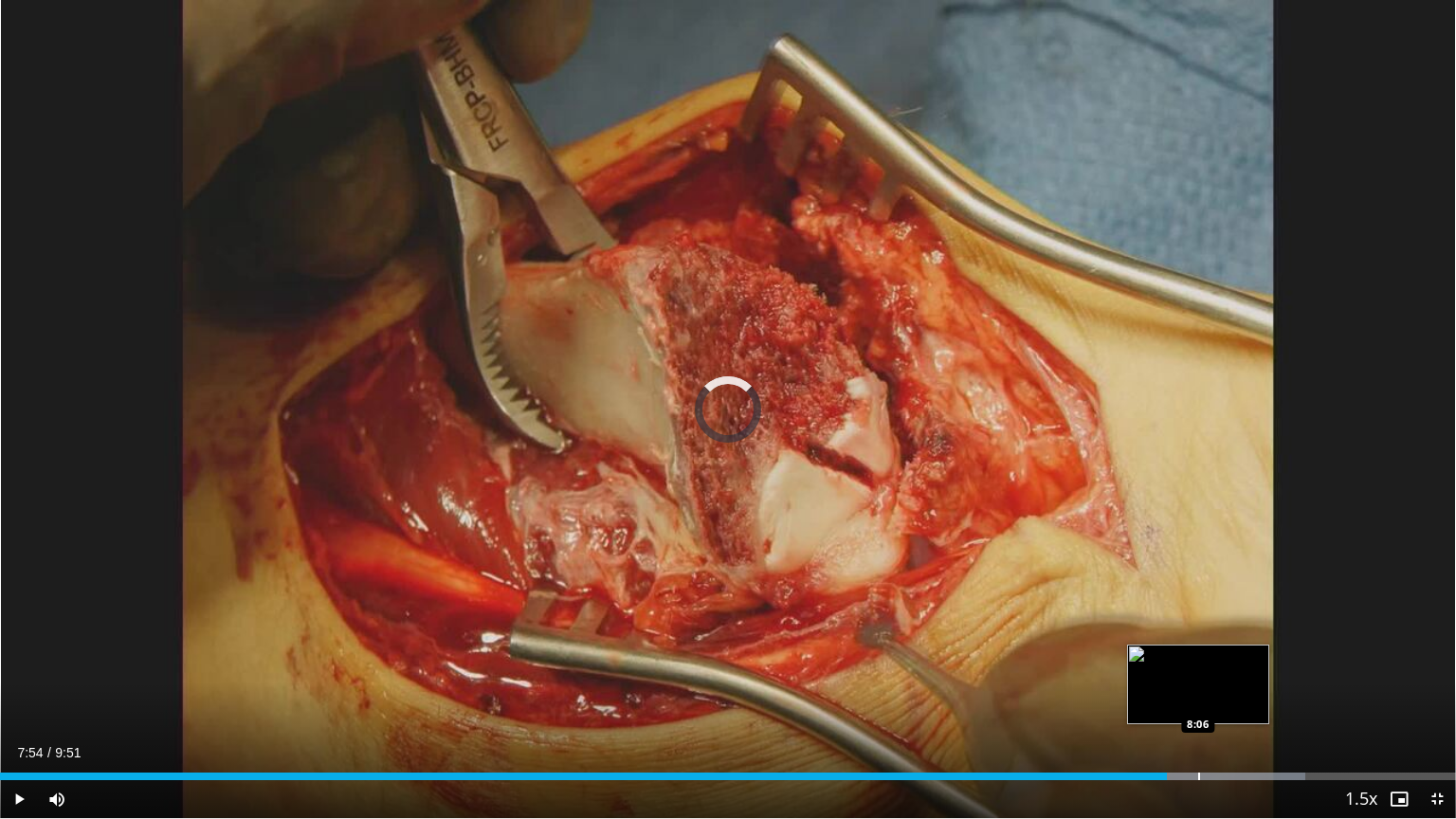 click at bounding box center (1199, 776) 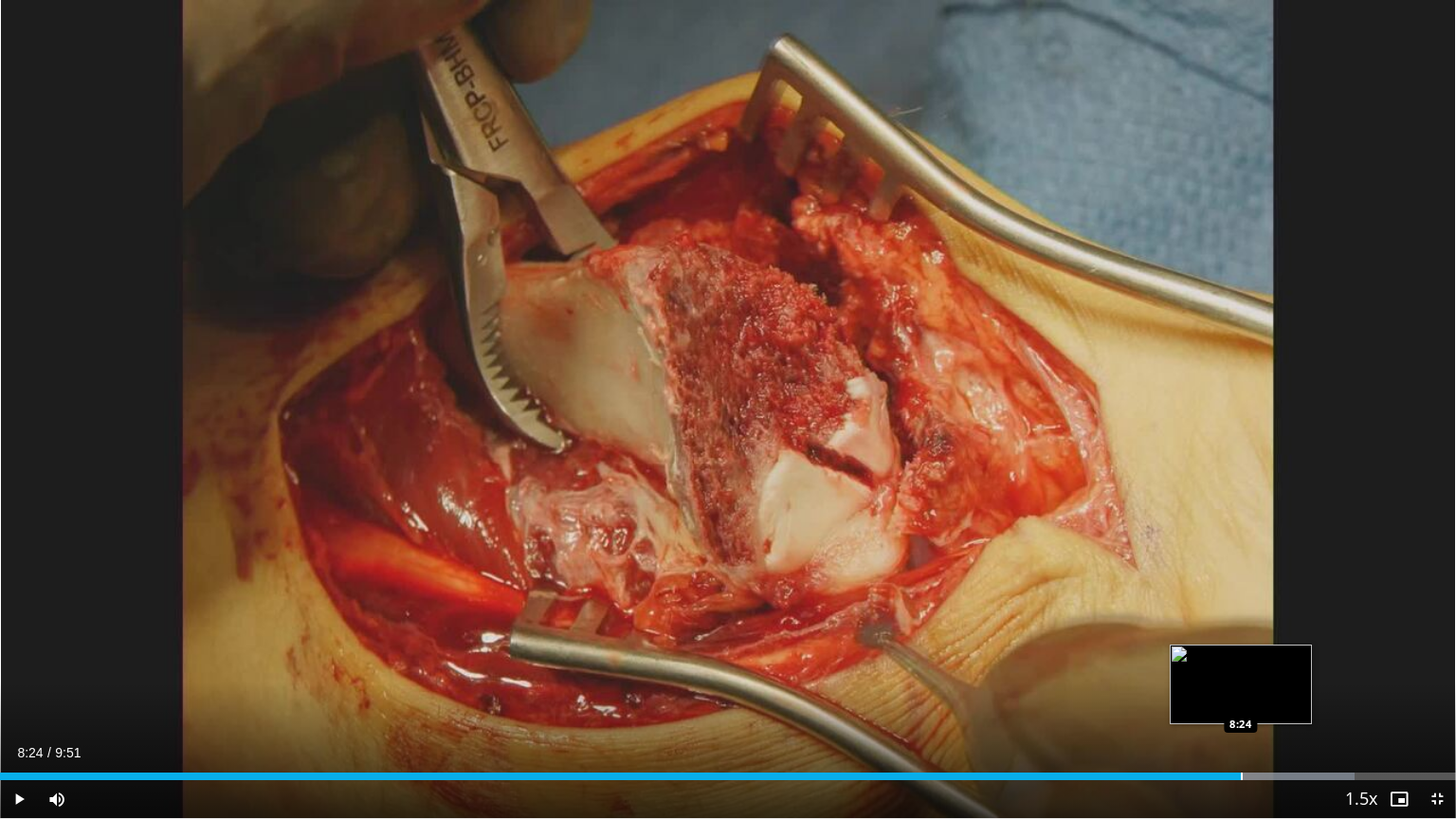 click on "Loaded :  93.06% 8:09 8:24" at bounding box center [728, 771] 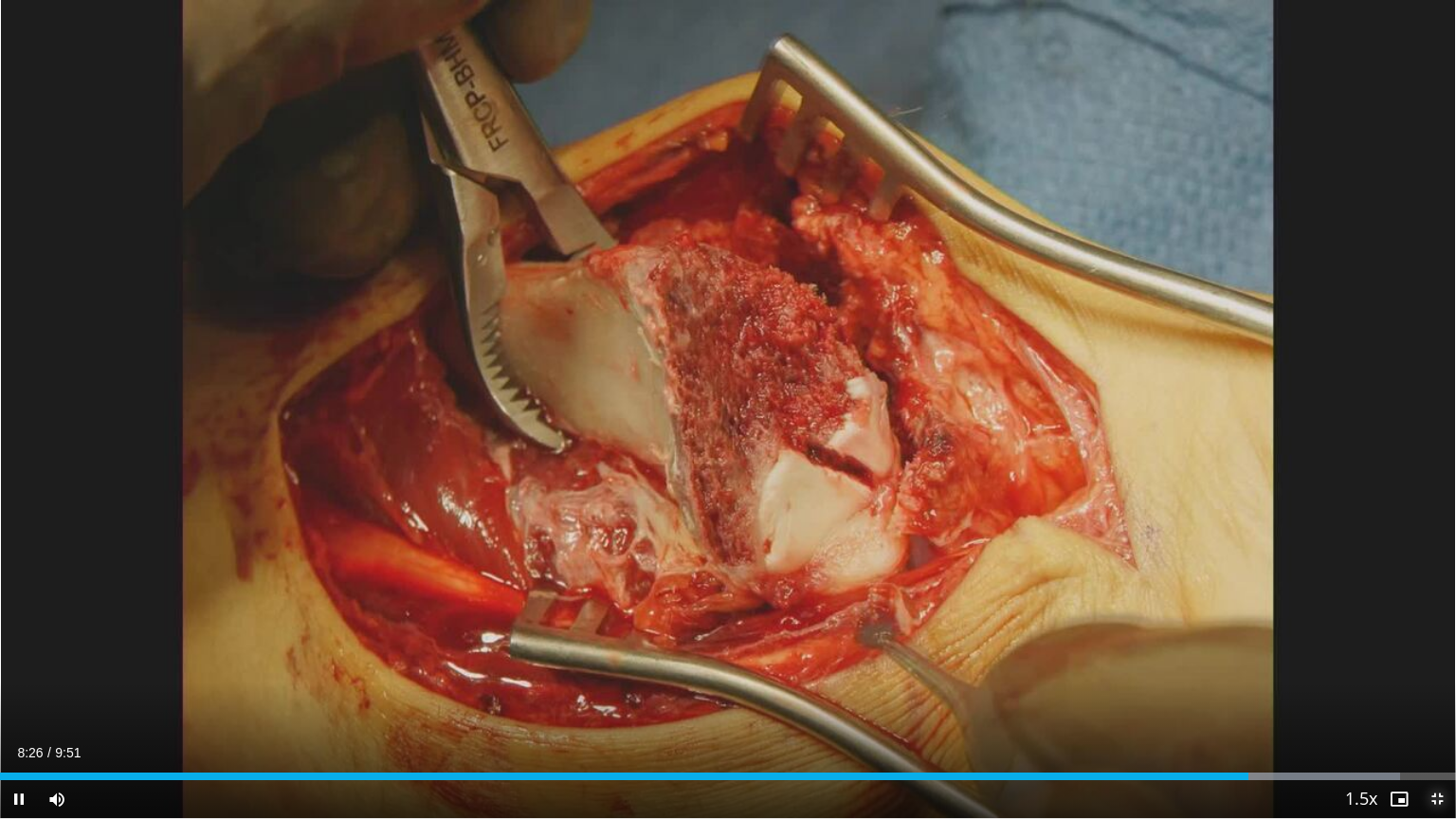 click at bounding box center (1437, 799) 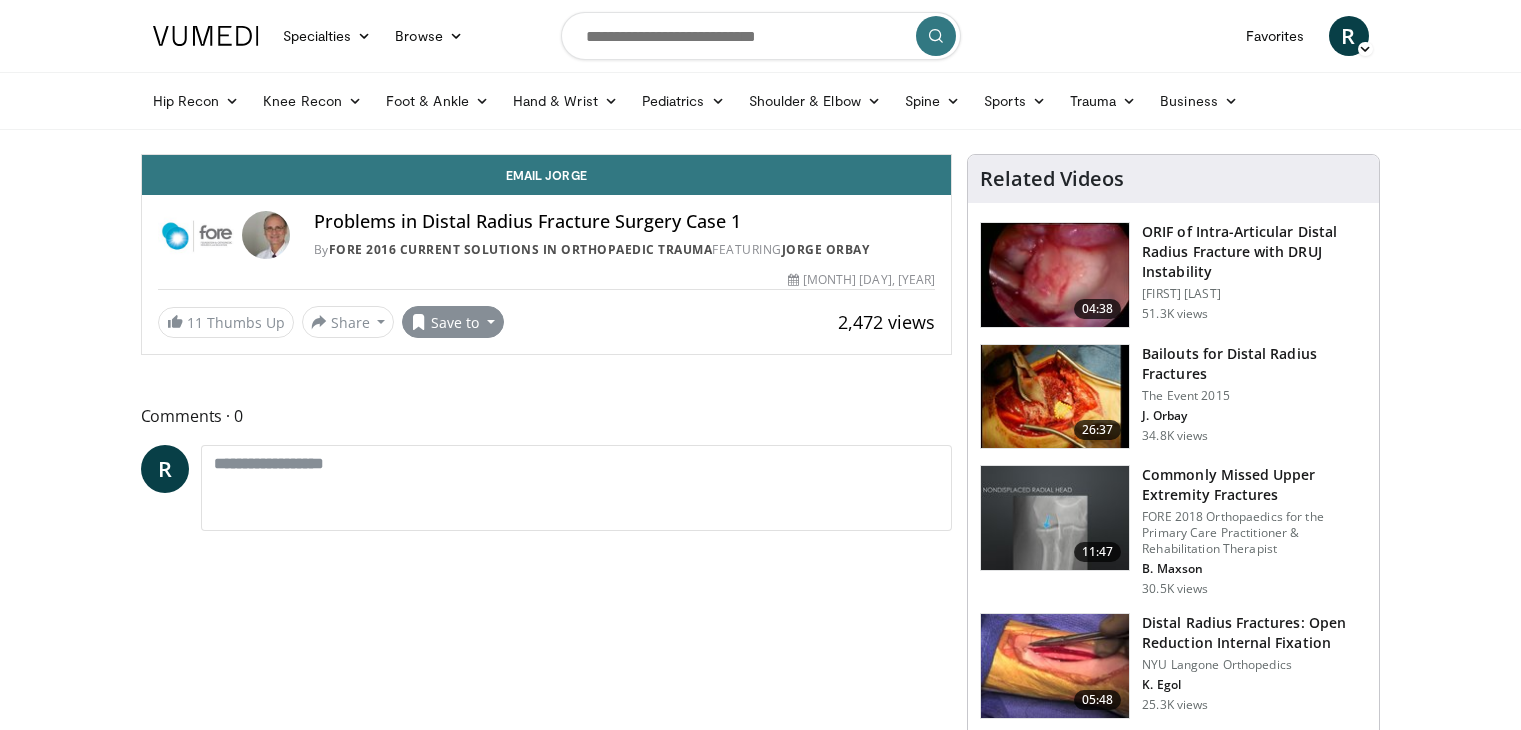scroll, scrollTop: 0, scrollLeft: 0, axis: both 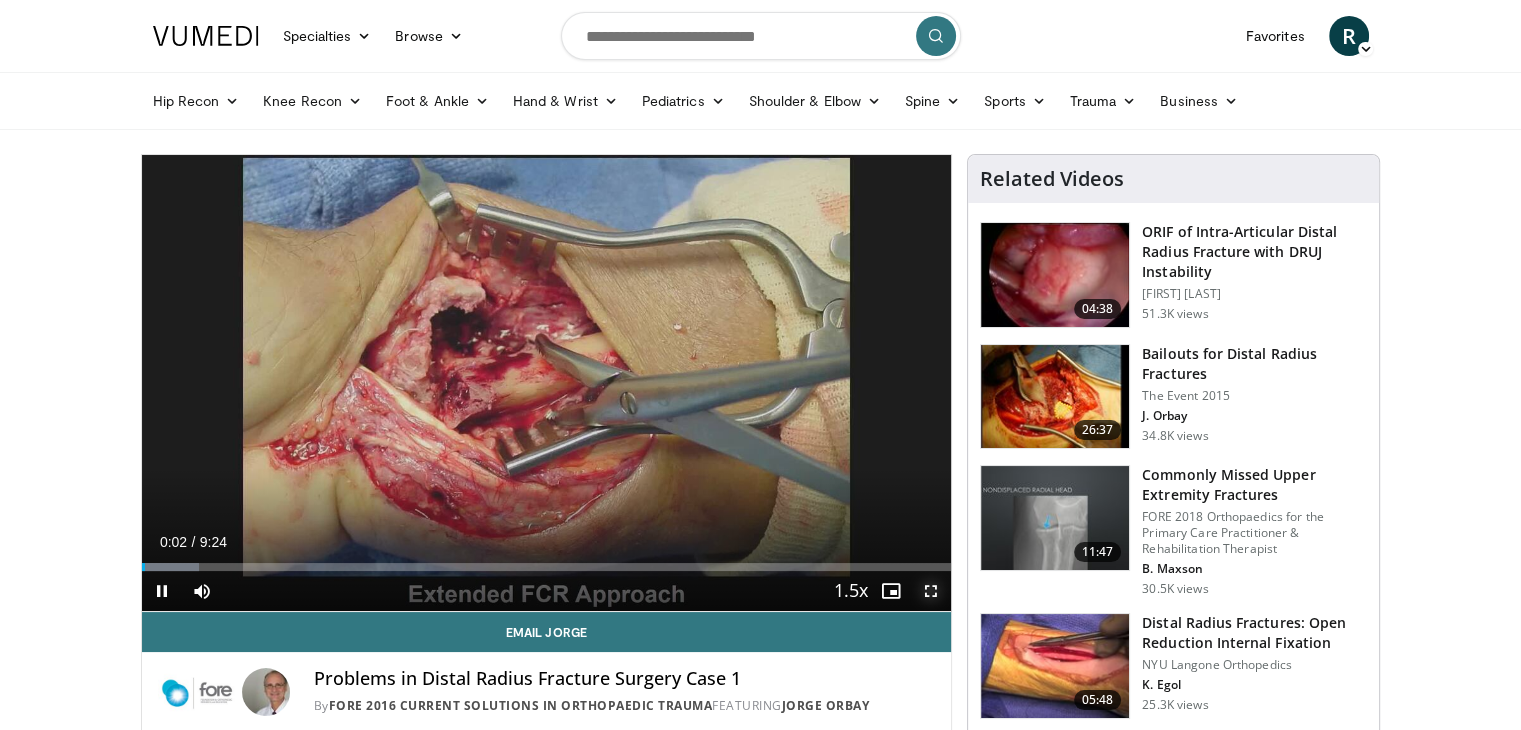 click at bounding box center (931, 591) 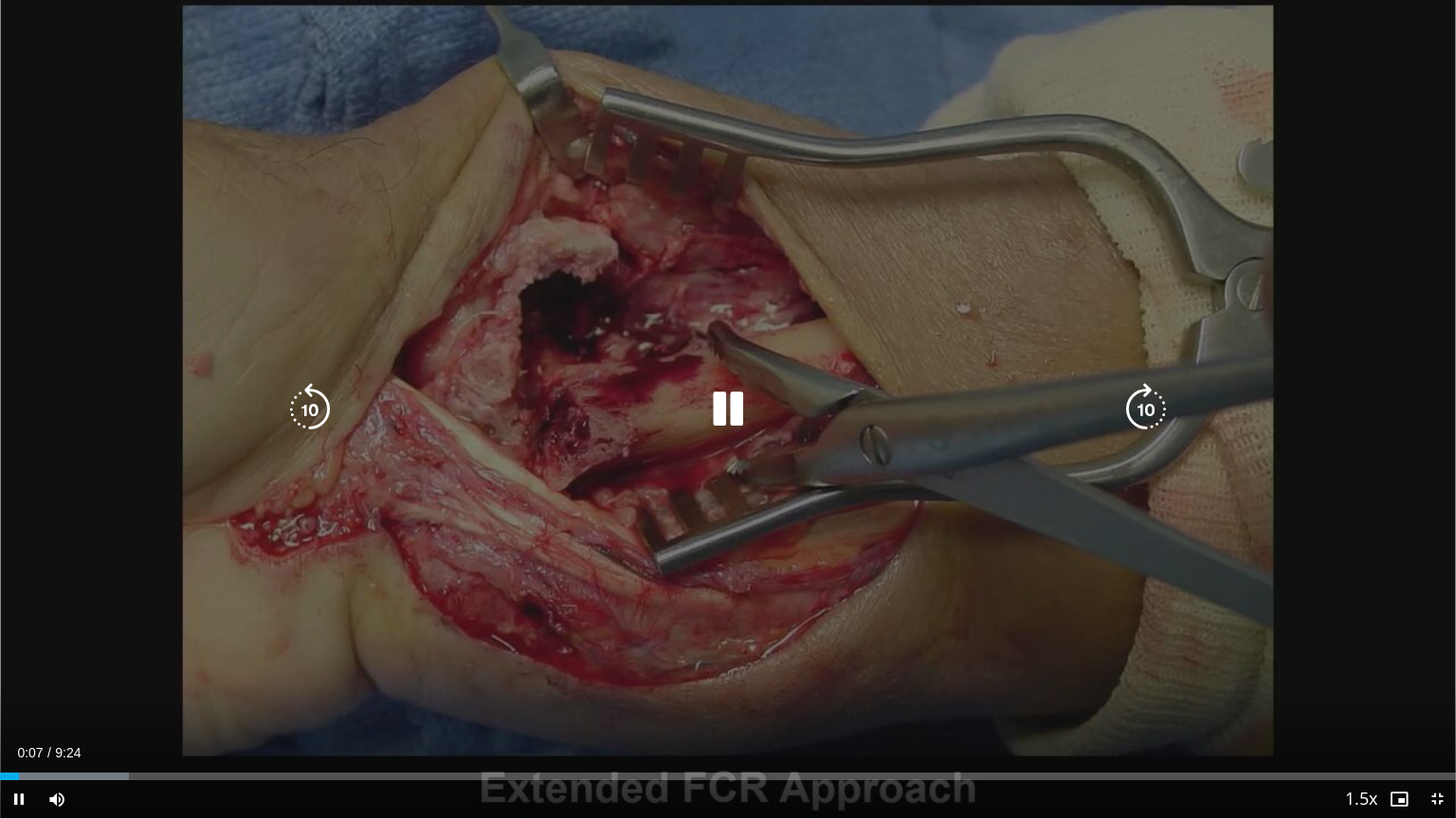 click at bounding box center (1146, 410) 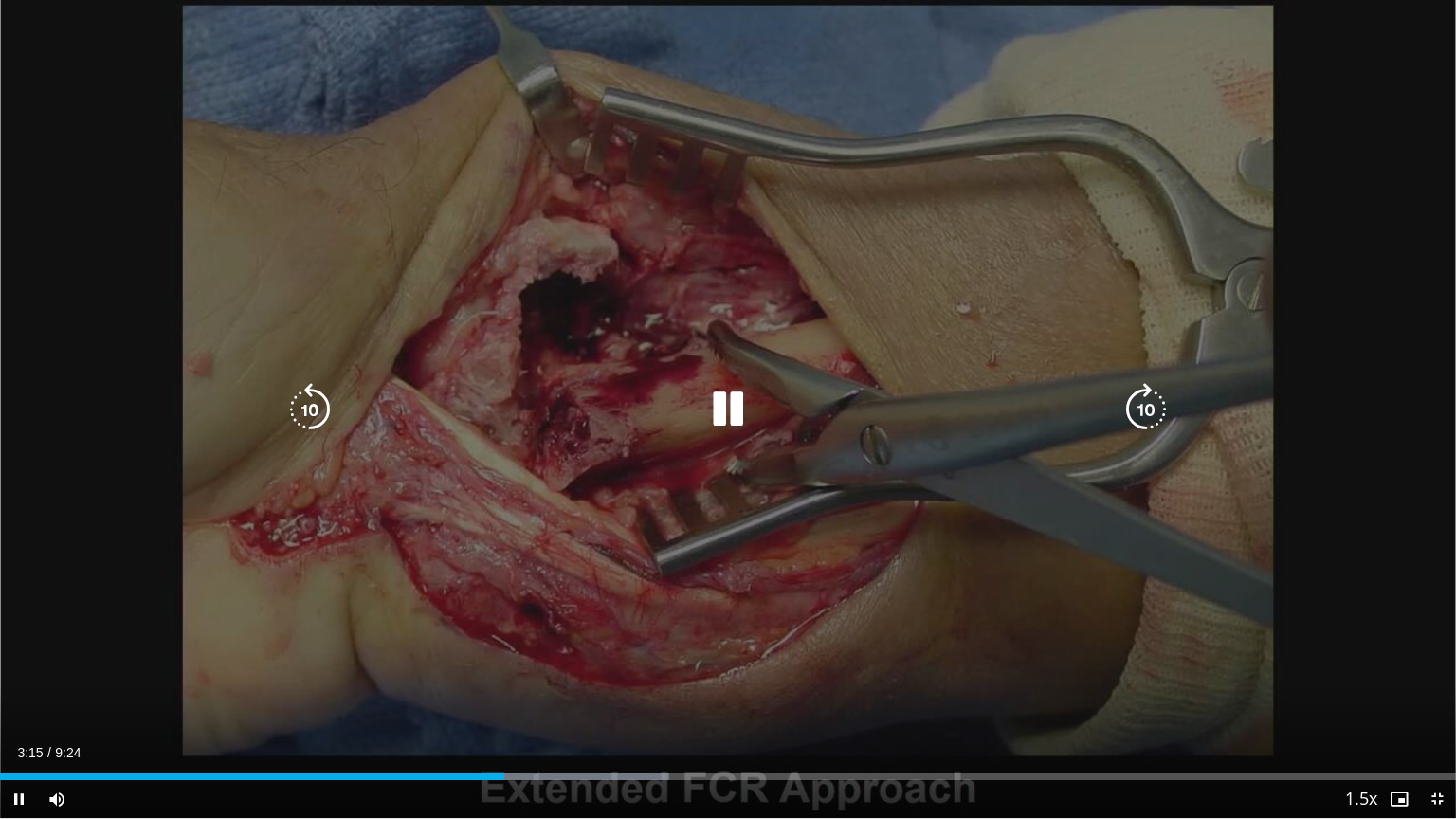 click at bounding box center (1146, 410) 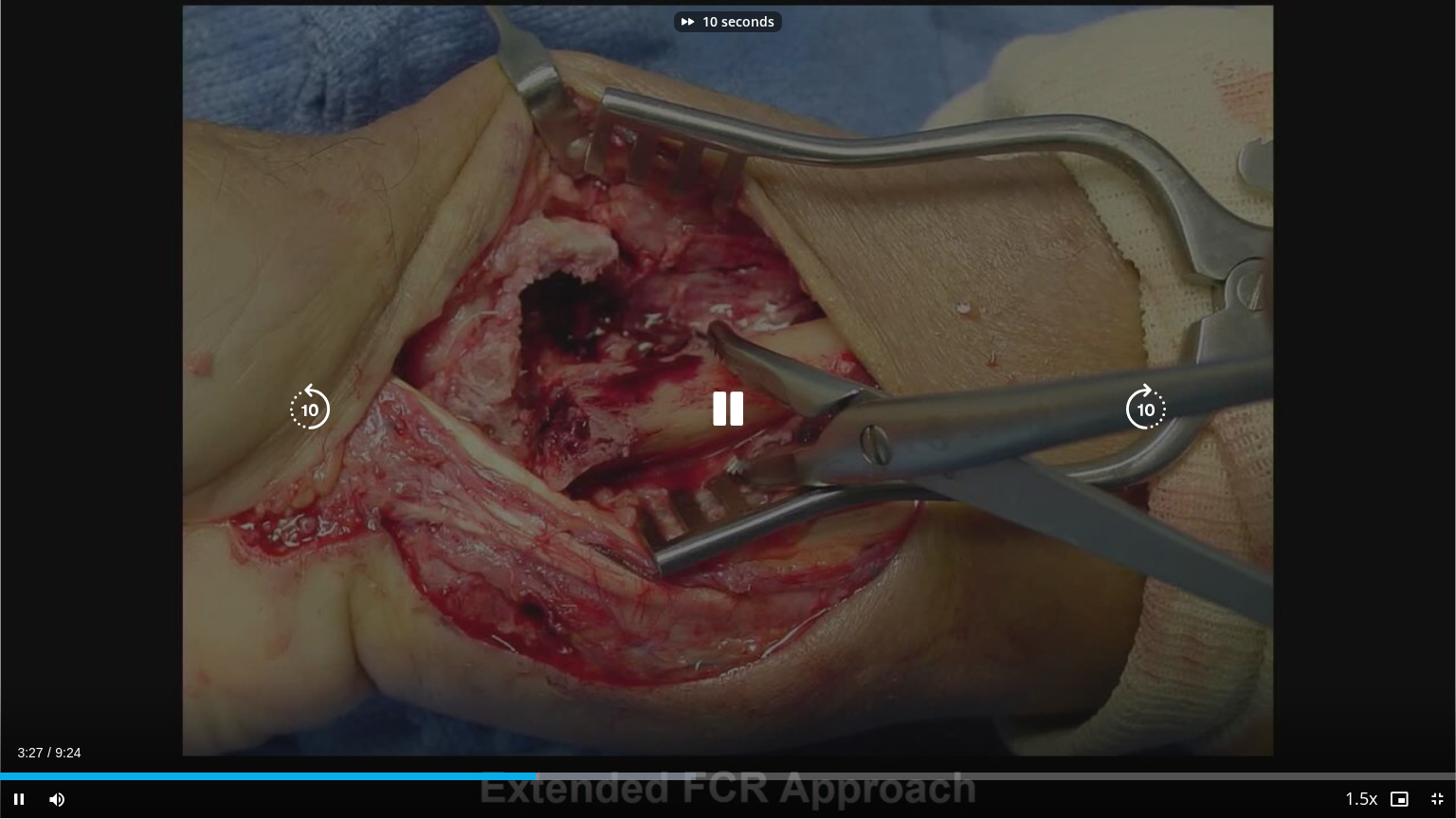 click at bounding box center [1146, 410] 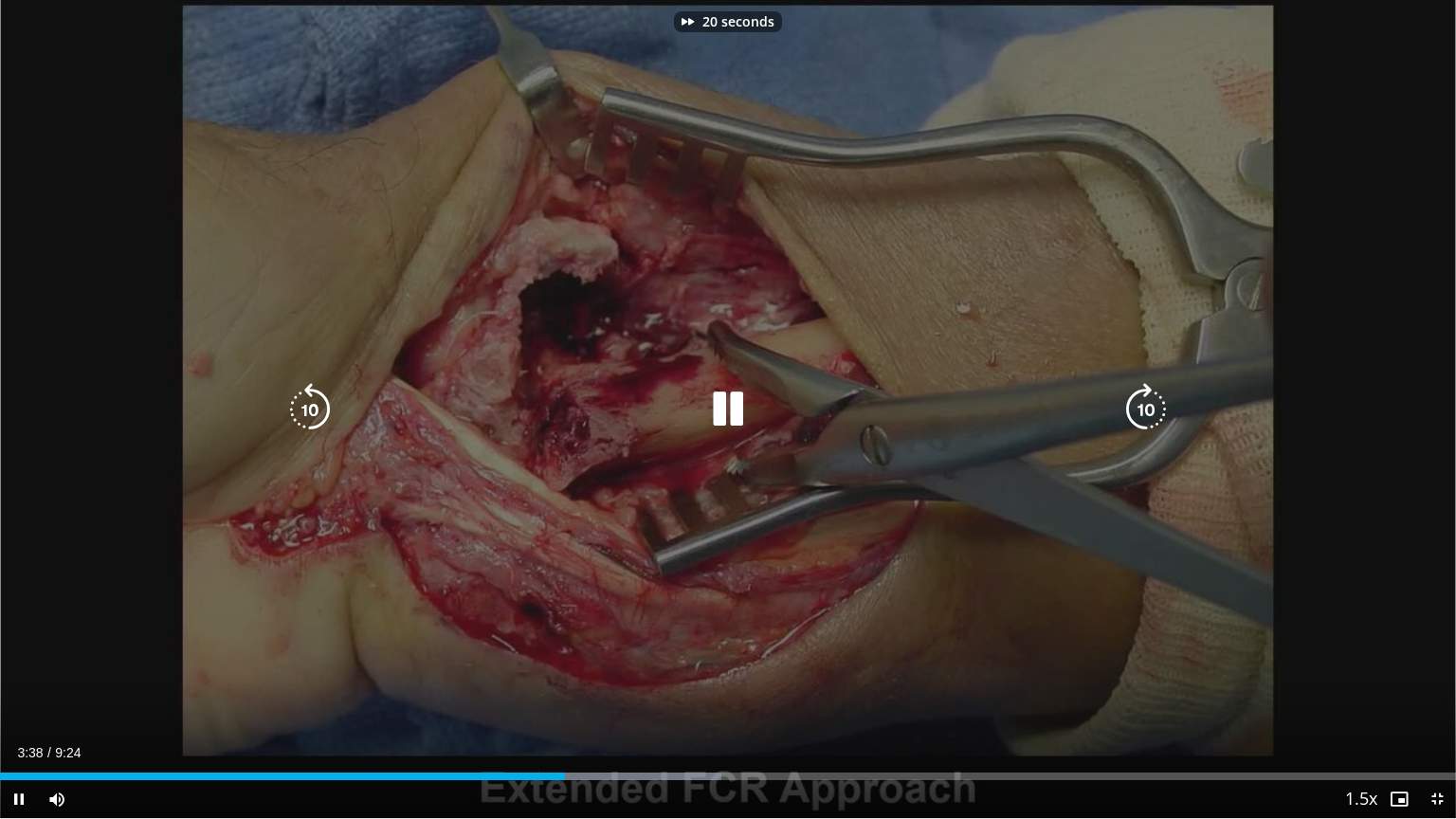 click at bounding box center (1146, 410) 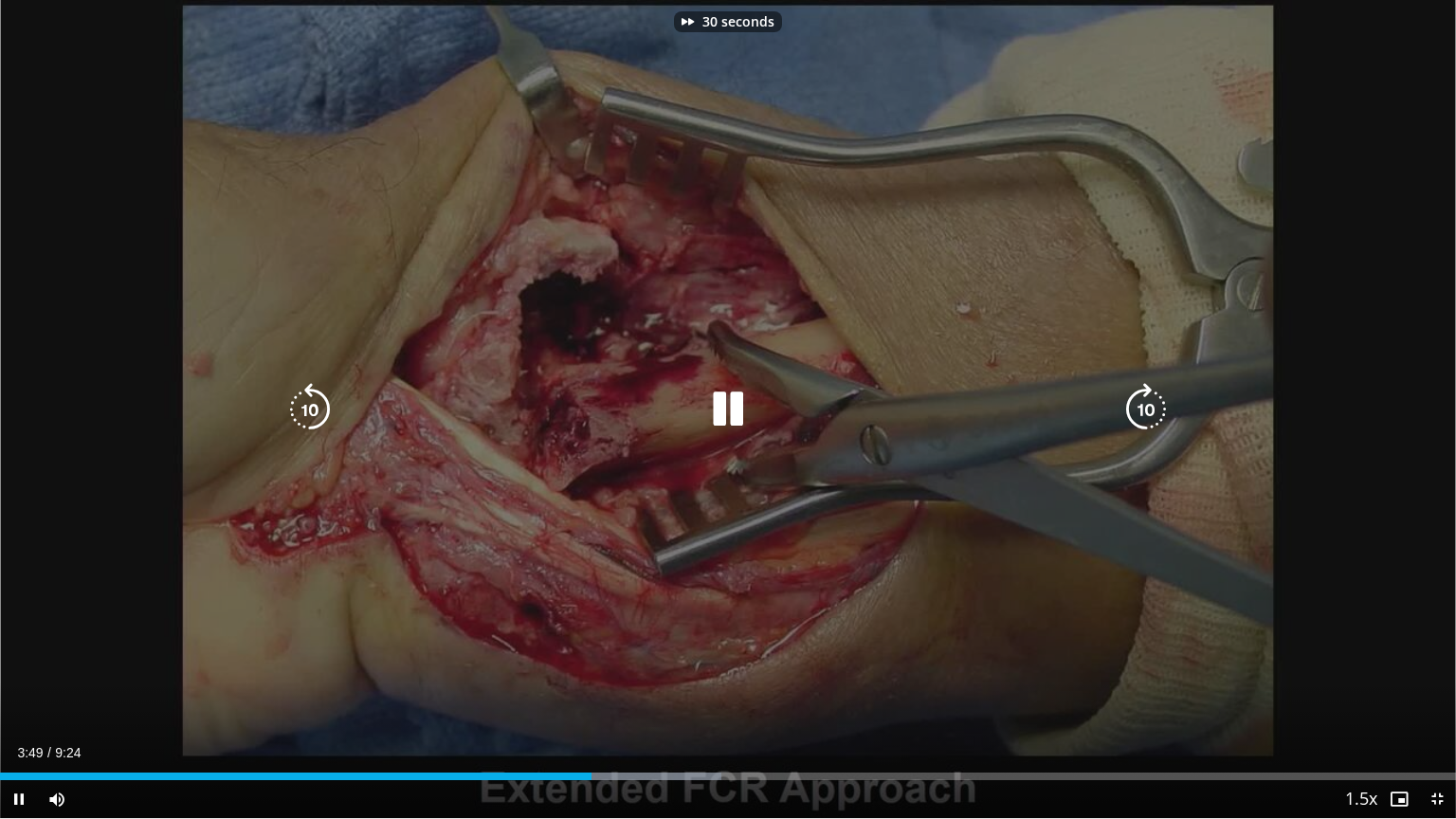 click at bounding box center (1146, 410) 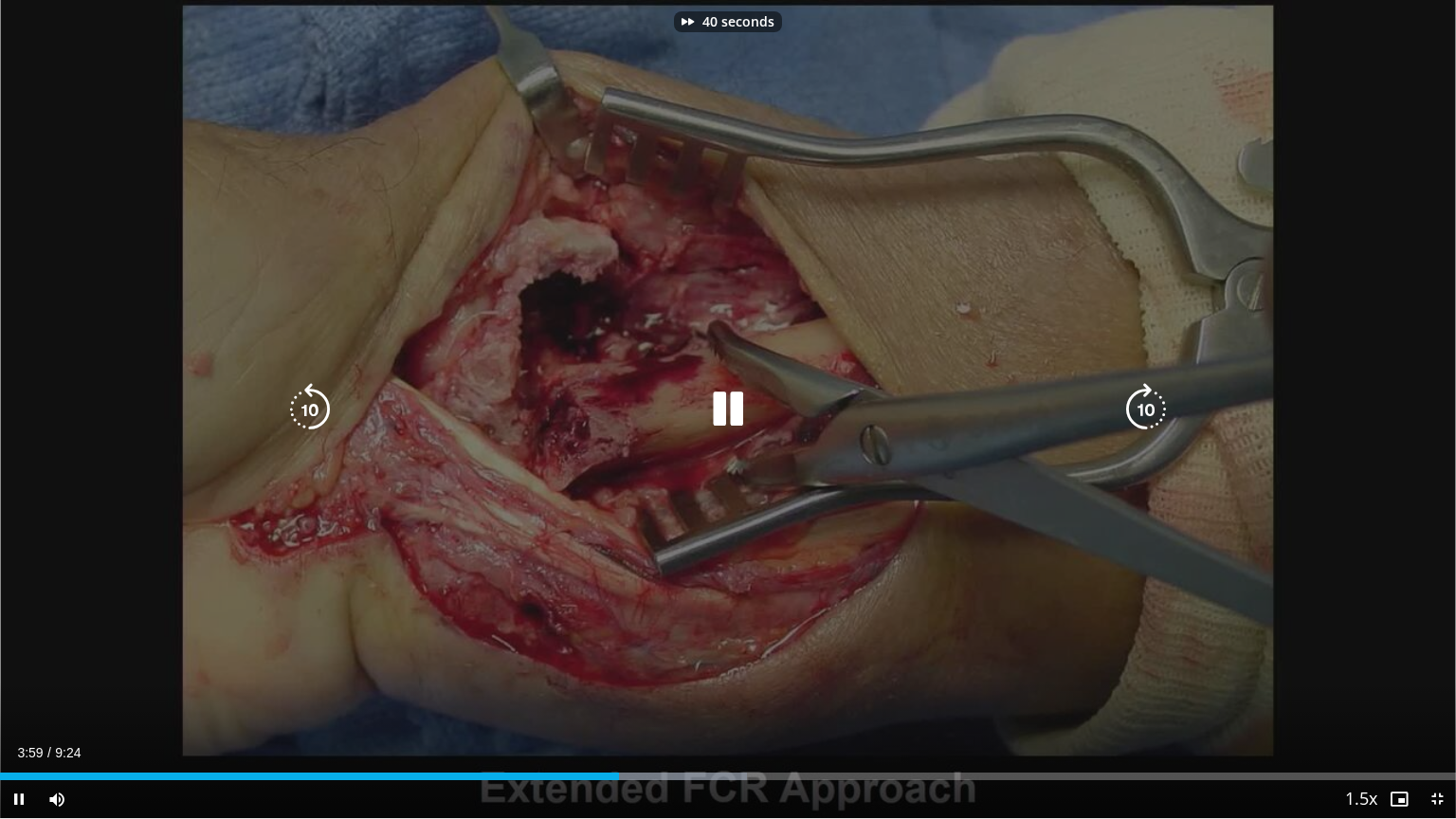 click at bounding box center [1146, 410] 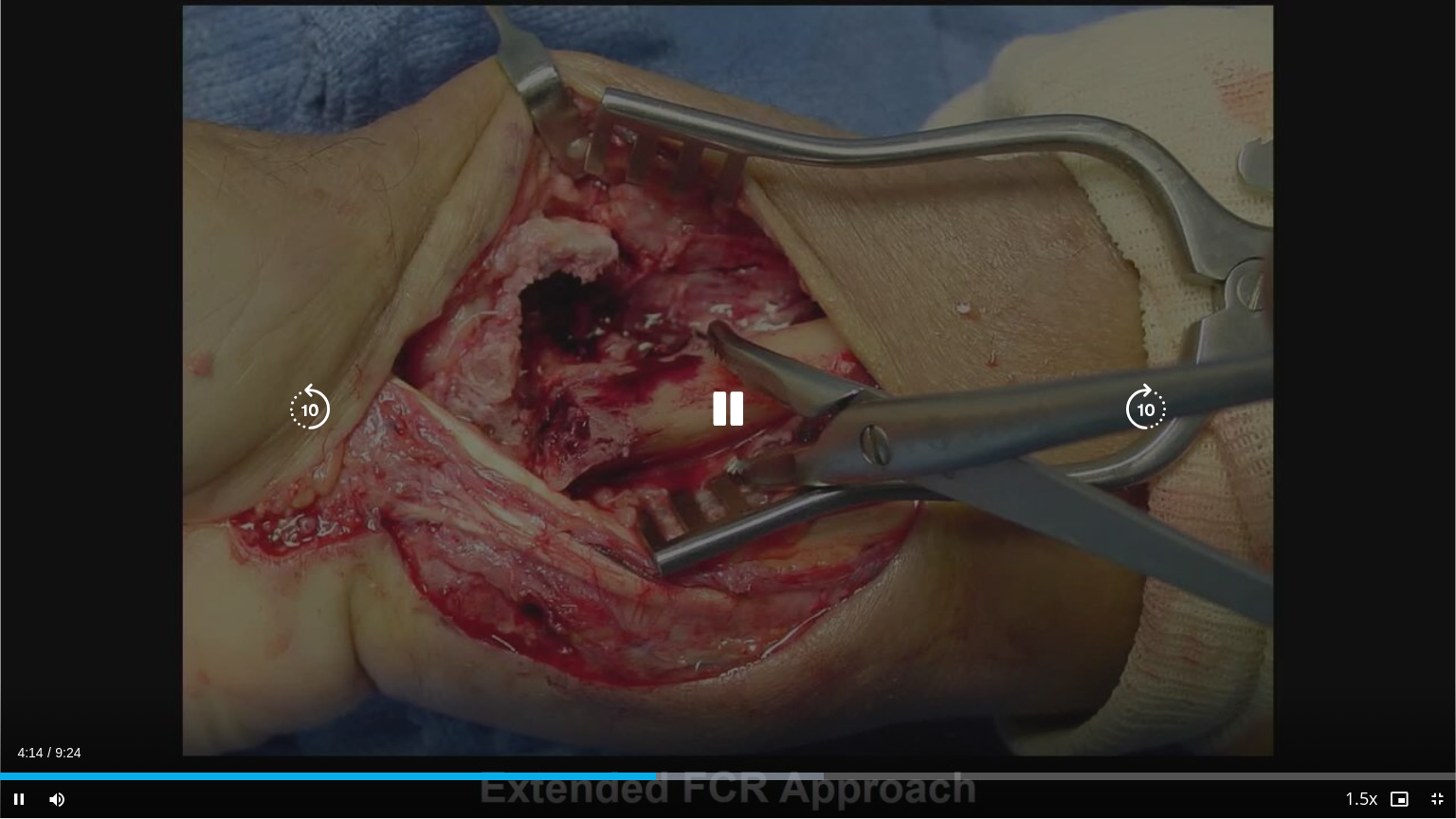 click at bounding box center (1146, 410) 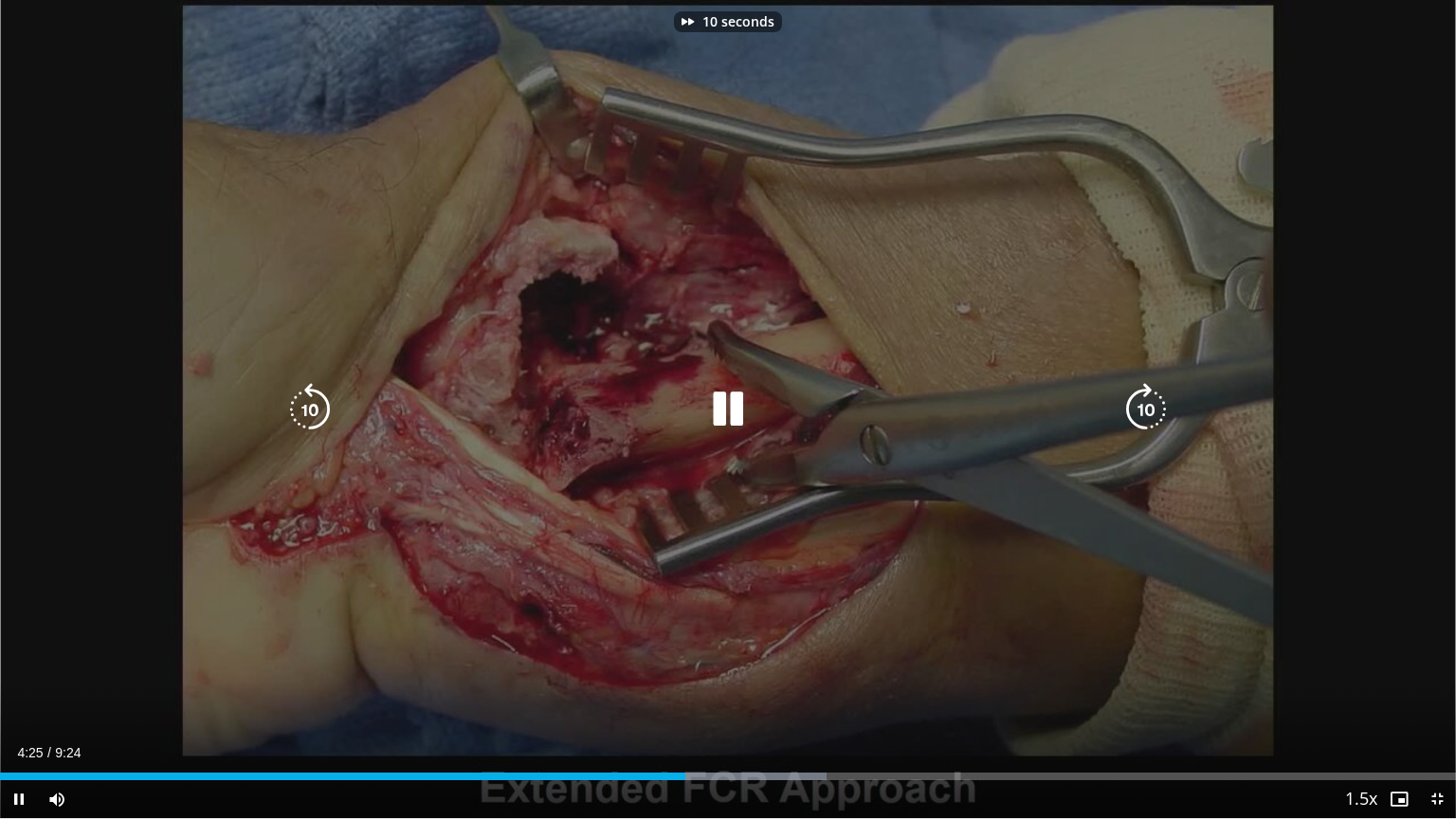 click at bounding box center [1146, 410] 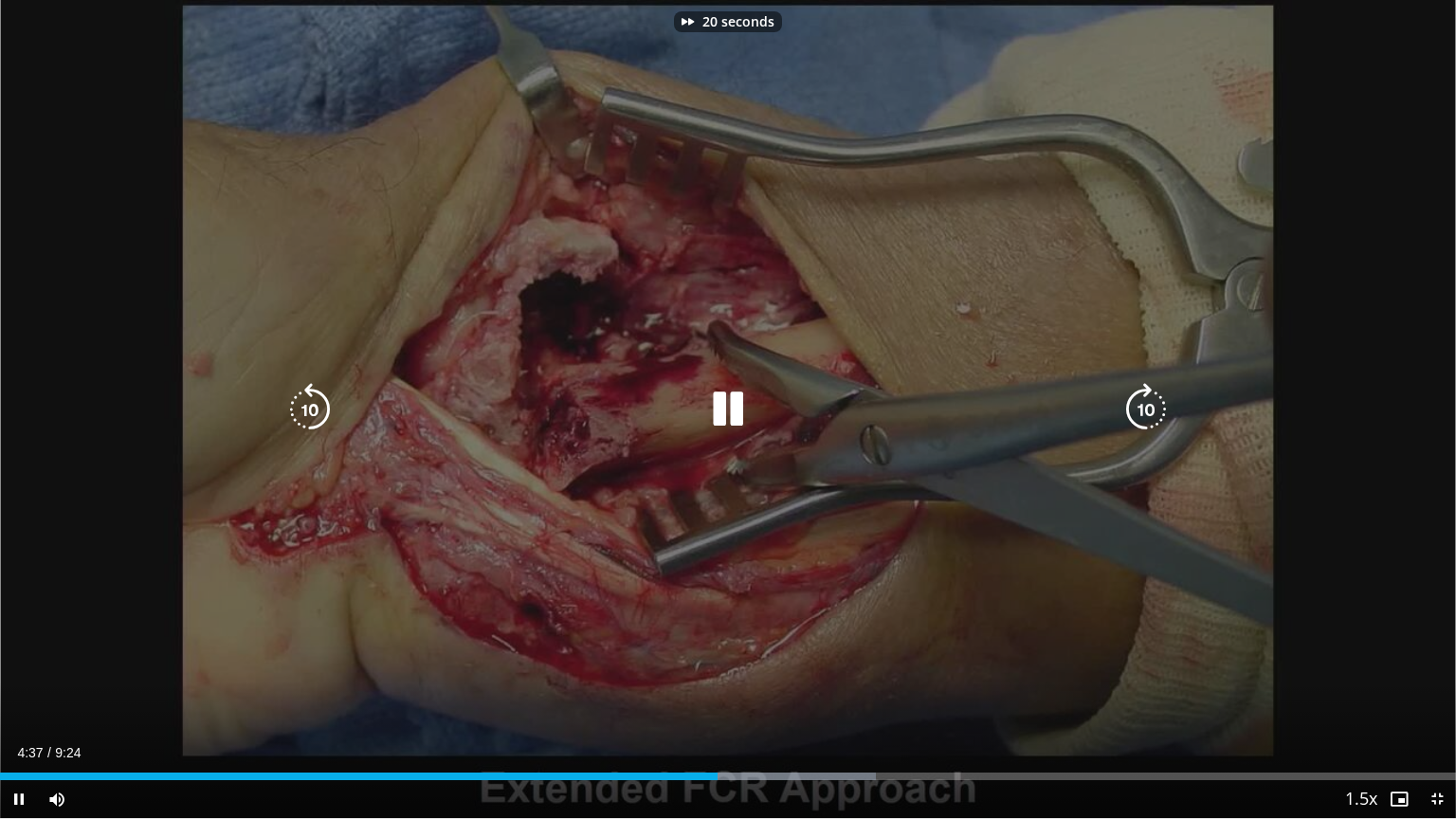 click at bounding box center (1146, 410) 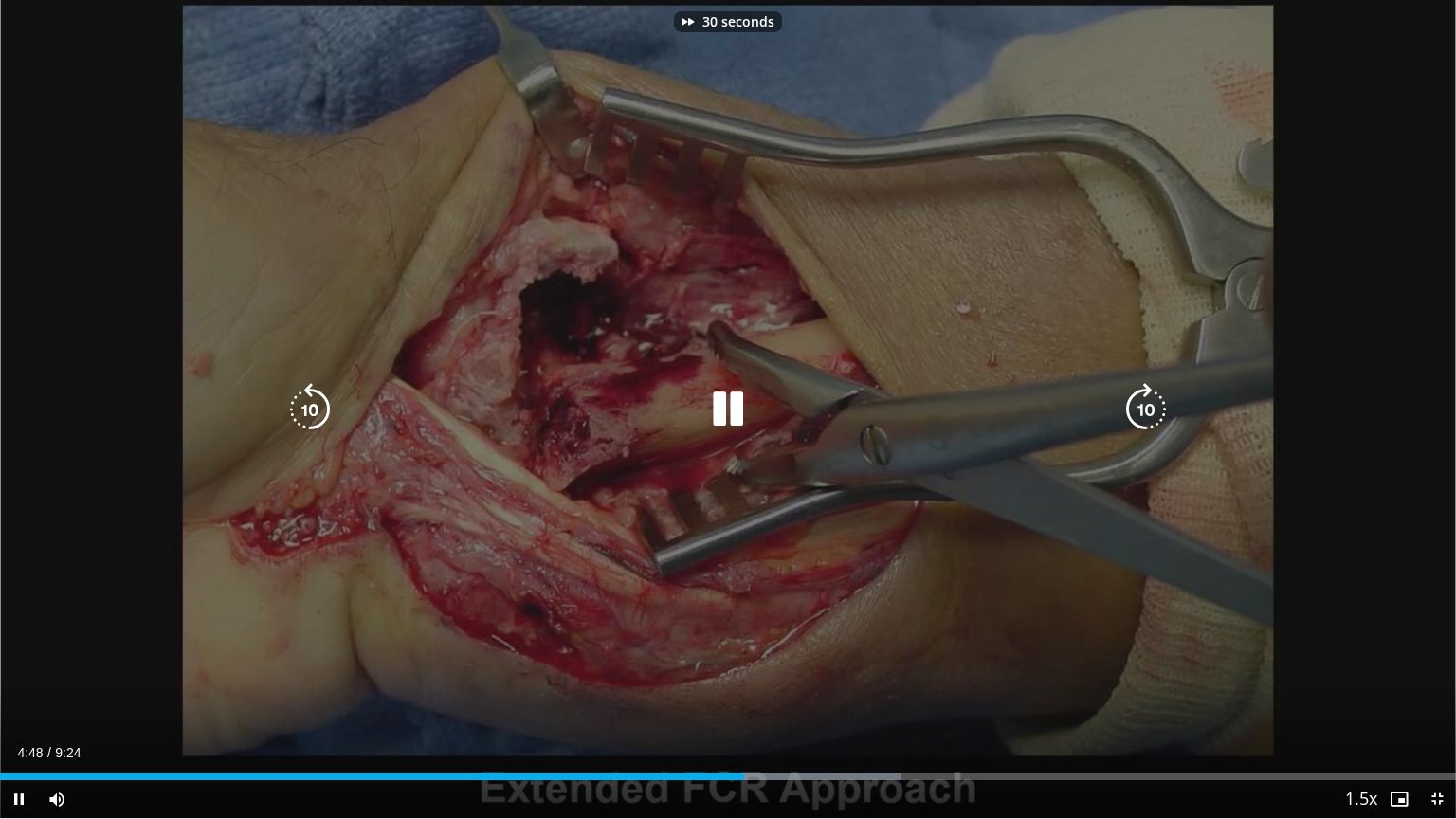 click at bounding box center [1146, 410] 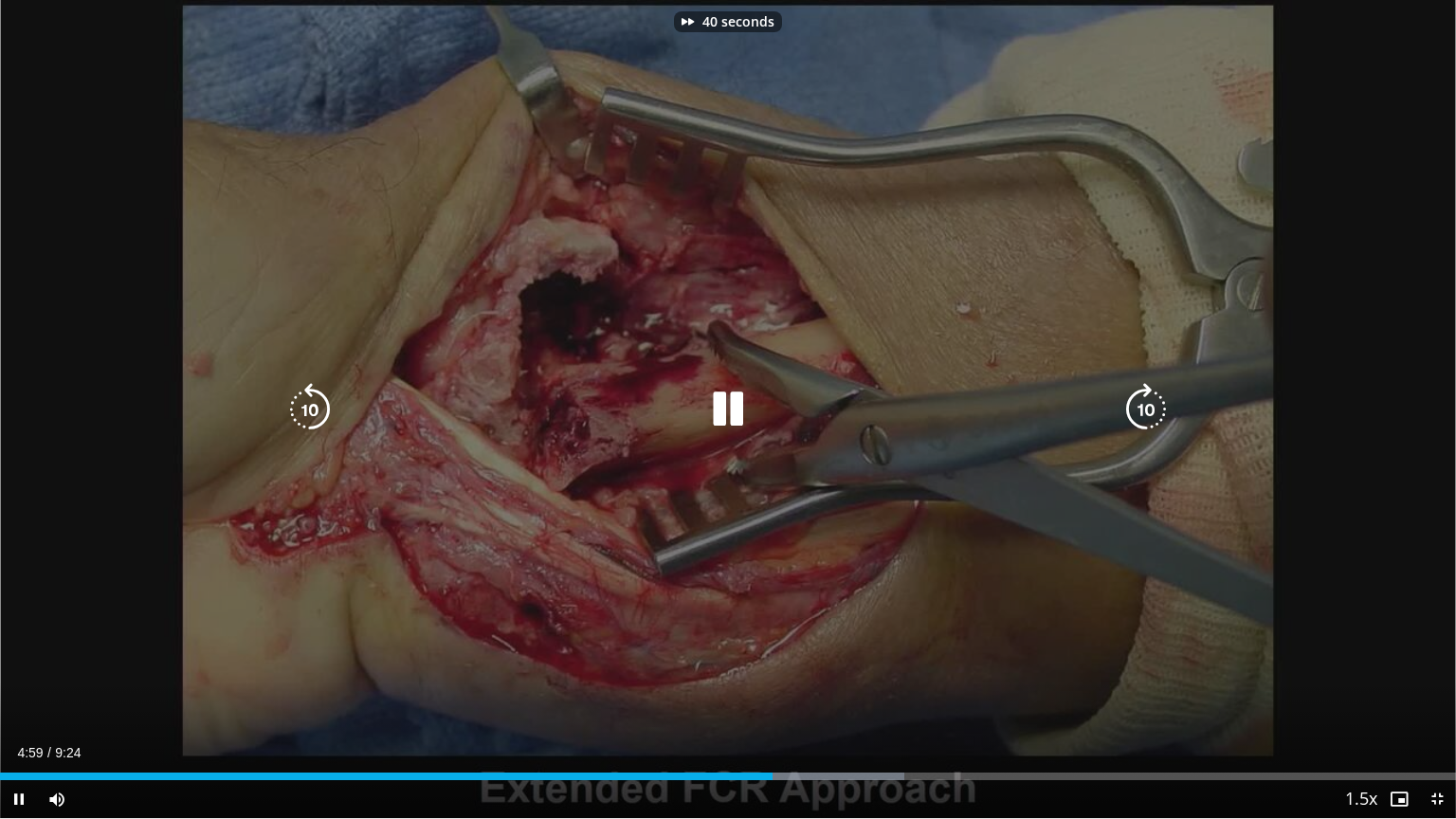 click at bounding box center (1146, 410) 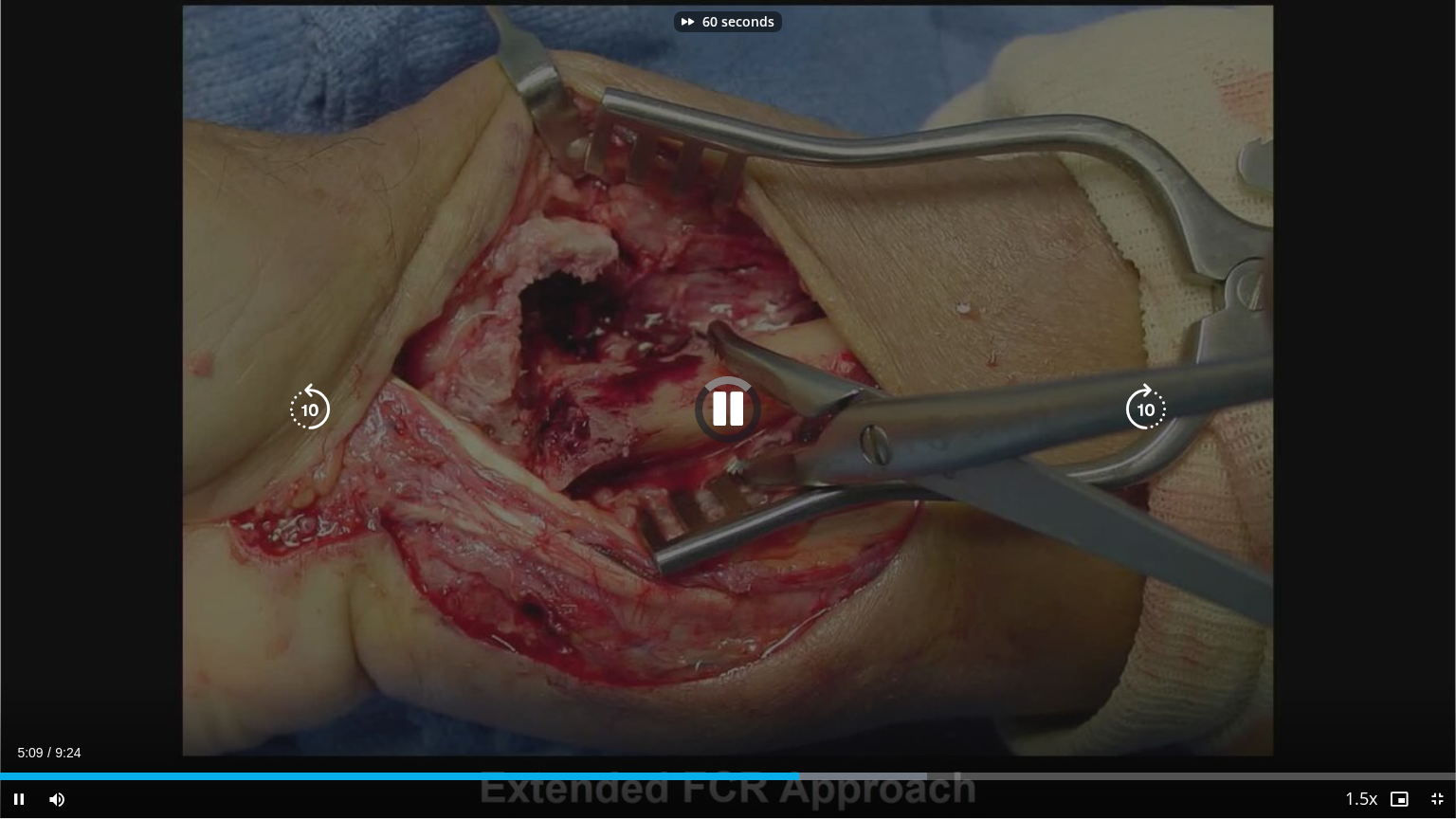 click at bounding box center [1146, 410] 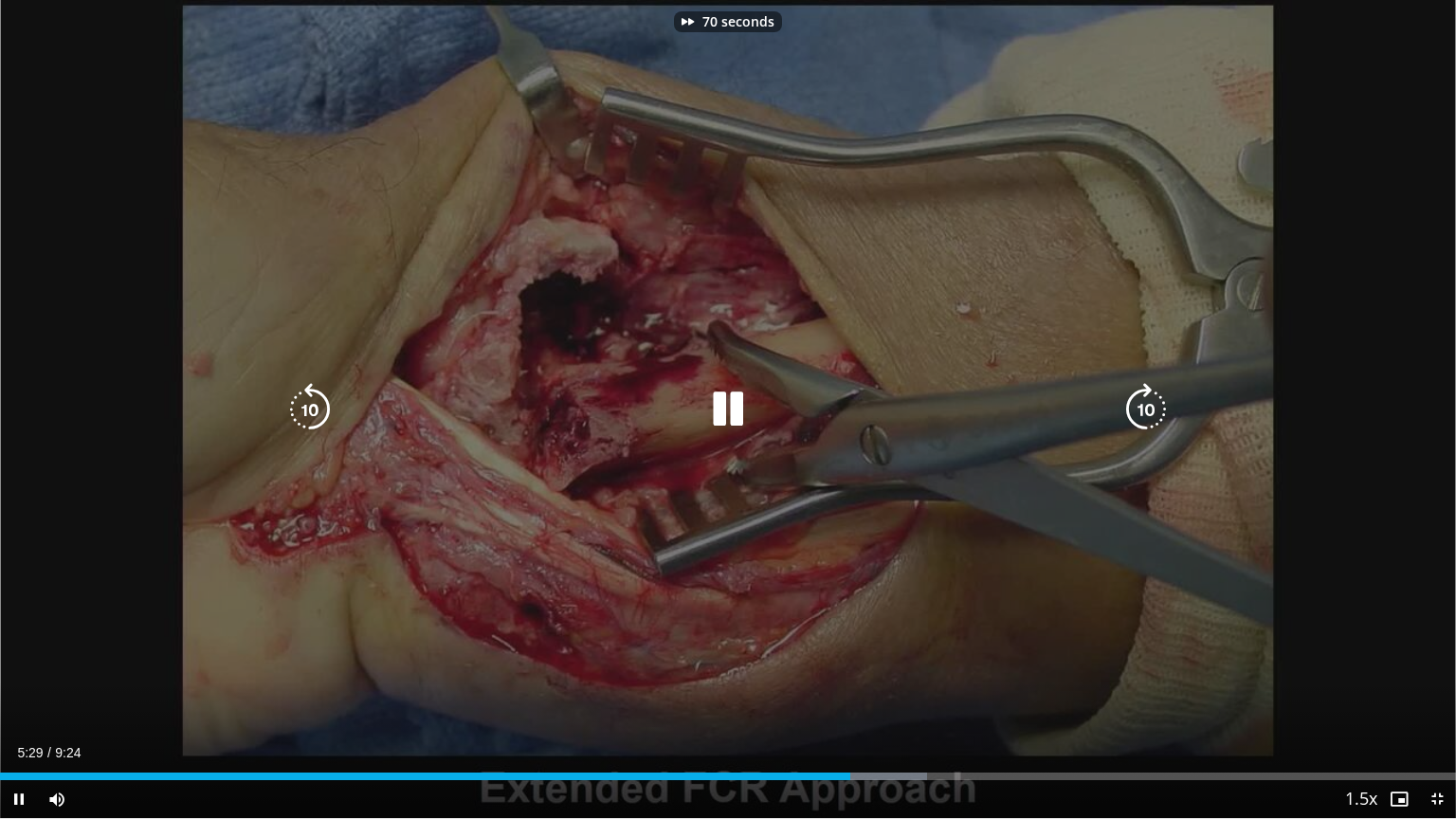 click at bounding box center [1146, 410] 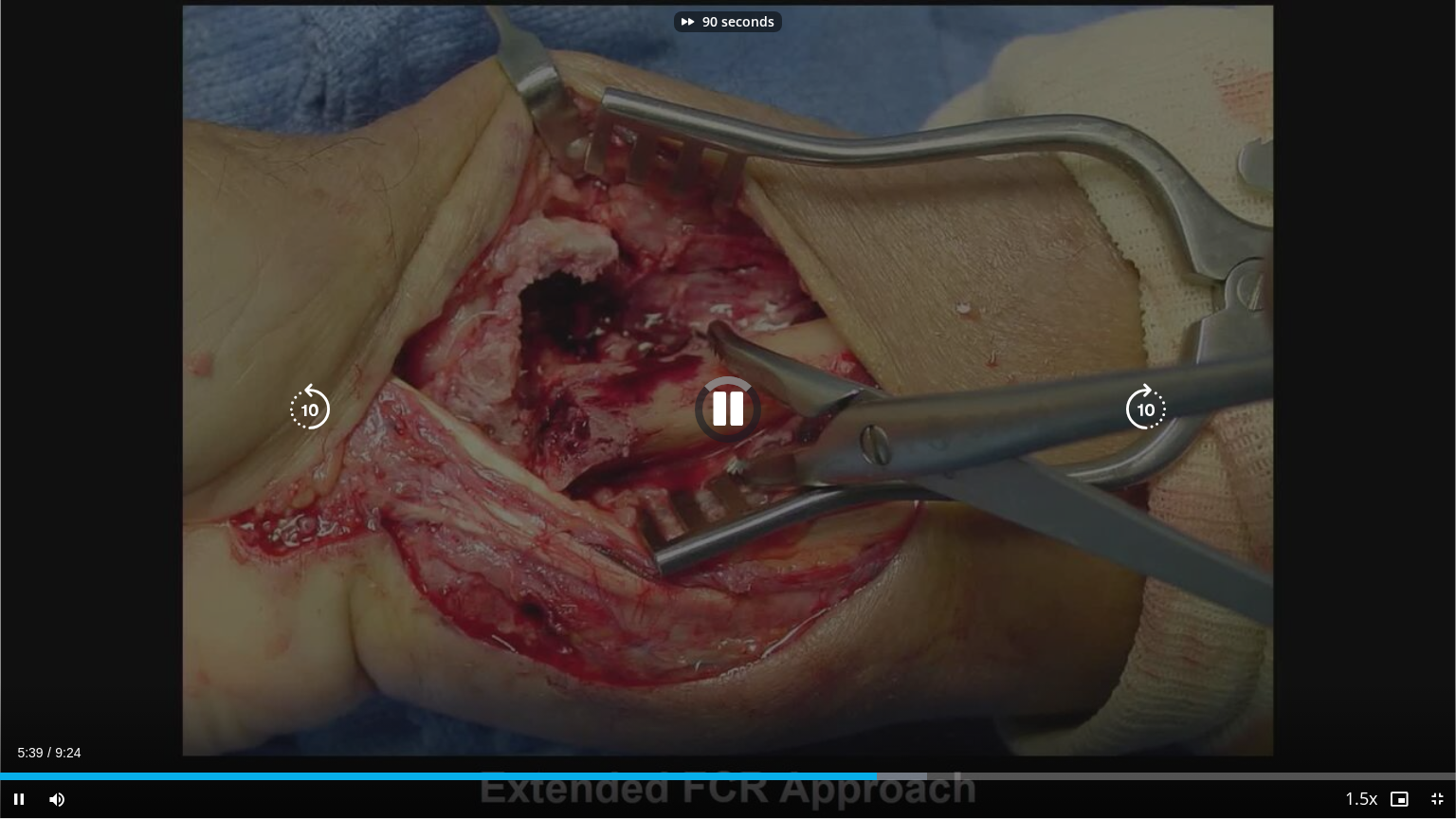 click at bounding box center (1146, 410) 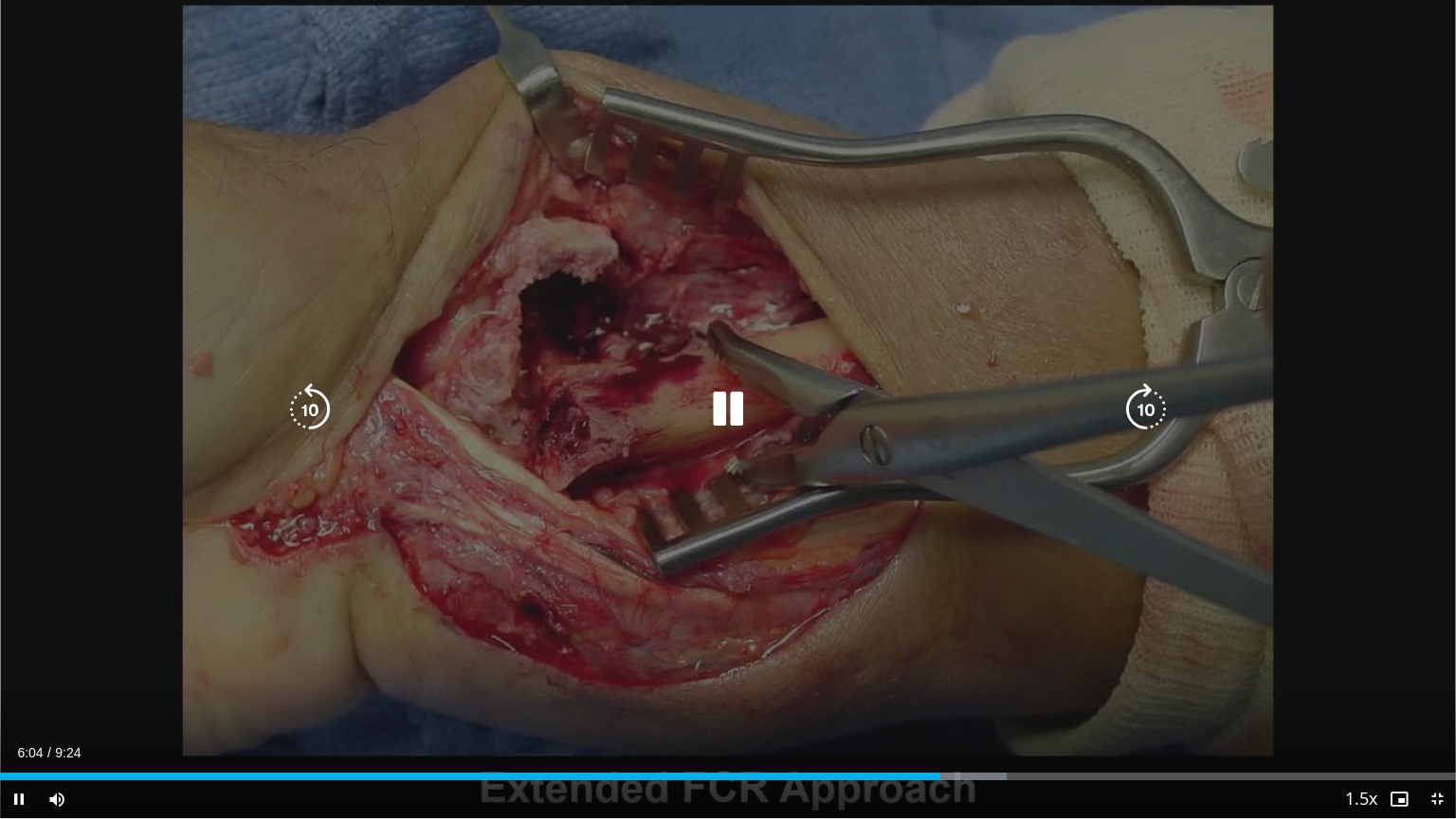 click at bounding box center (310, 410) 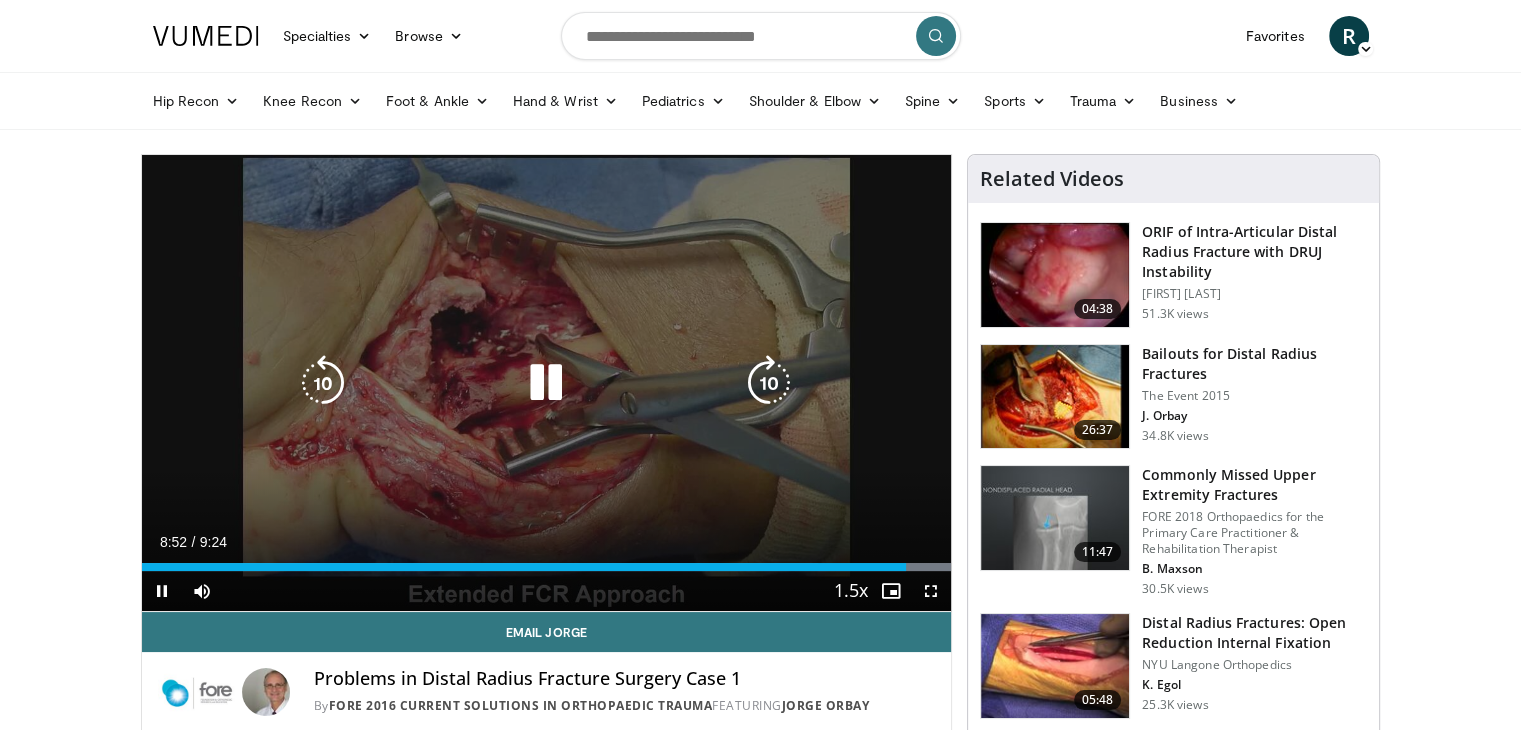 click at bounding box center [546, 383] 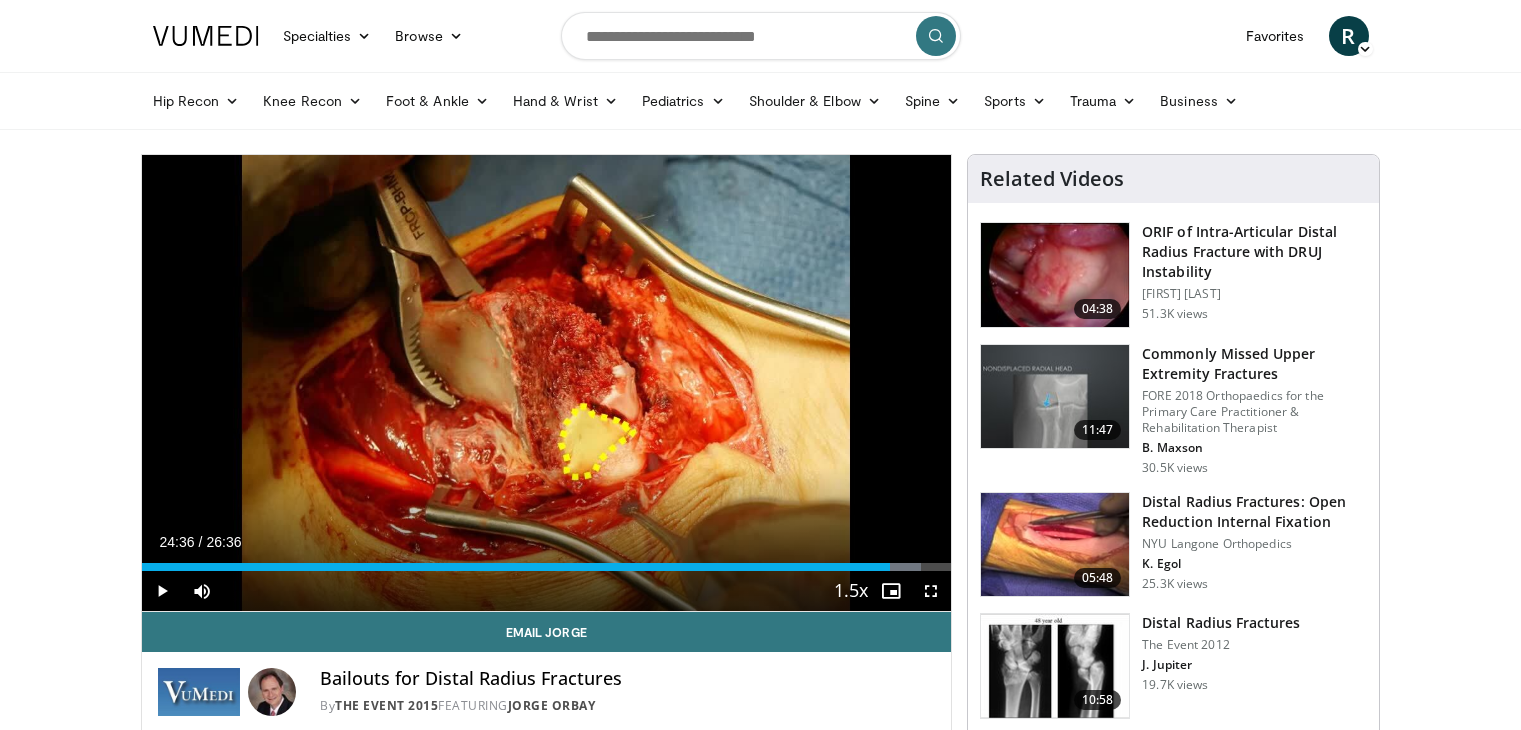 scroll, scrollTop: 1755, scrollLeft: 0, axis: vertical 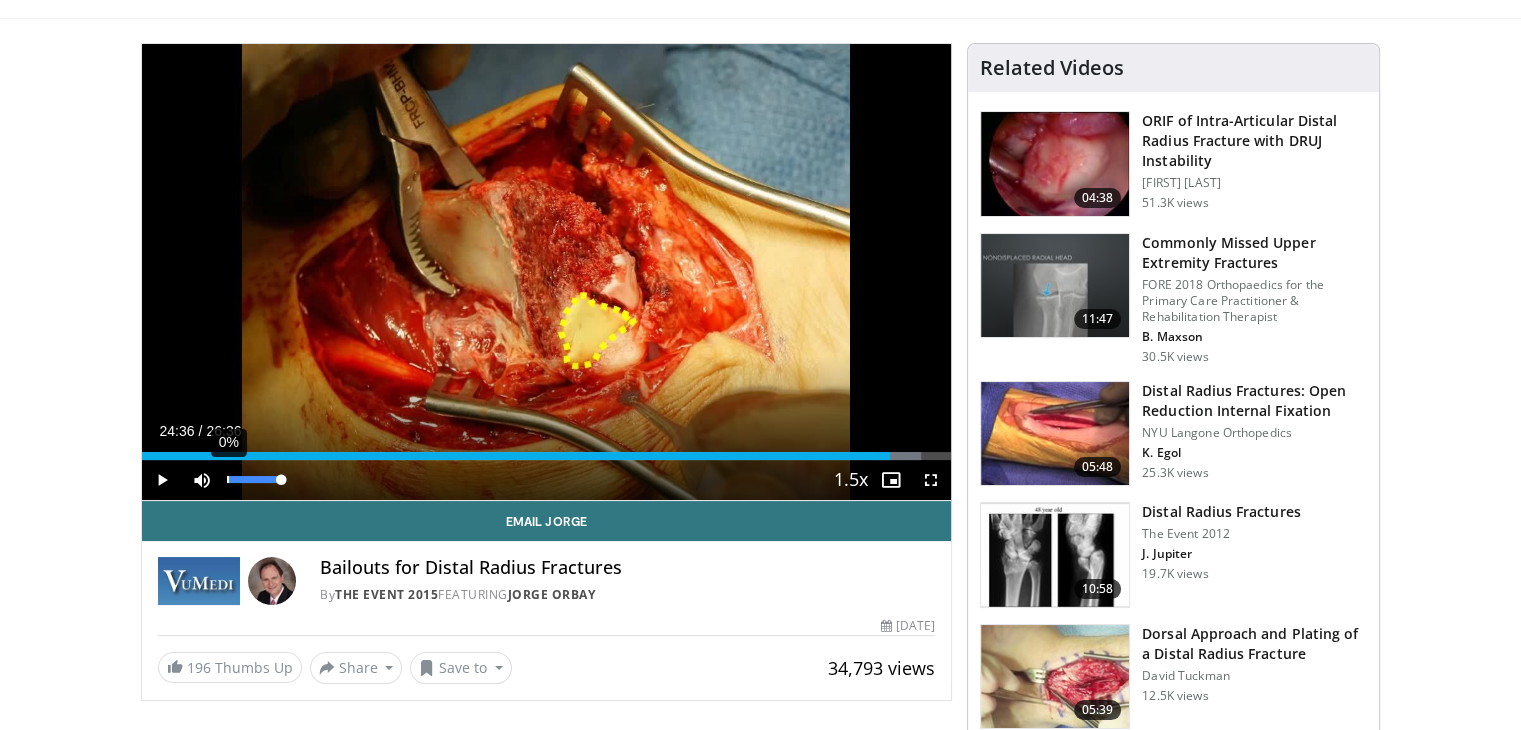 click on "0%" at bounding box center [256, 480] 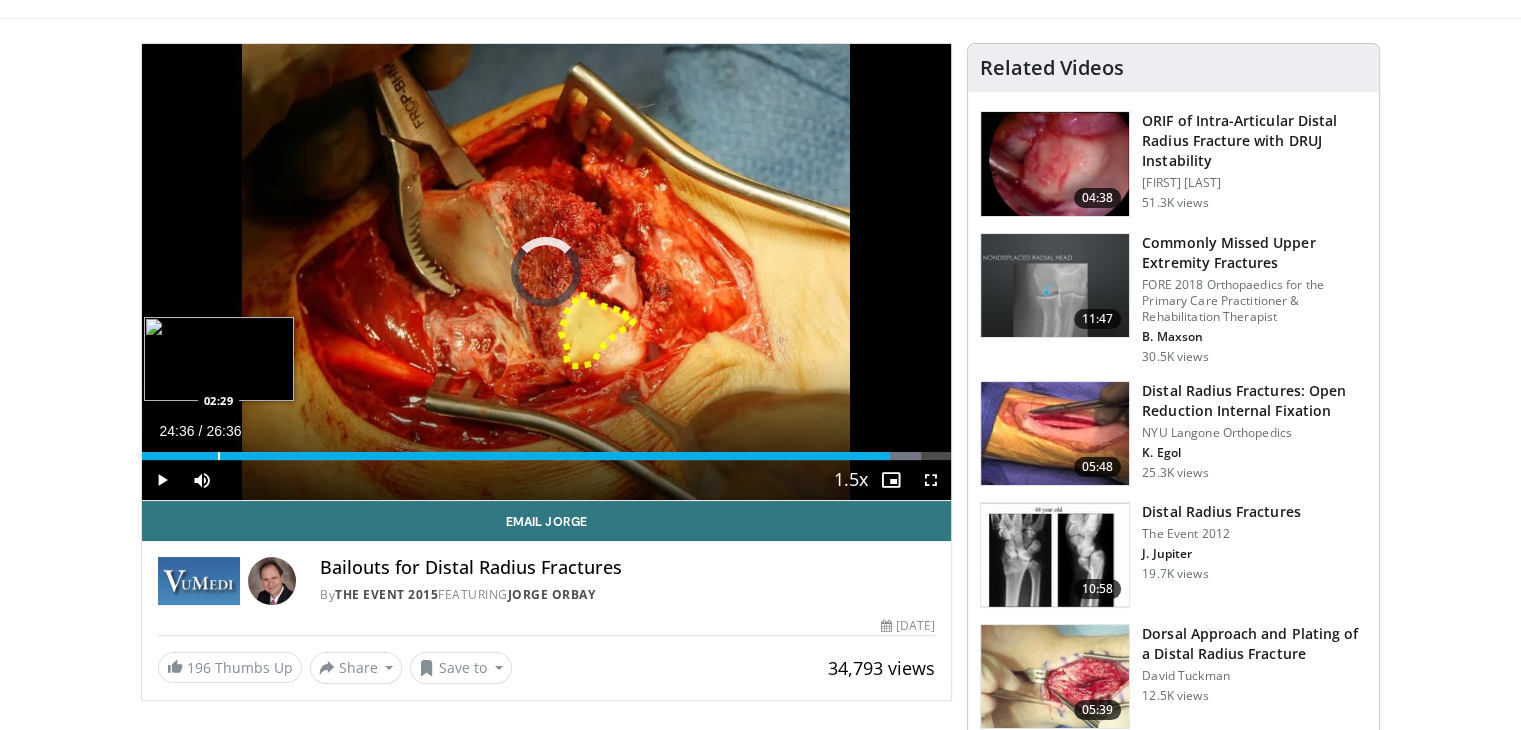 click at bounding box center [219, 456] 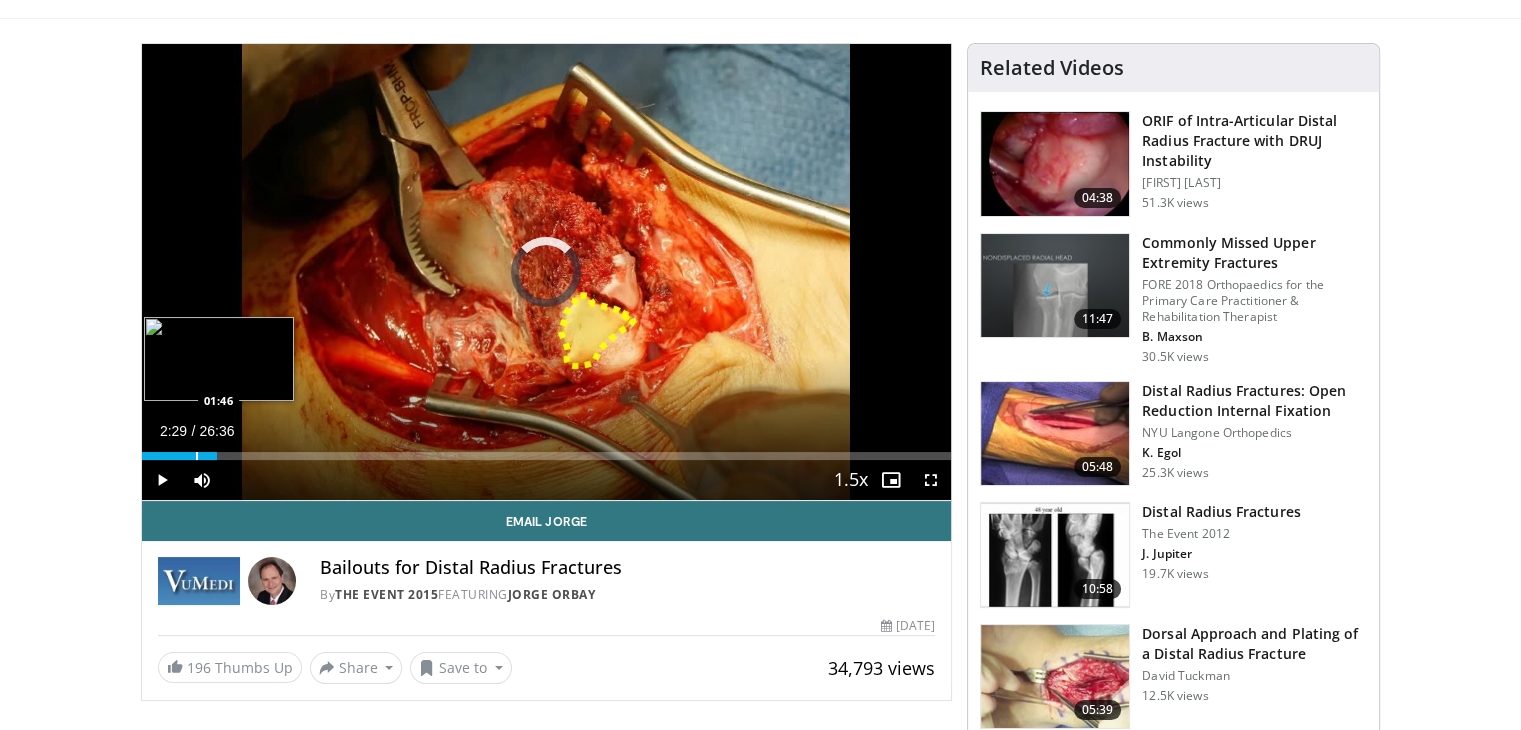 click at bounding box center (197, 456) 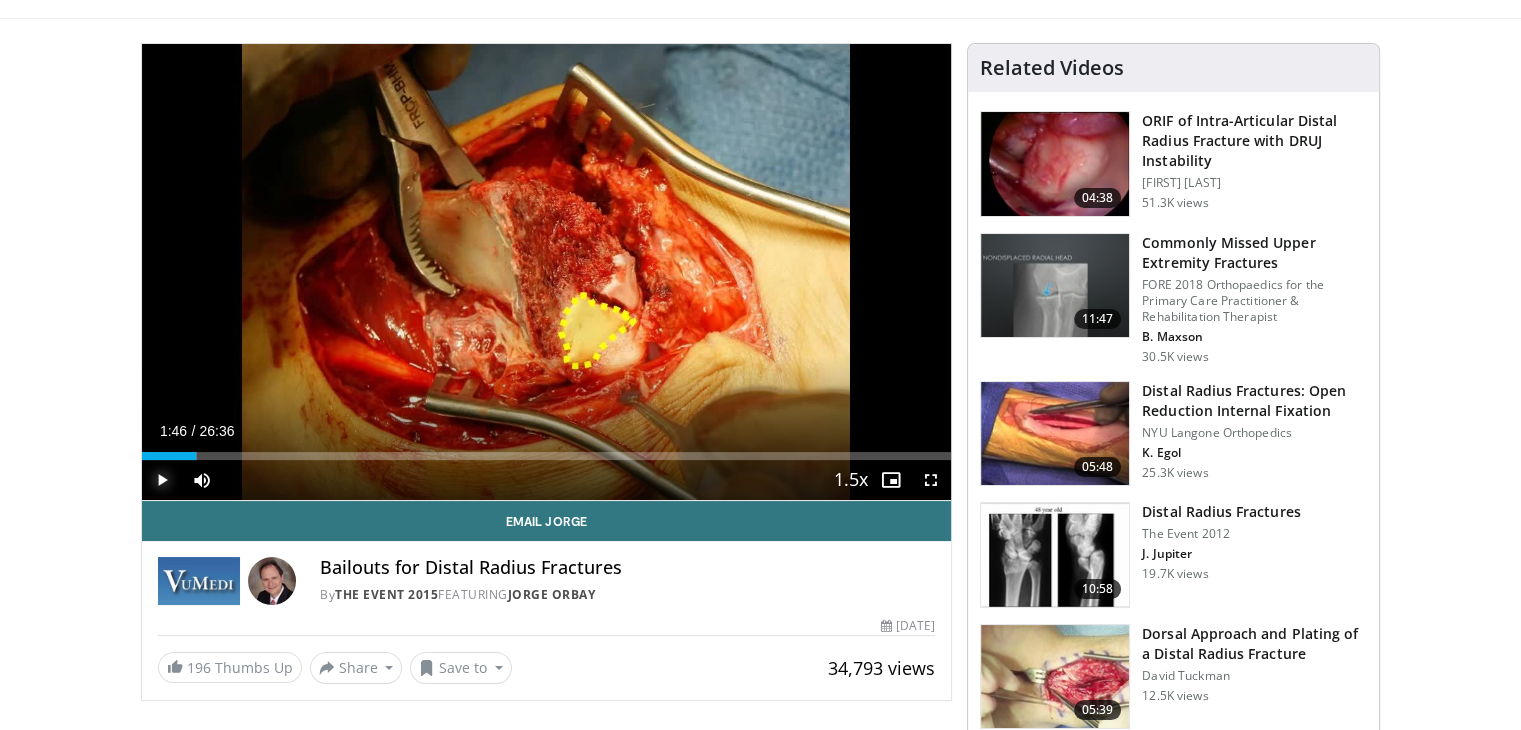 click at bounding box center [162, 480] 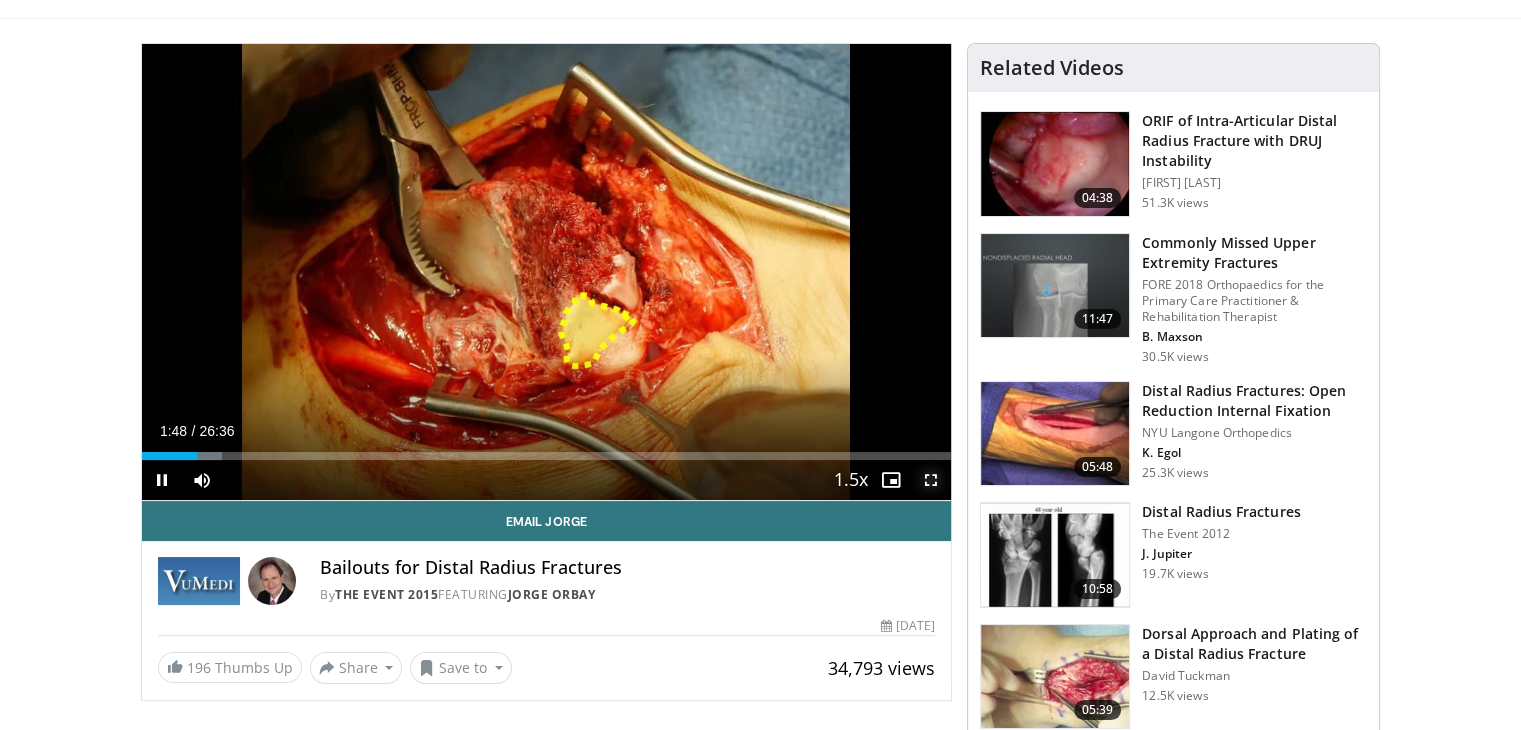 click at bounding box center [931, 480] 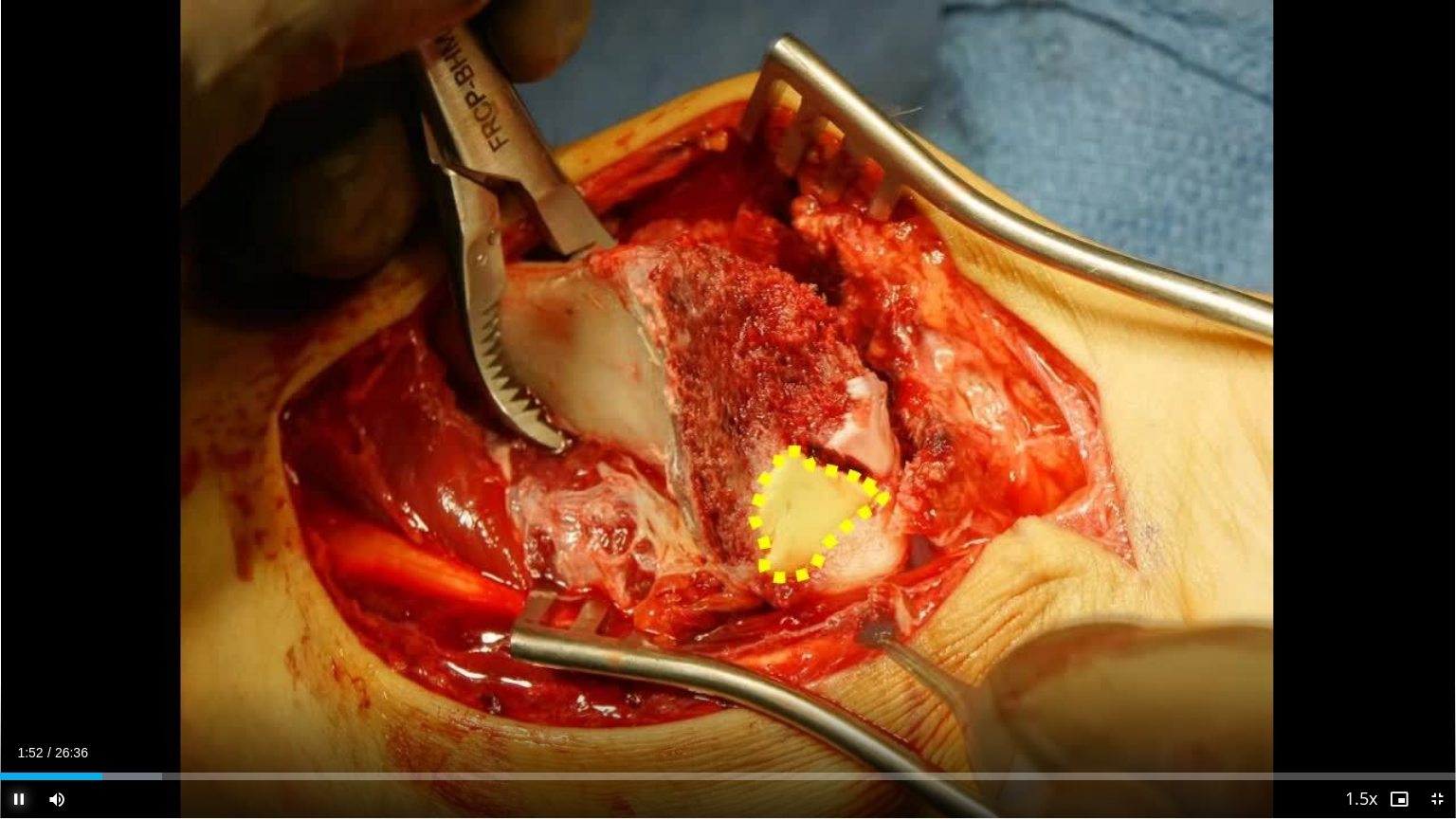 click at bounding box center (19, 799) 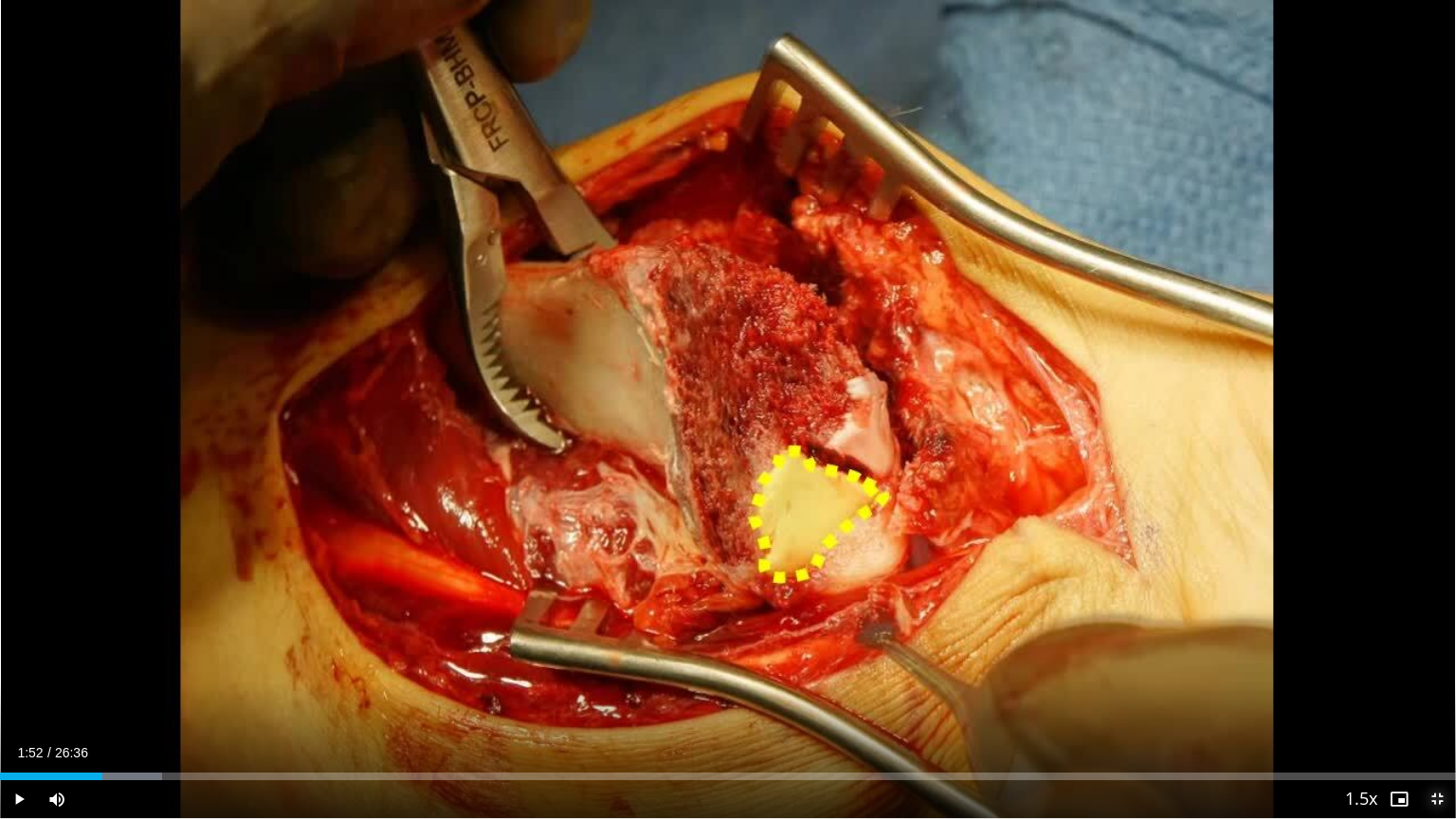 click at bounding box center (1437, 799) 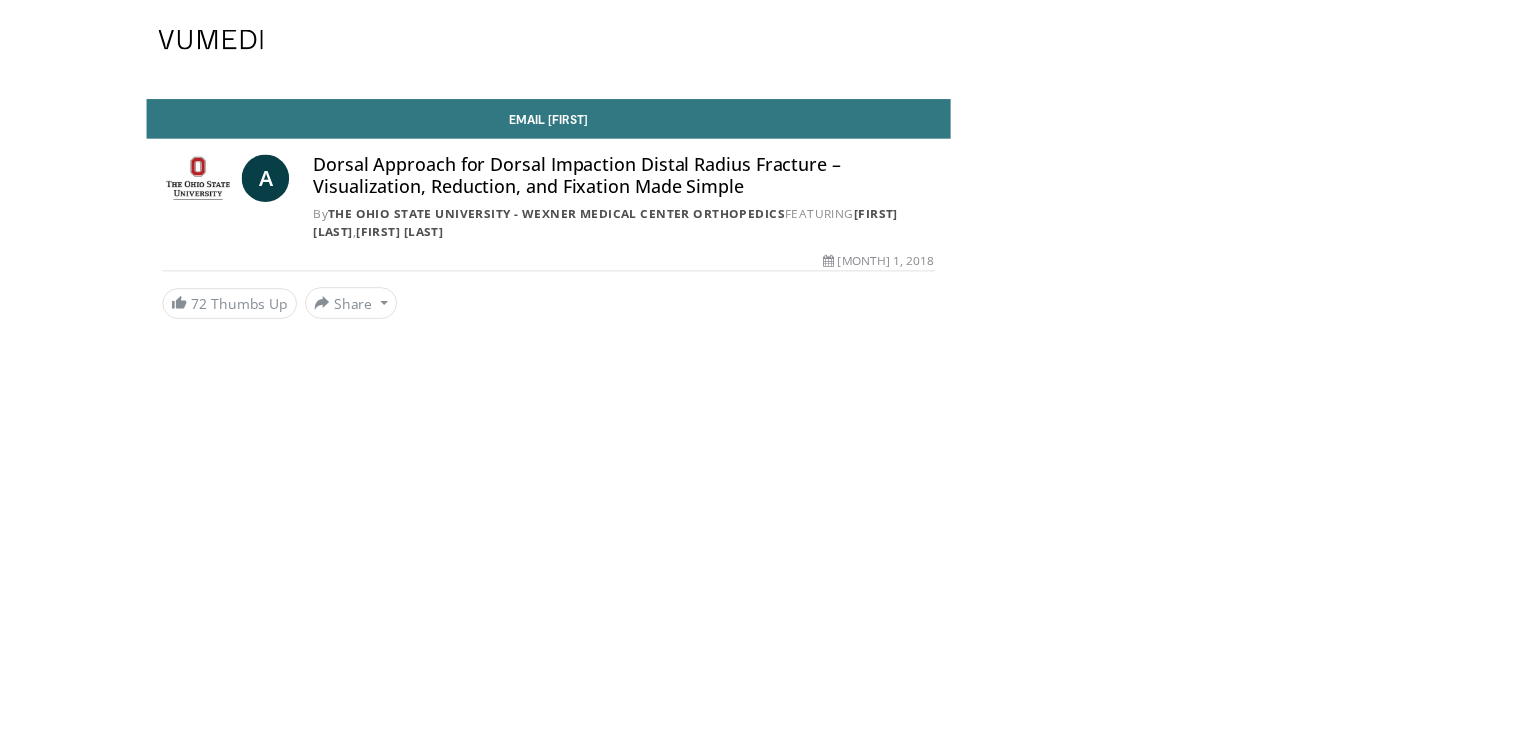 scroll, scrollTop: 0, scrollLeft: 0, axis: both 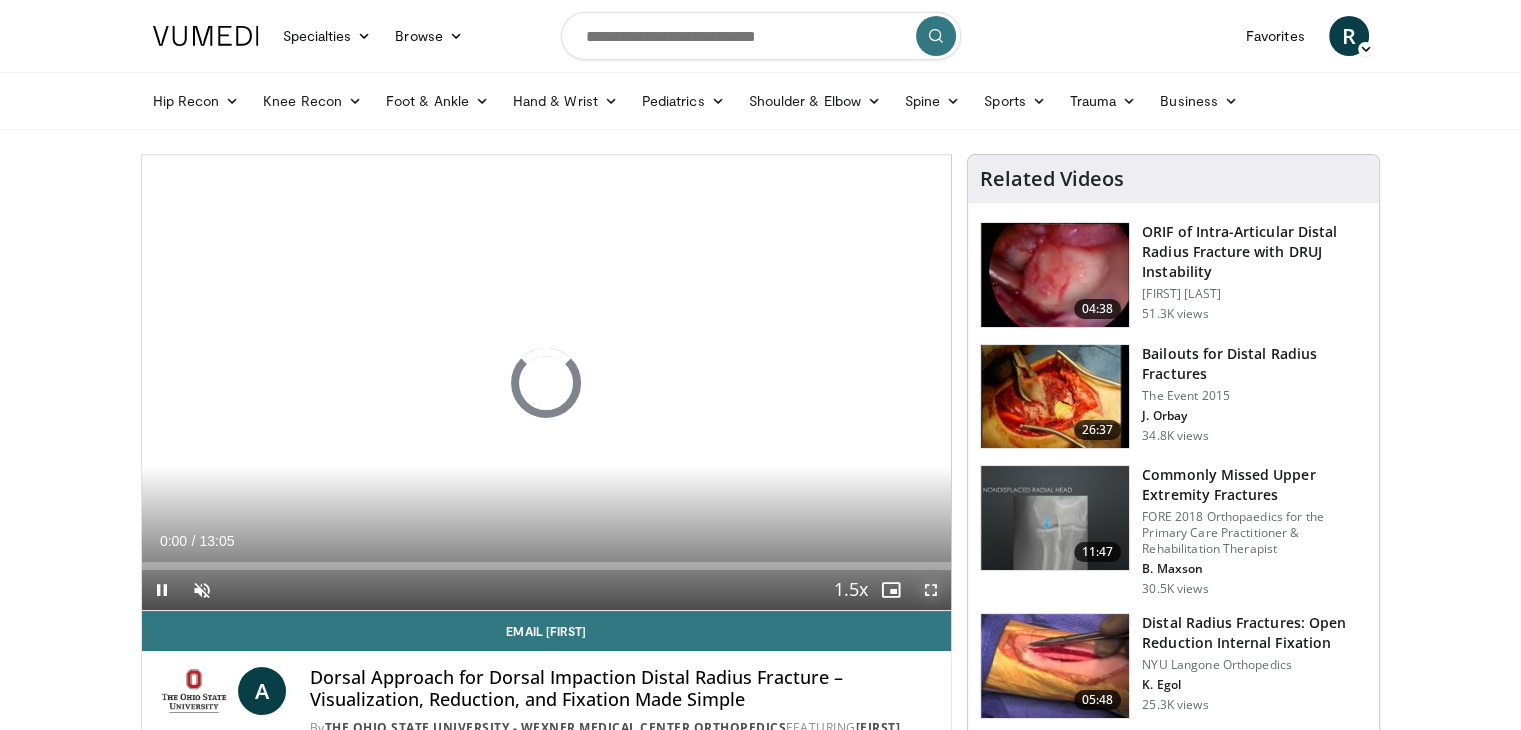 click at bounding box center [931, 590] 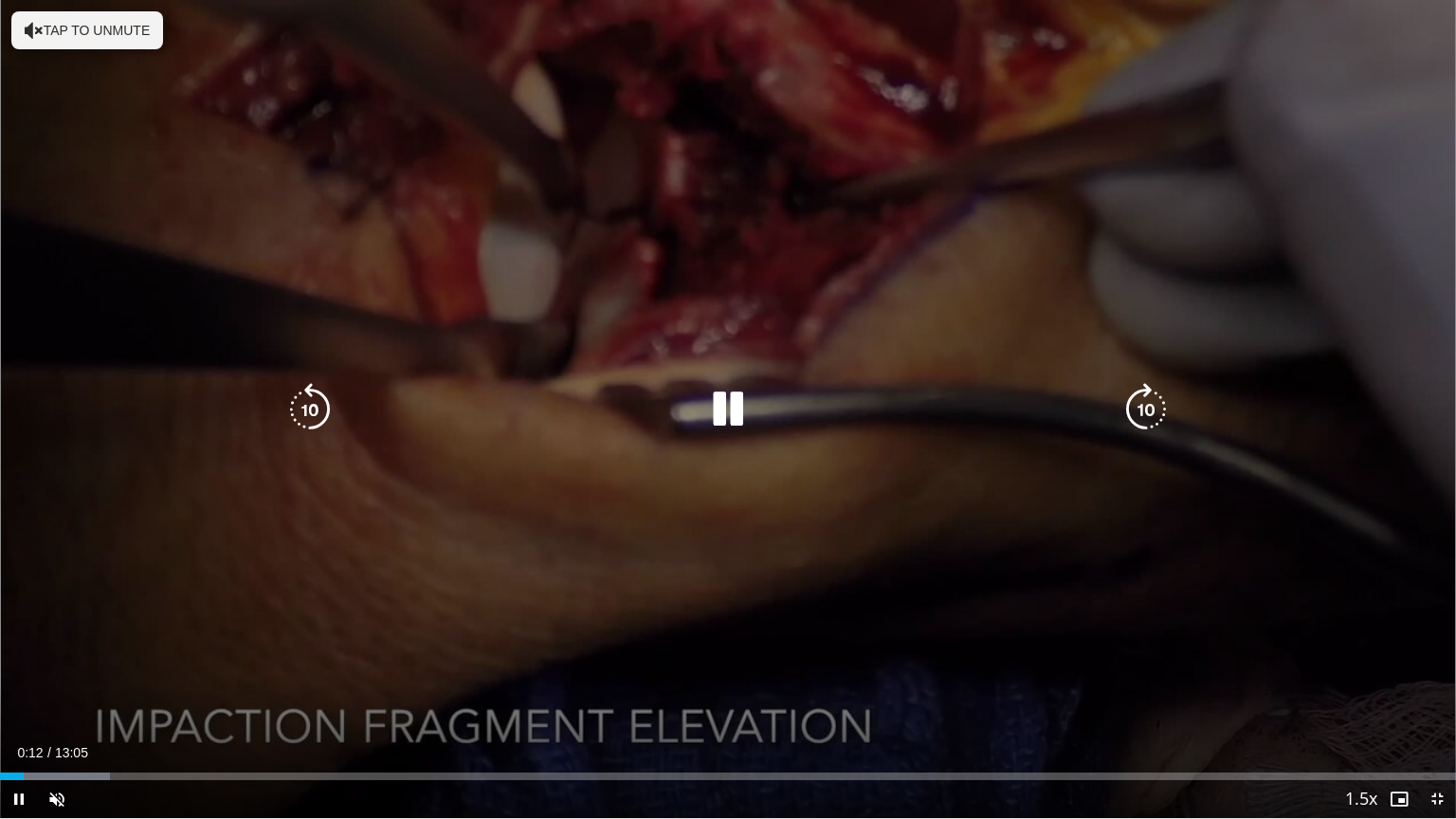 click on "Tap to unmute" at bounding box center (87, 30) 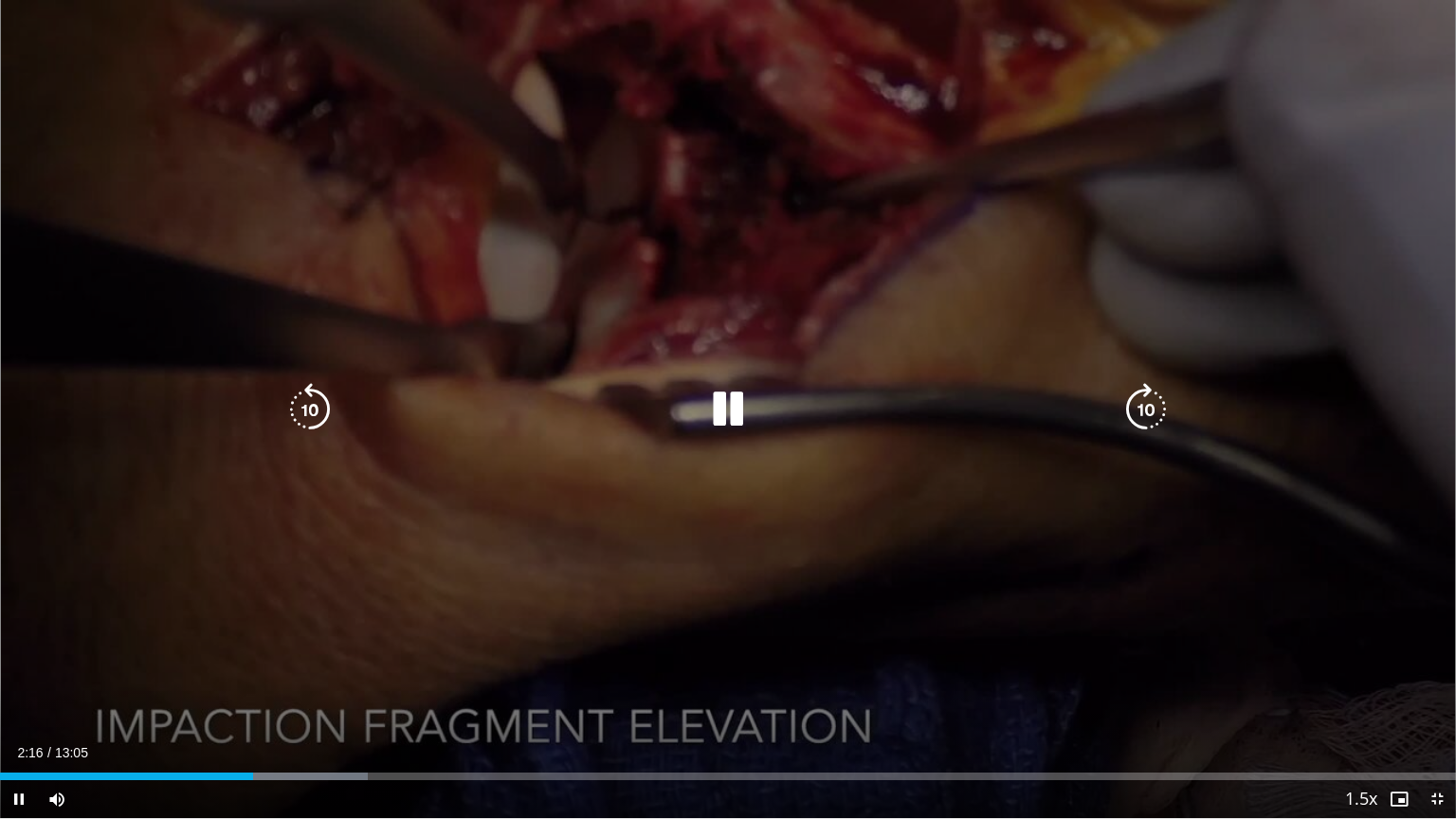 click at bounding box center (728, 410) 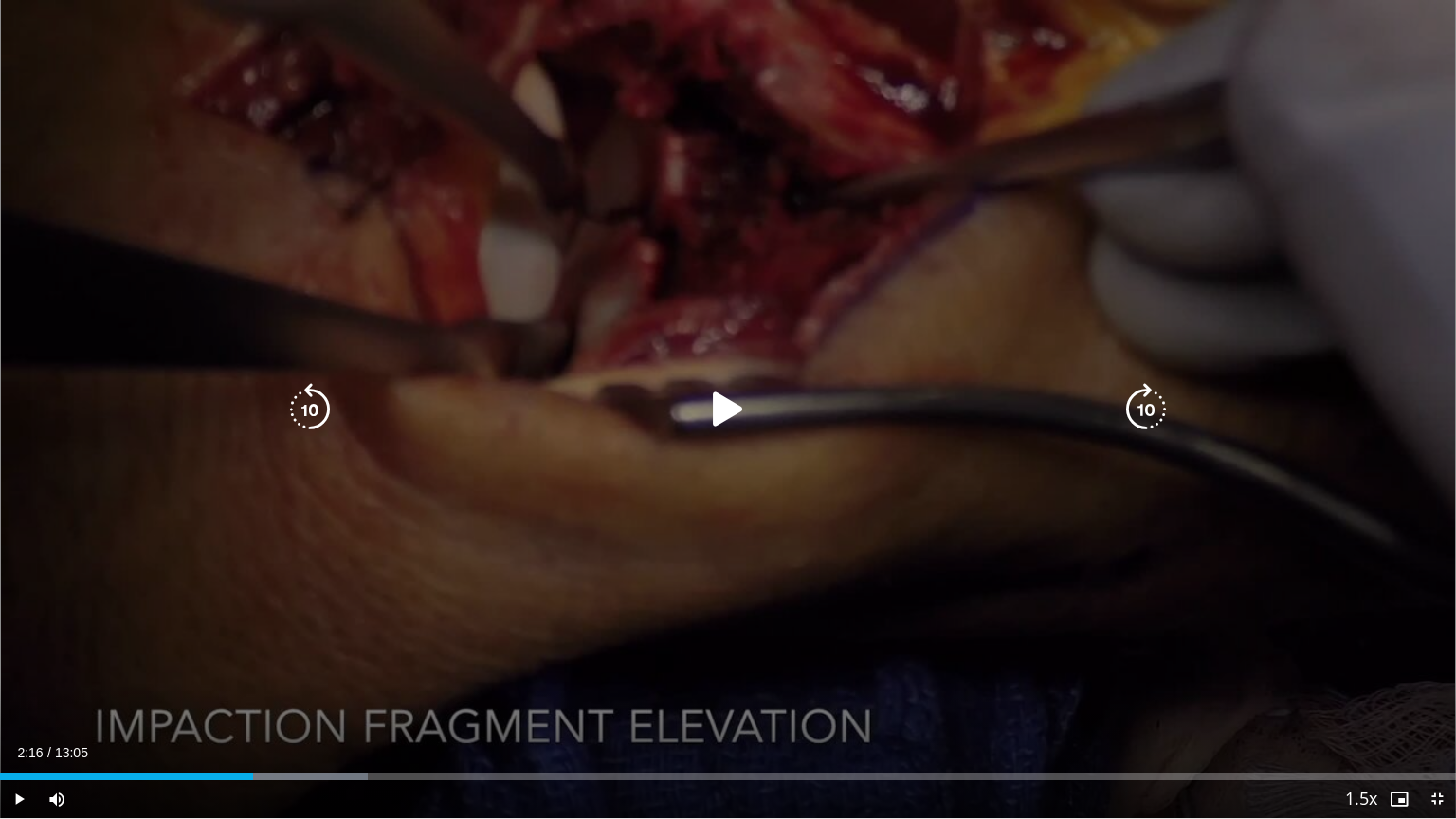 click at bounding box center [728, 410] 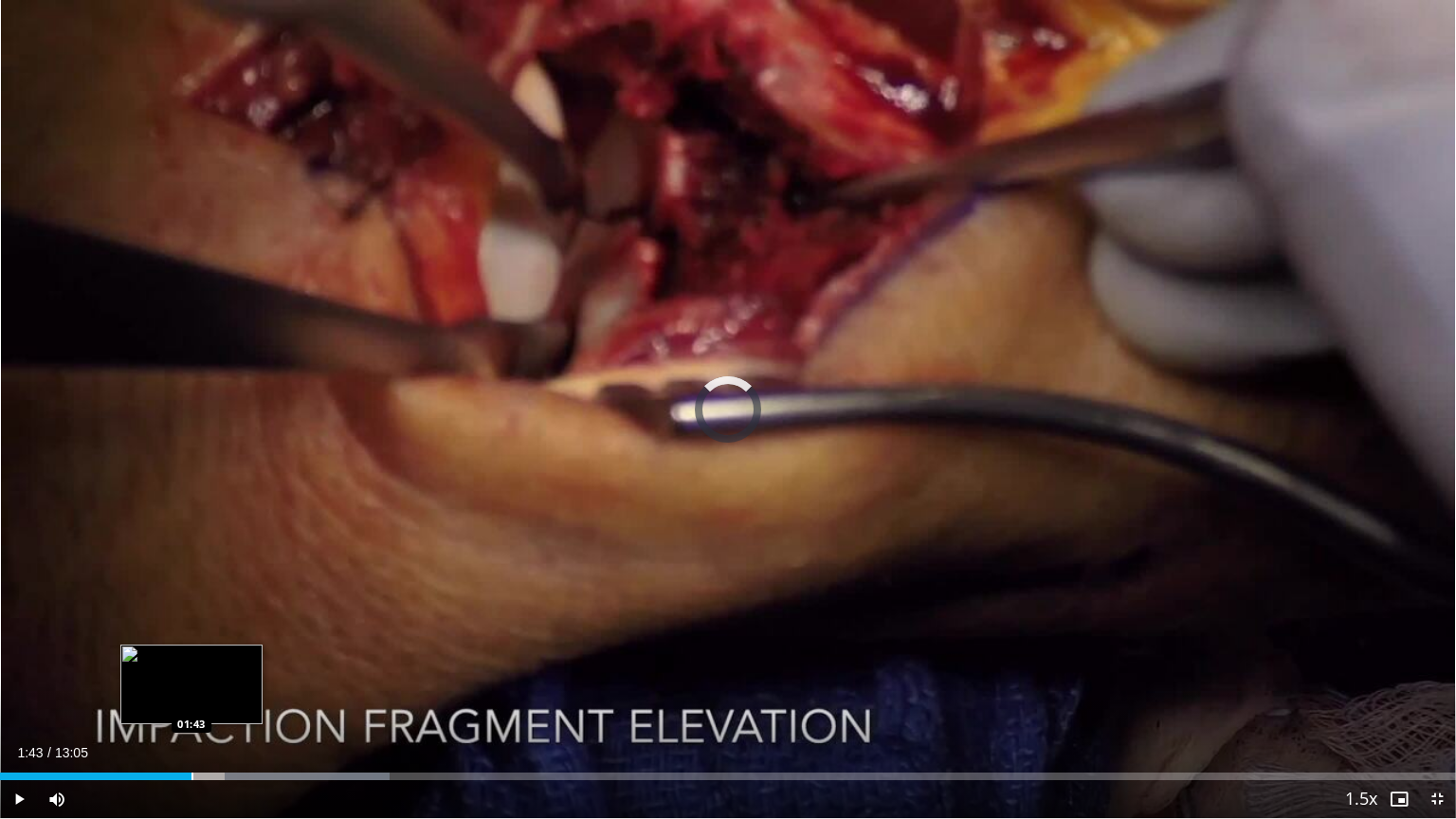 click at bounding box center (192, 776) 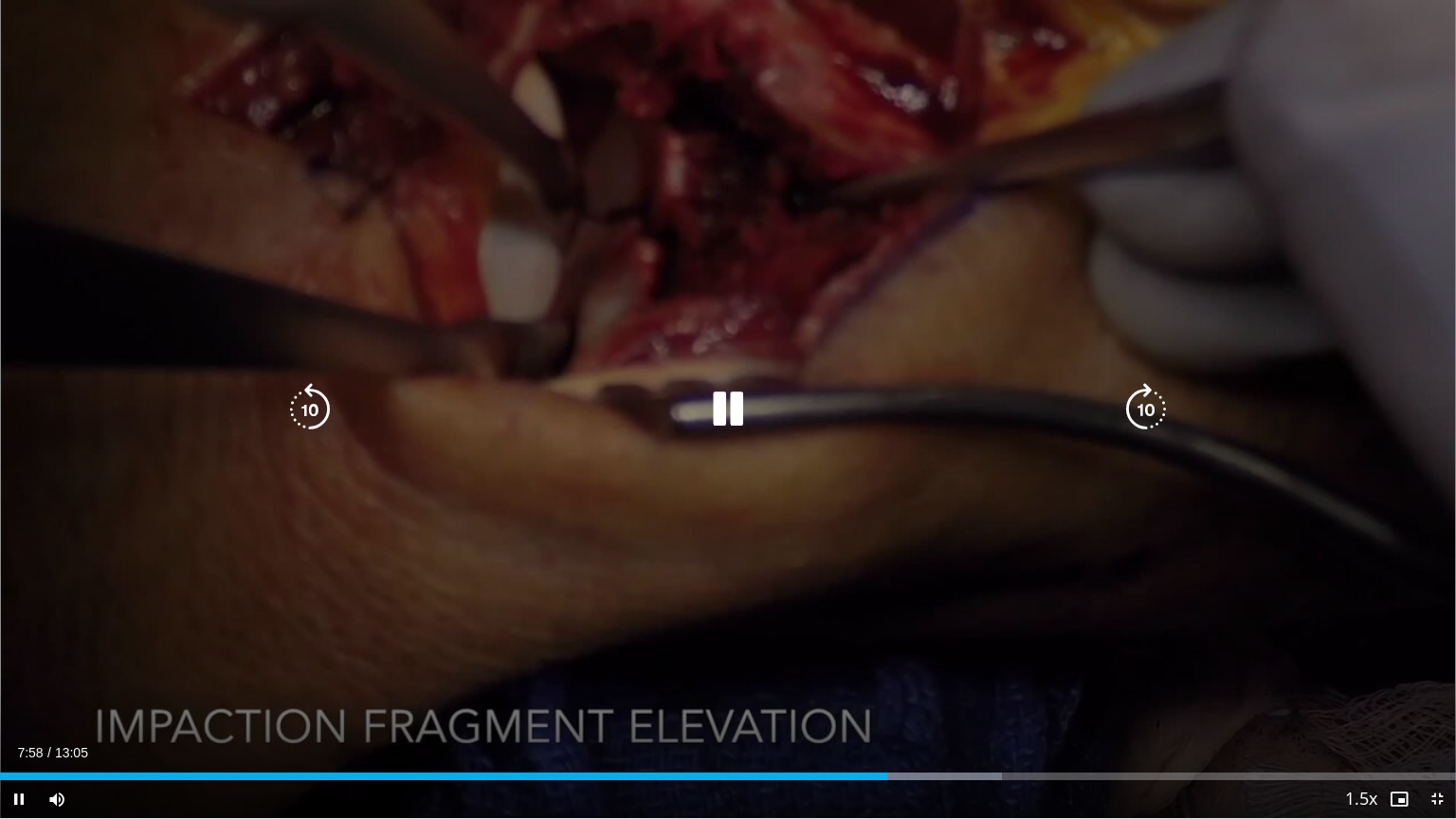 click at bounding box center (728, 410) 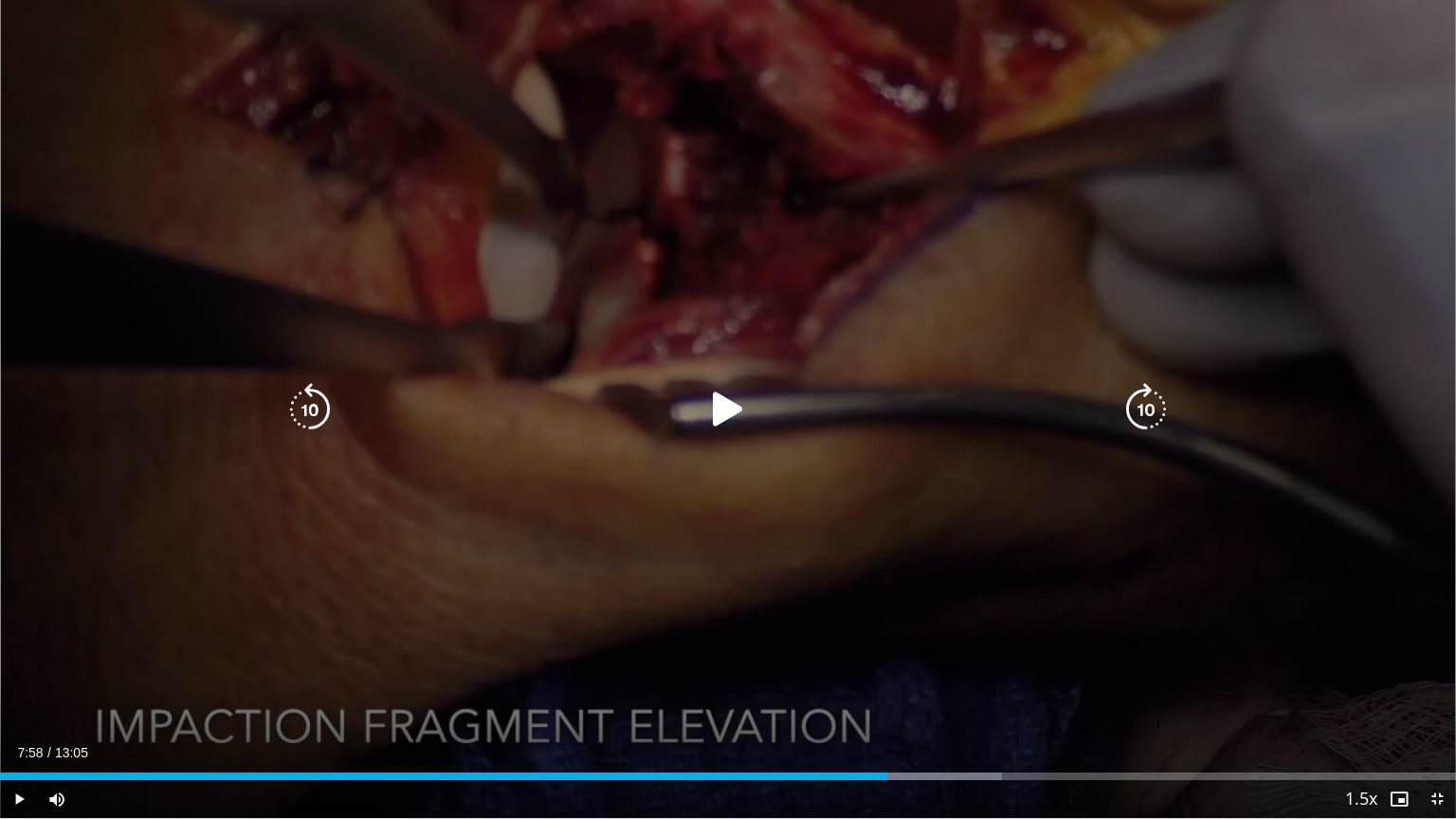 click at bounding box center [728, 410] 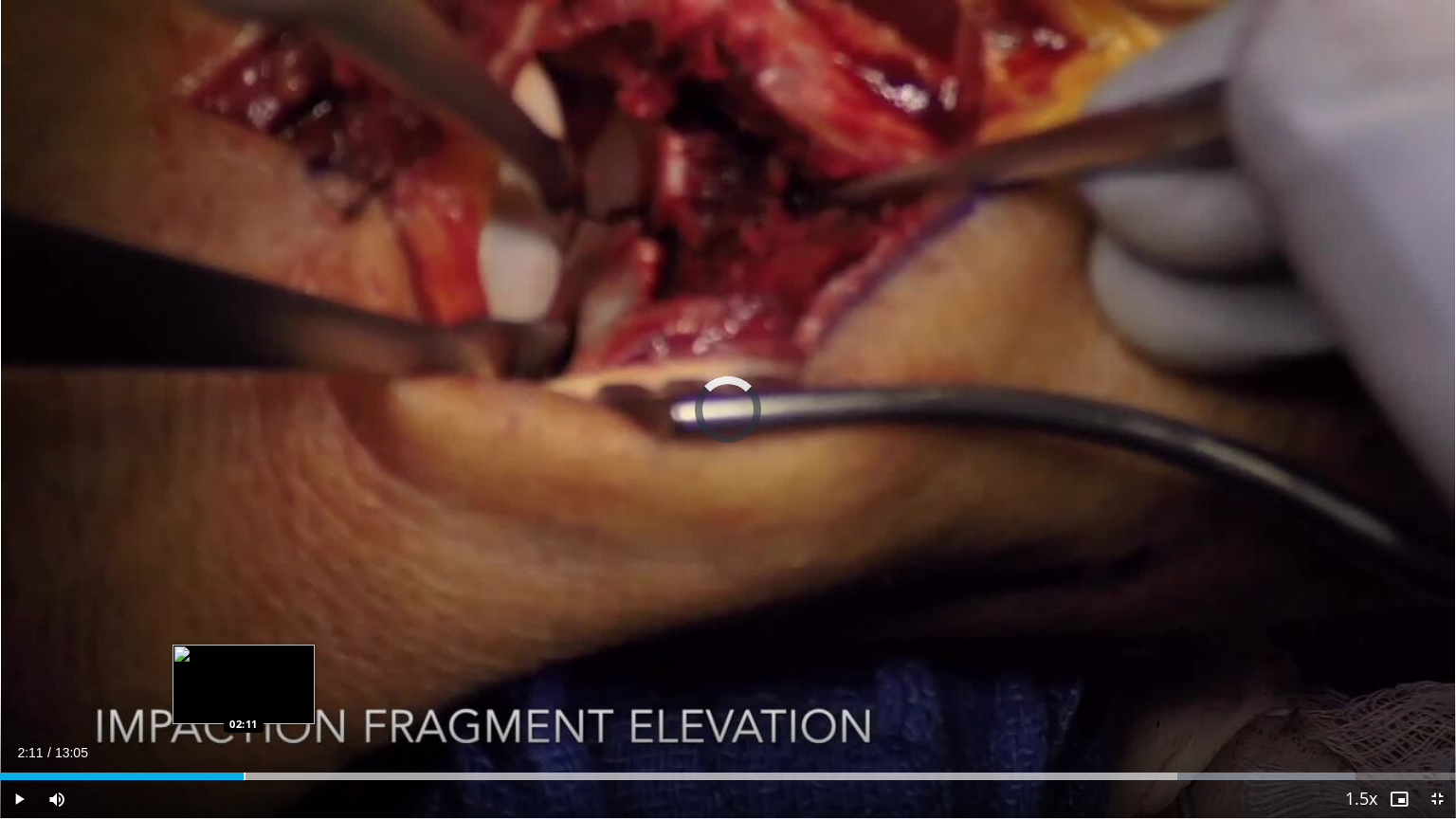 click at bounding box center [245, 776] 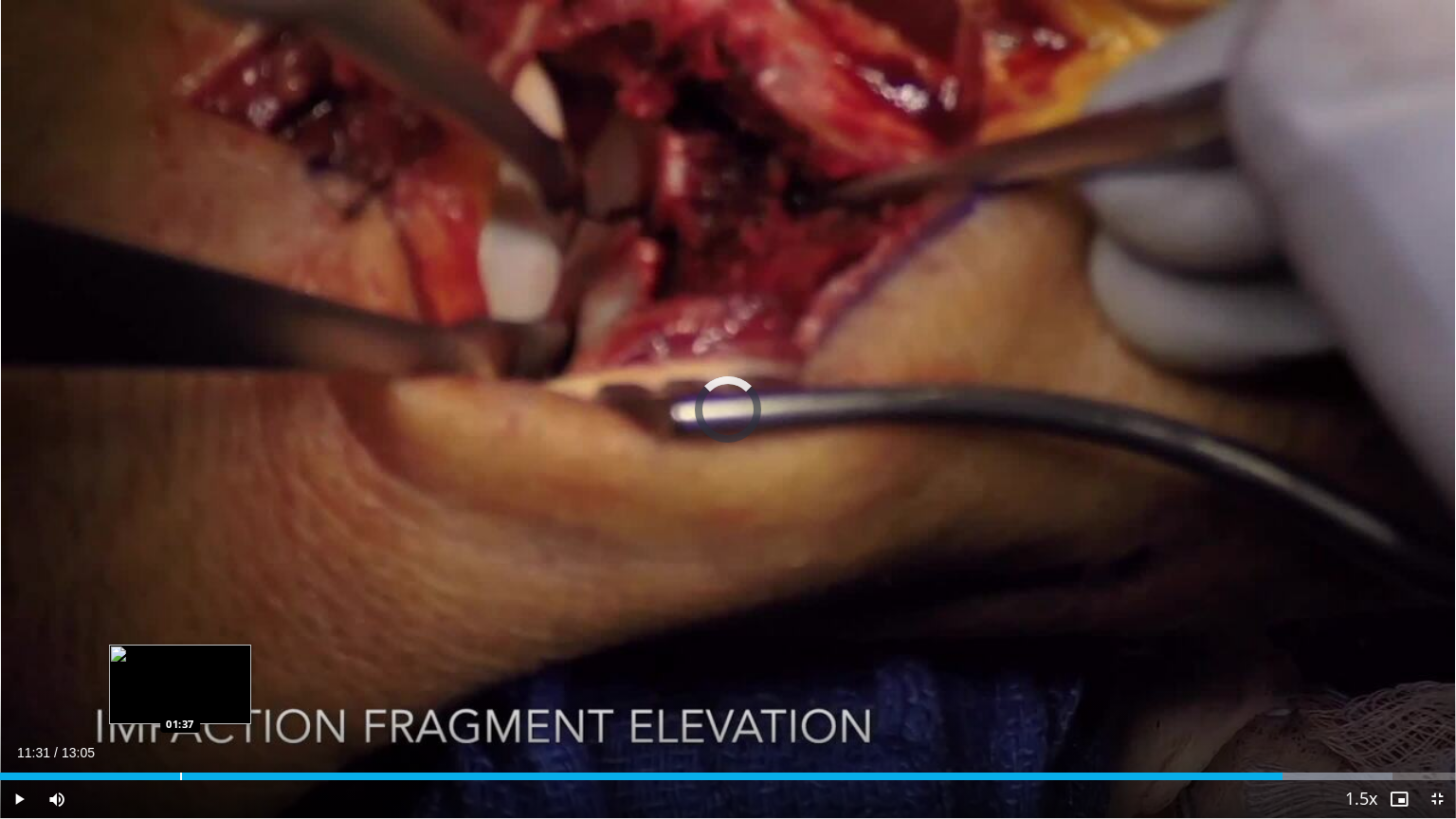click on "Loaded :  95.62% 11:31 01:37" at bounding box center [728, 771] 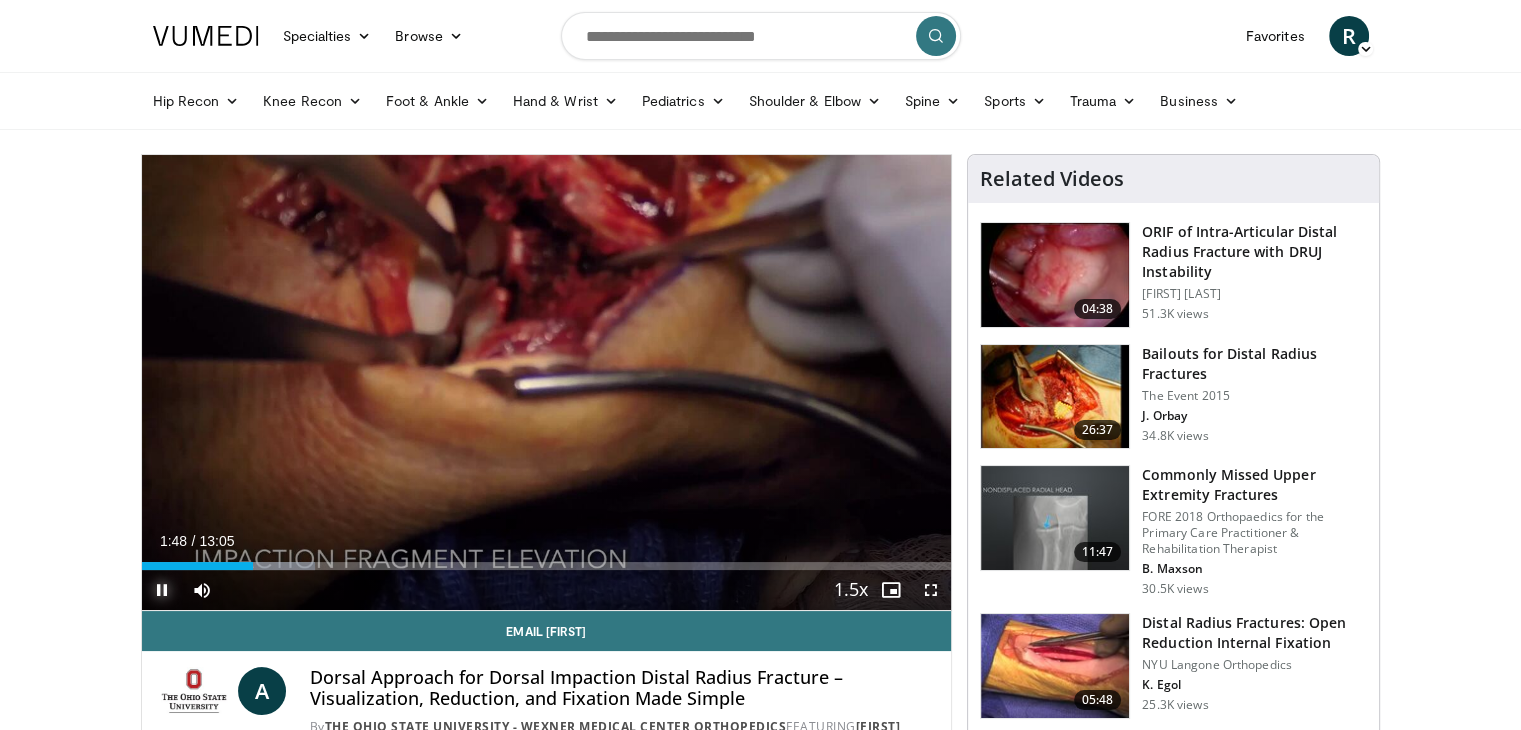 click at bounding box center [162, 590] 